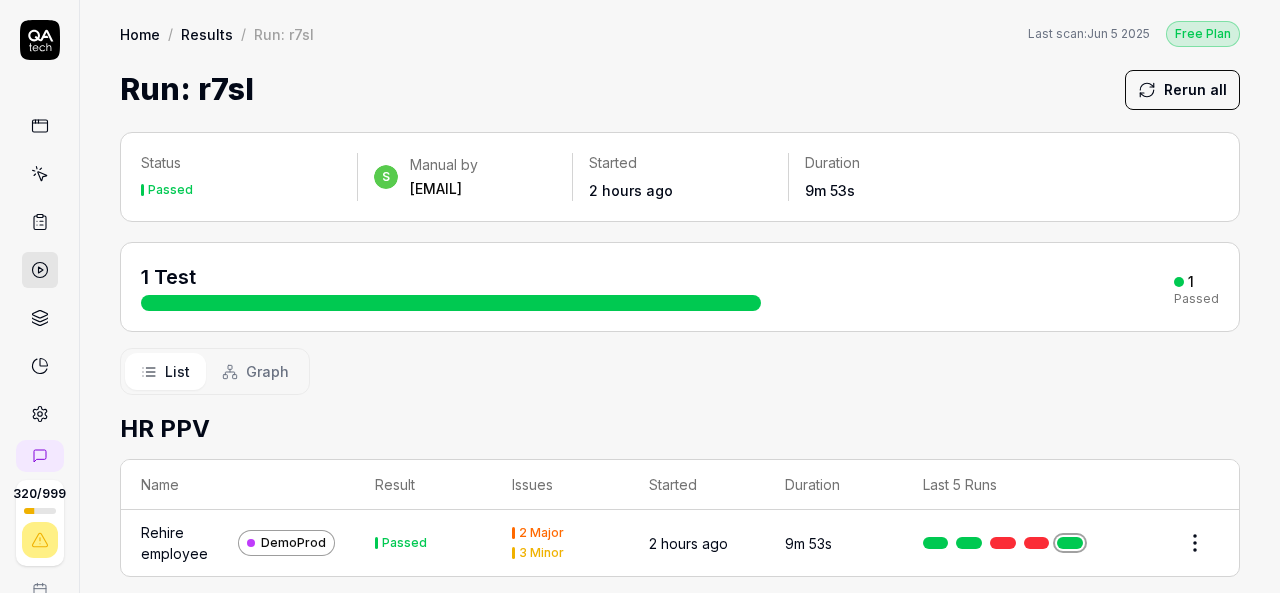 scroll, scrollTop: 0, scrollLeft: 0, axis: both 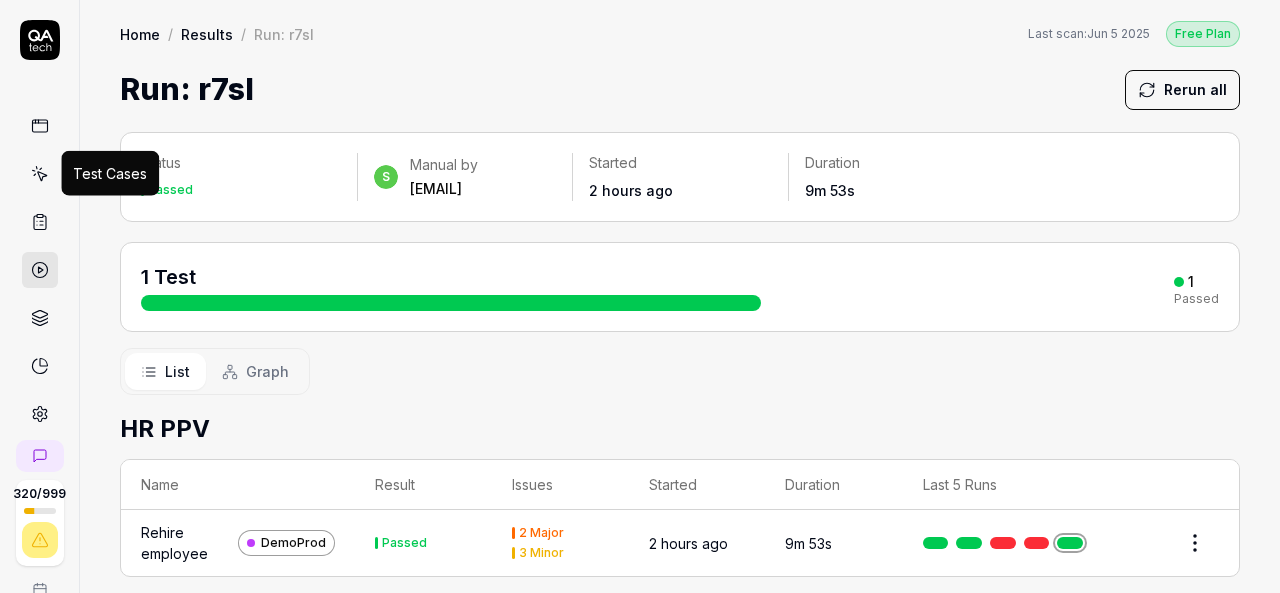 click 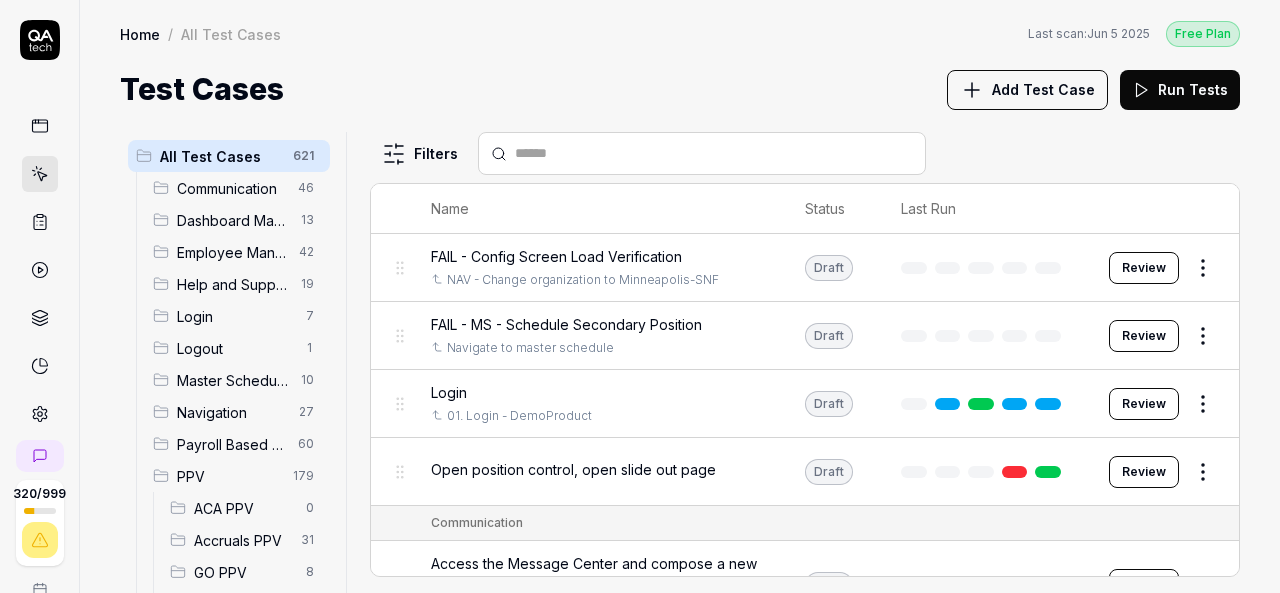 click on "HR PPV" at bounding box center (240, 604) 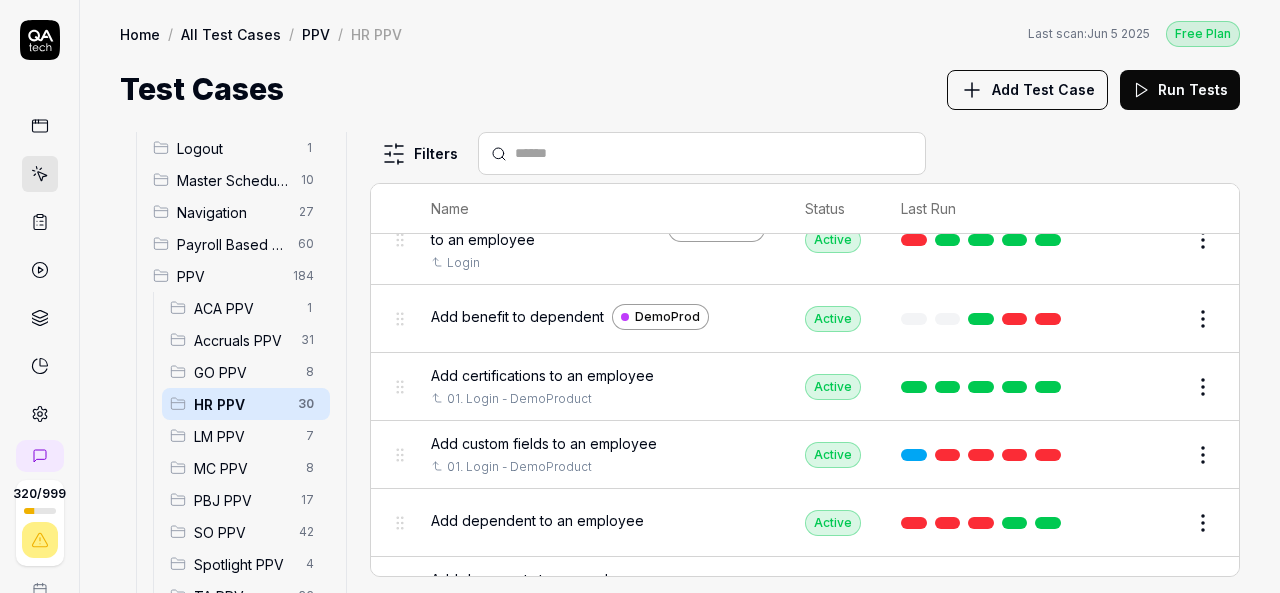 scroll, scrollTop: 100, scrollLeft: 0, axis: vertical 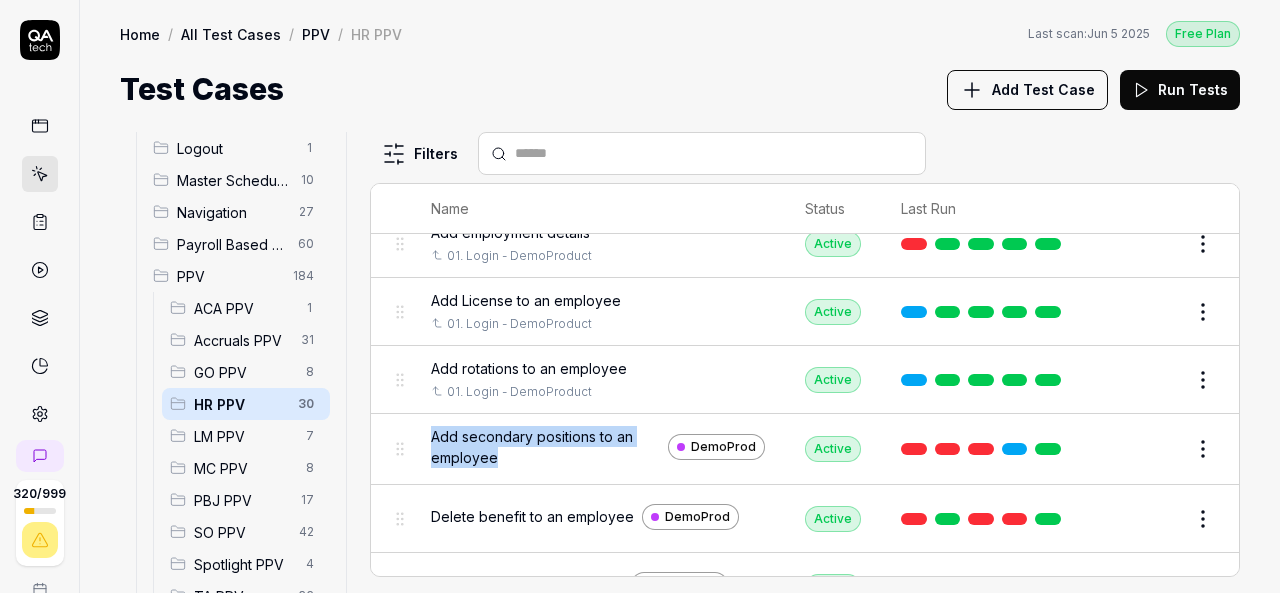 drag, startPoint x: 504, startPoint y: 447, endPoint x: 432, endPoint y: 425, distance: 75.28612 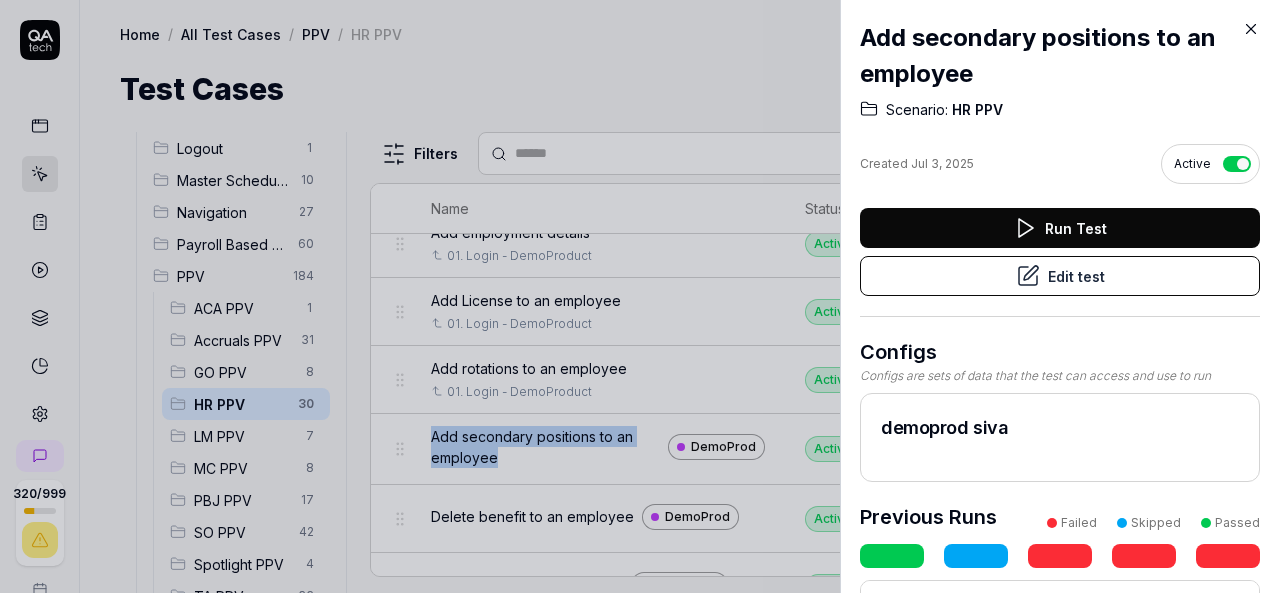 type 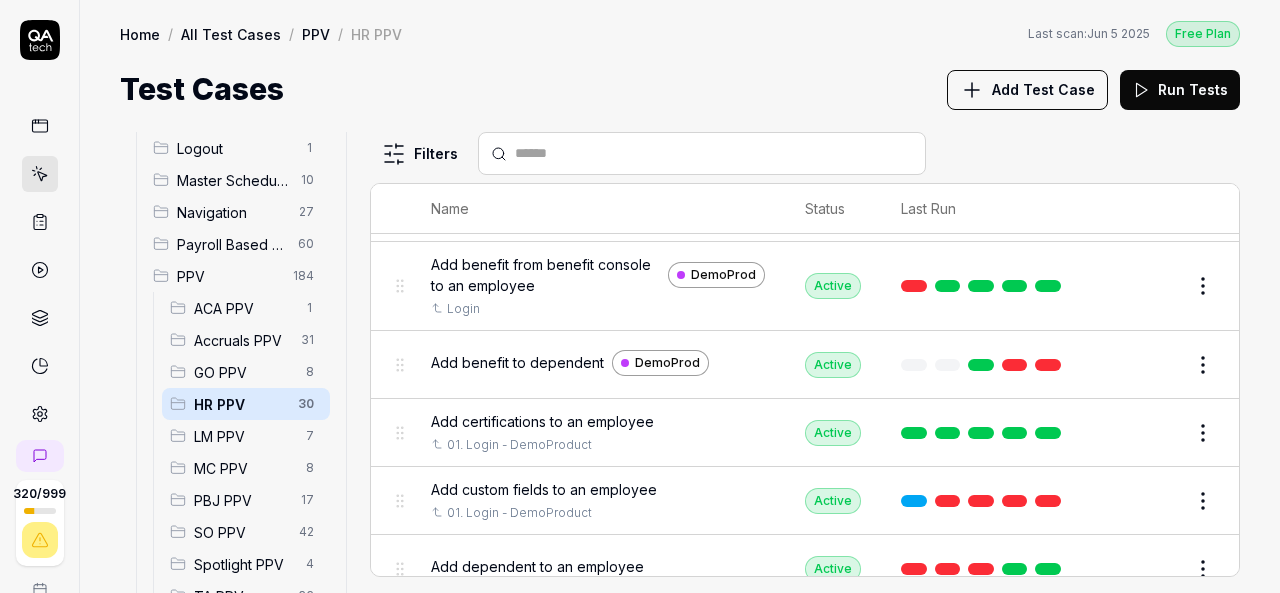 scroll, scrollTop: 17, scrollLeft: 0, axis: vertical 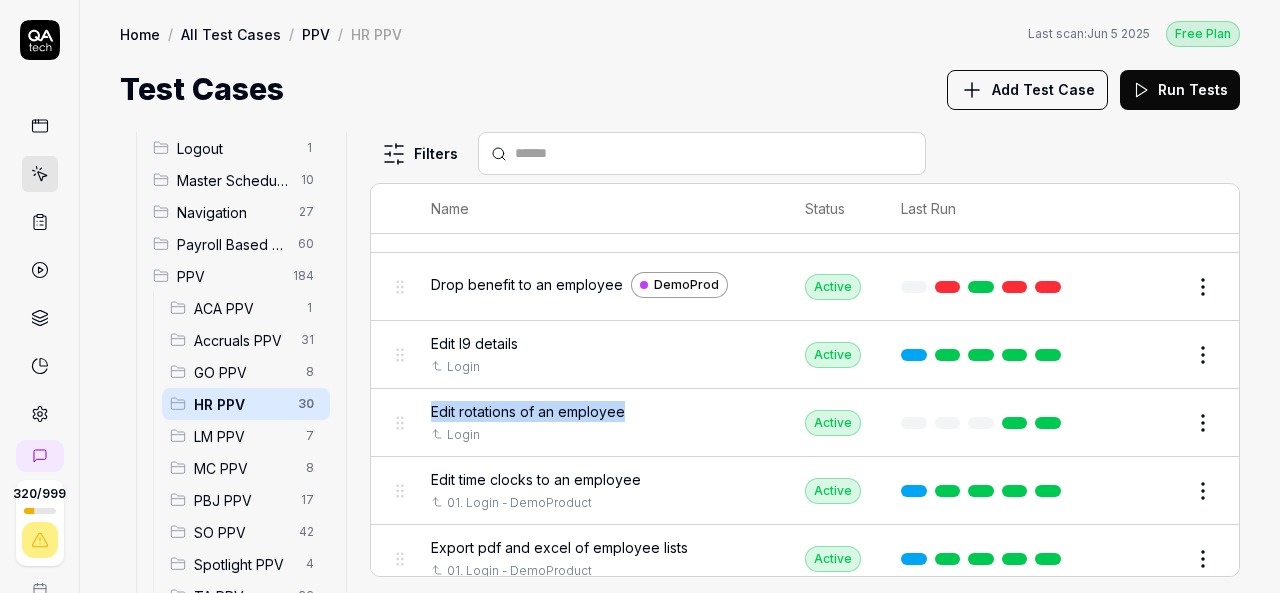 drag, startPoint x: 627, startPoint y: 403, endPoint x: 428, endPoint y: 402, distance: 199.00252 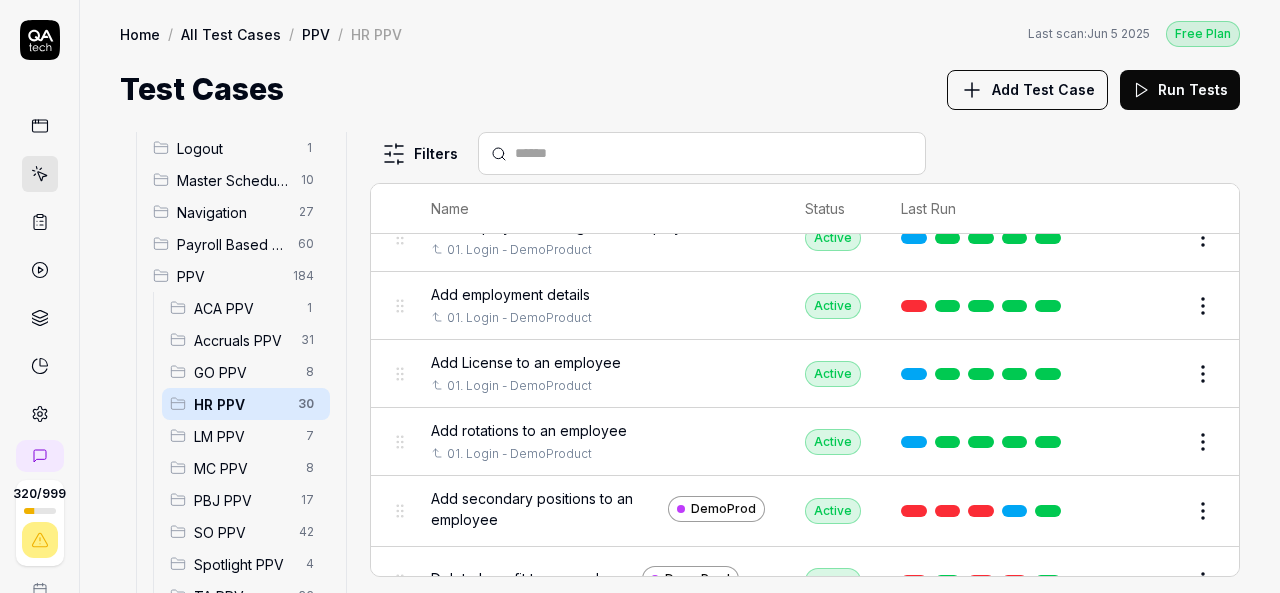 scroll, scrollTop: 600, scrollLeft: 0, axis: vertical 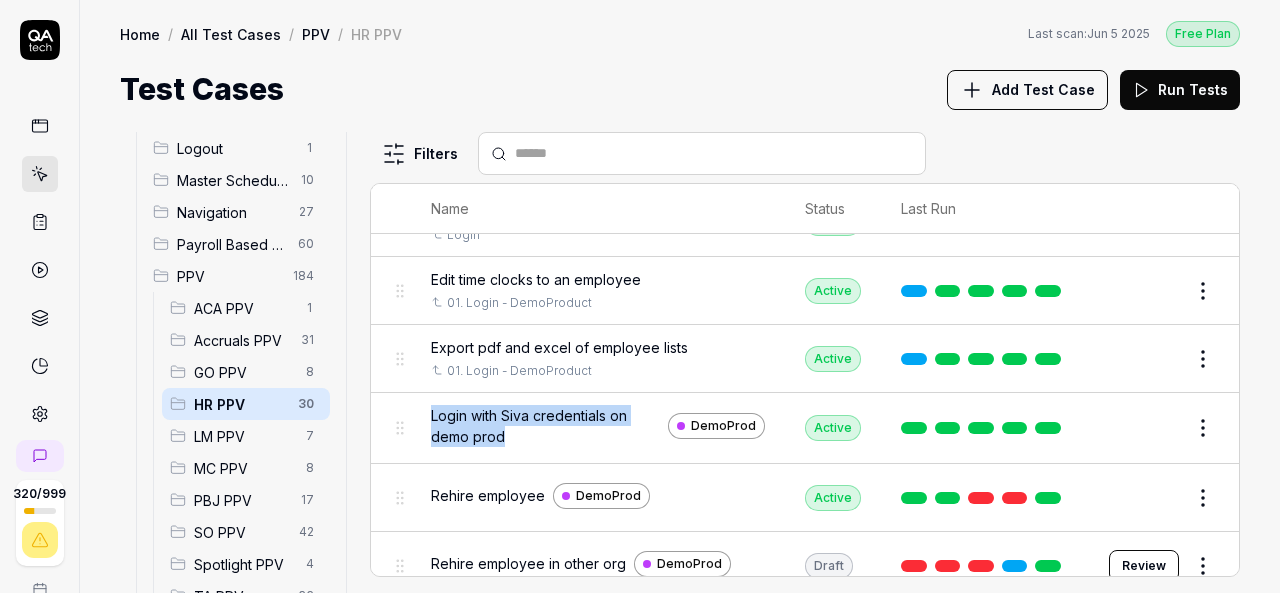 drag, startPoint x: 512, startPoint y: 421, endPoint x: 408, endPoint y: 404, distance: 105.380264 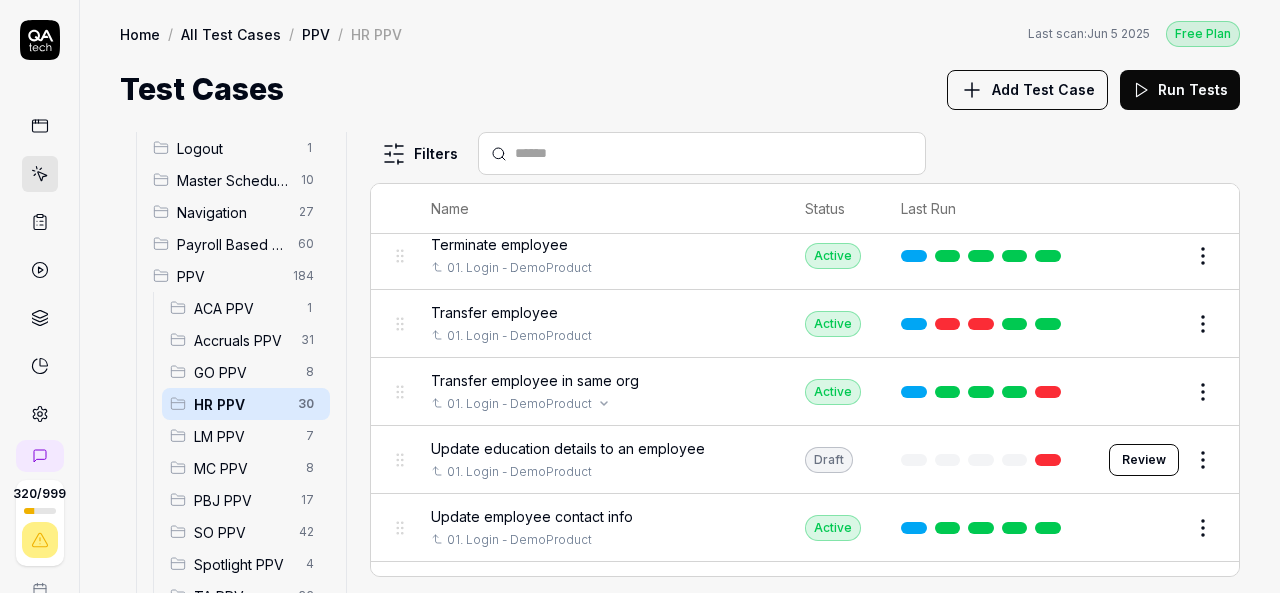 scroll, scrollTop: 1774, scrollLeft: 0, axis: vertical 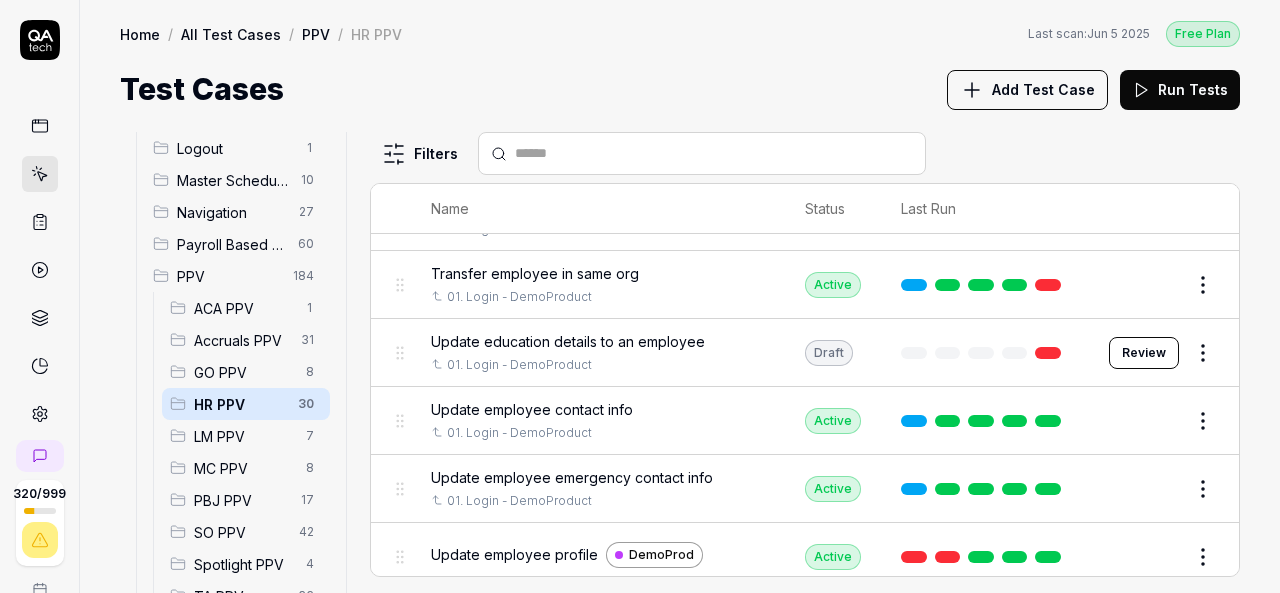click on "Update education details to an employee" at bounding box center (568, 341) 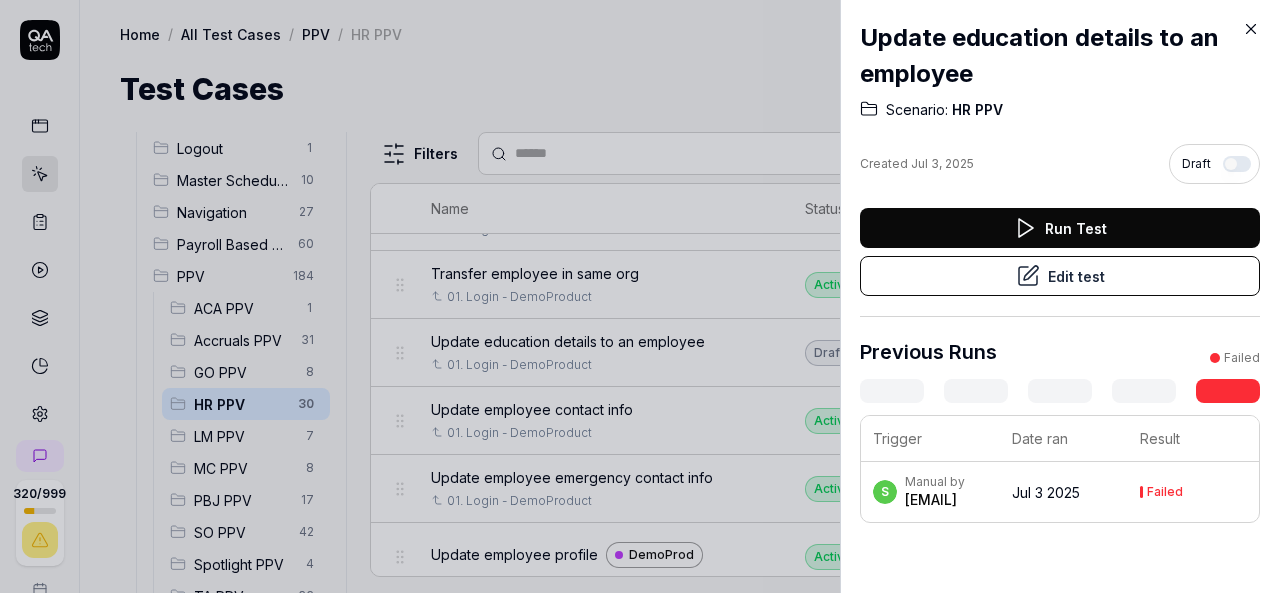 click 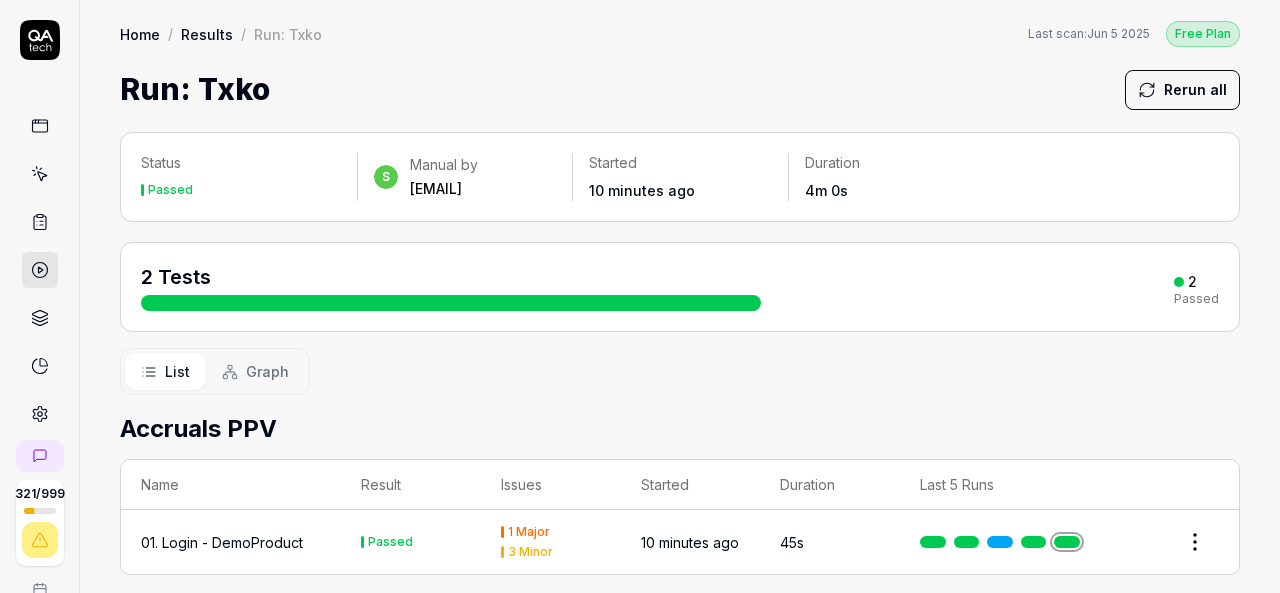 click 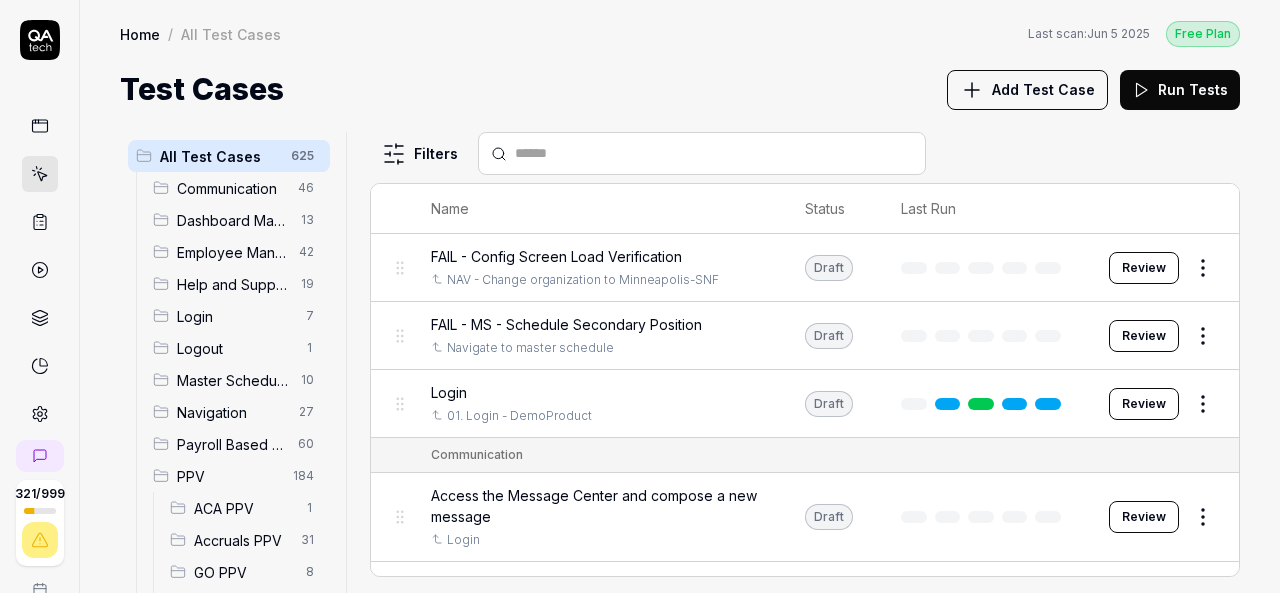 scroll, scrollTop: 200, scrollLeft: 0, axis: vertical 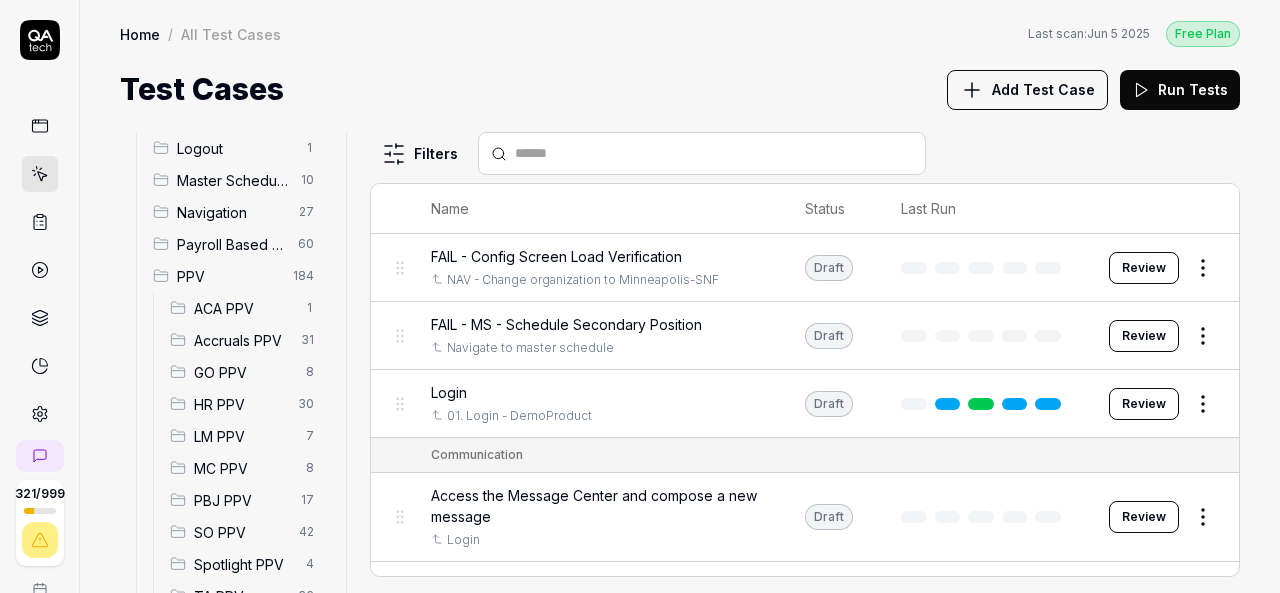 click on "HR PPV" at bounding box center [240, 404] 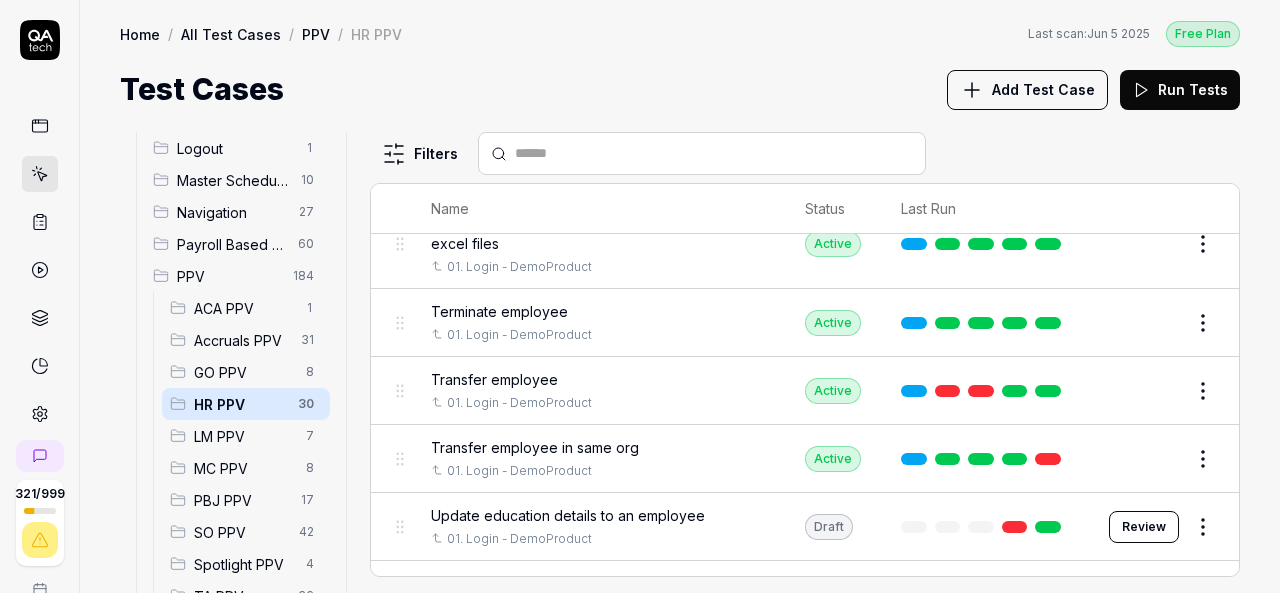 scroll, scrollTop: 1774, scrollLeft: 0, axis: vertical 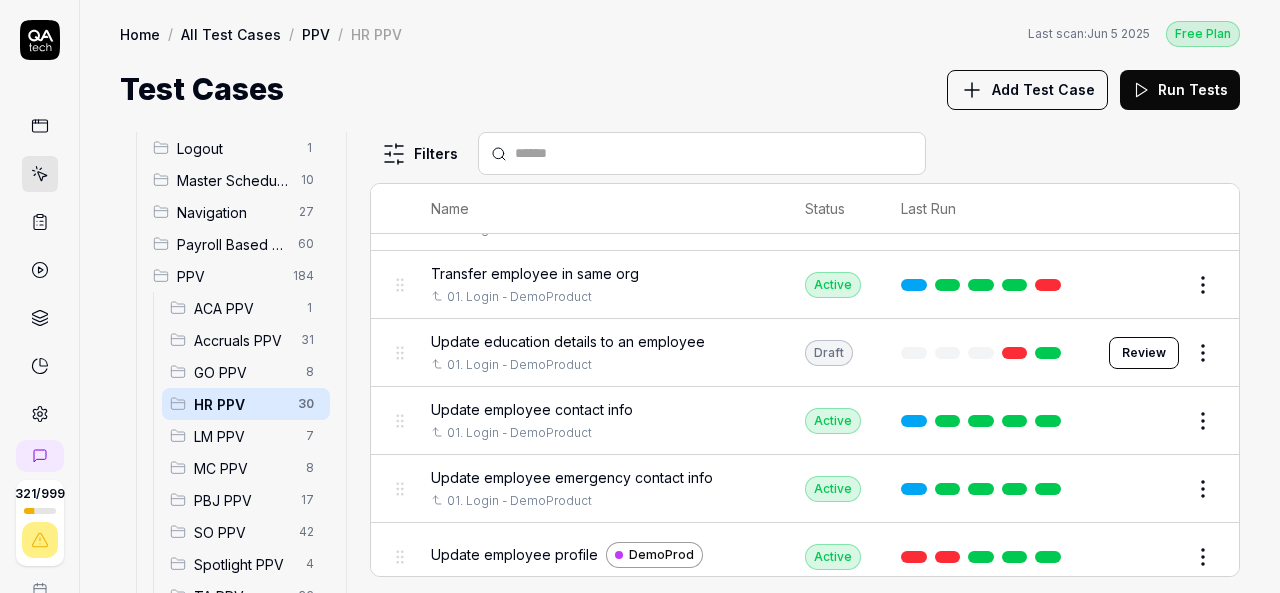 click on "Review" at bounding box center [1144, 353] 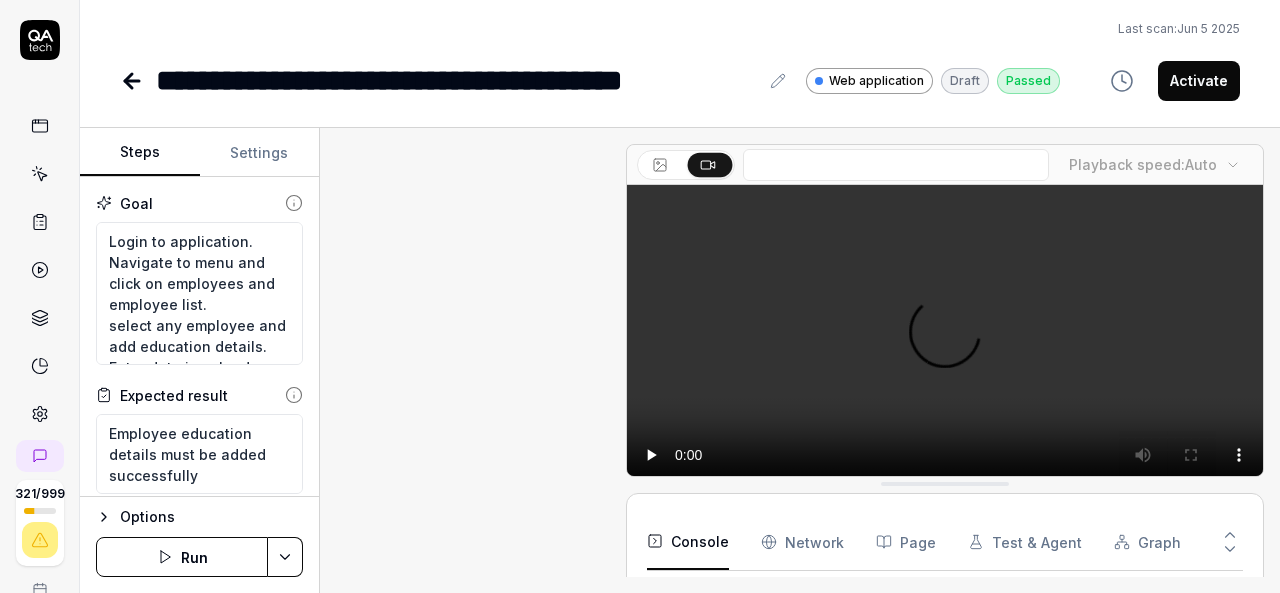 scroll, scrollTop: 1234, scrollLeft: 0, axis: vertical 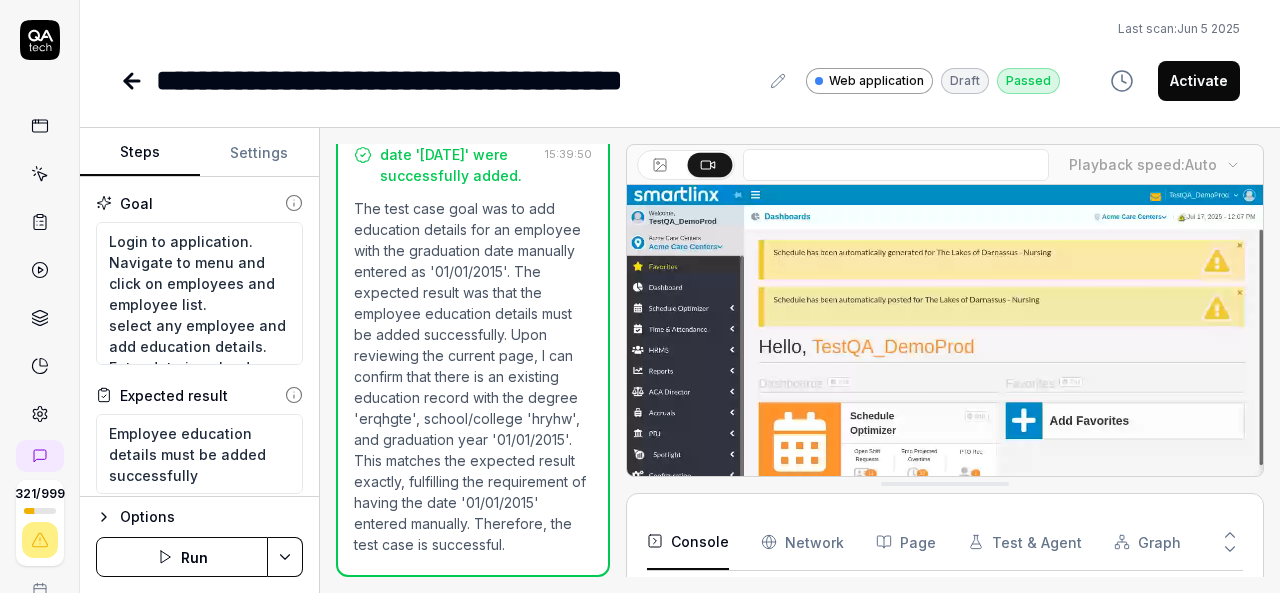 click on "Activate" at bounding box center (1199, 81) 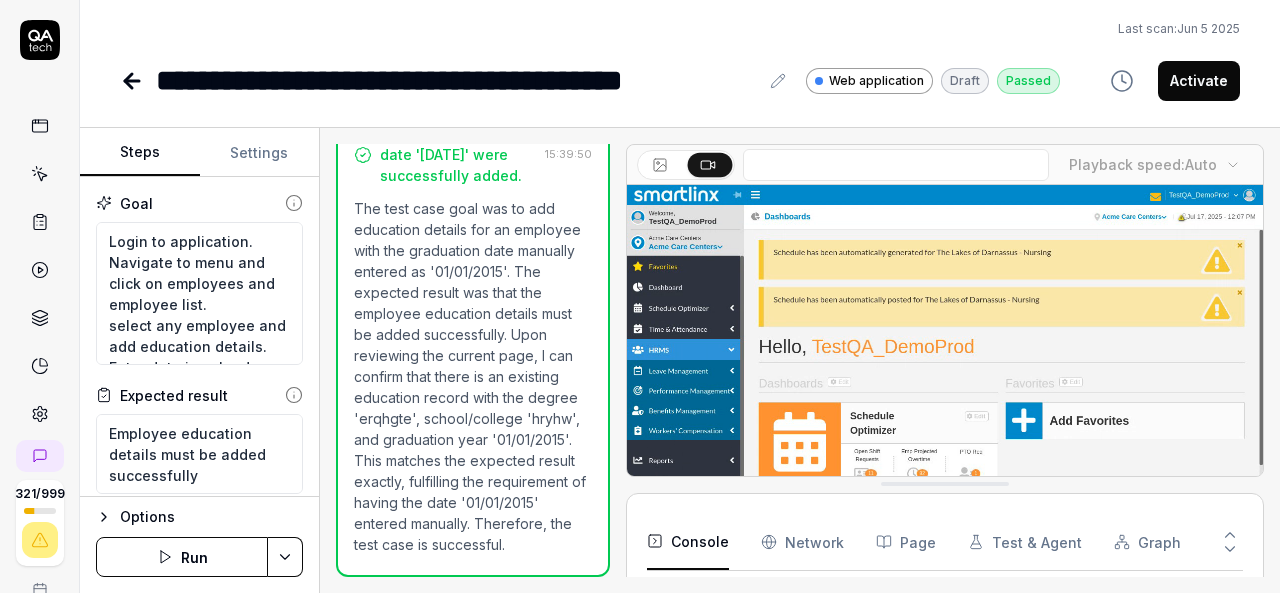 scroll, scrollTop: 503, scrollLeft: 0, axis: vertical 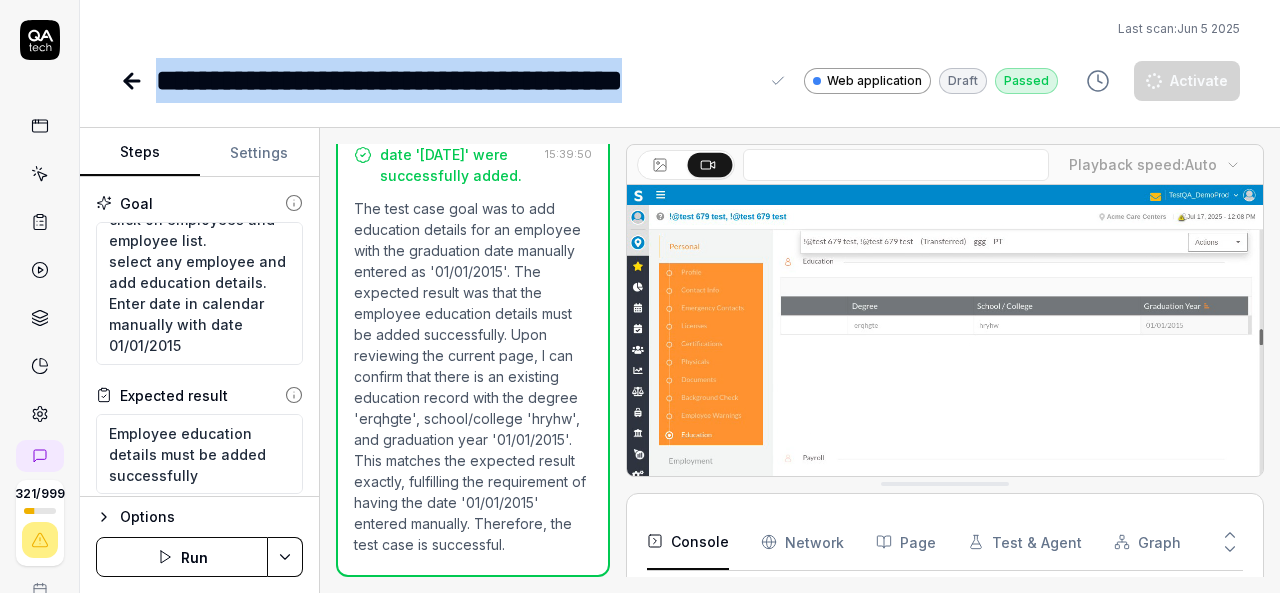 drag, startPoint x: 758, startPoint y: 81, endPoint x: 146, endPoint y: 121, distance: 613.3058 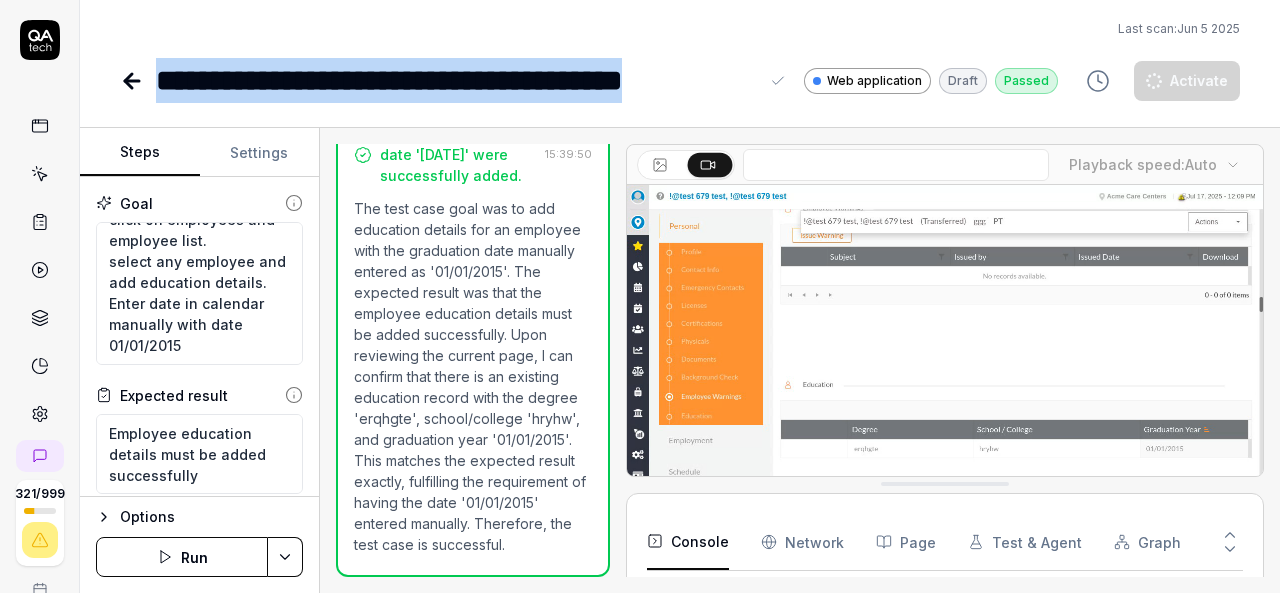 click on "**********" at bounding box center (680, 296) 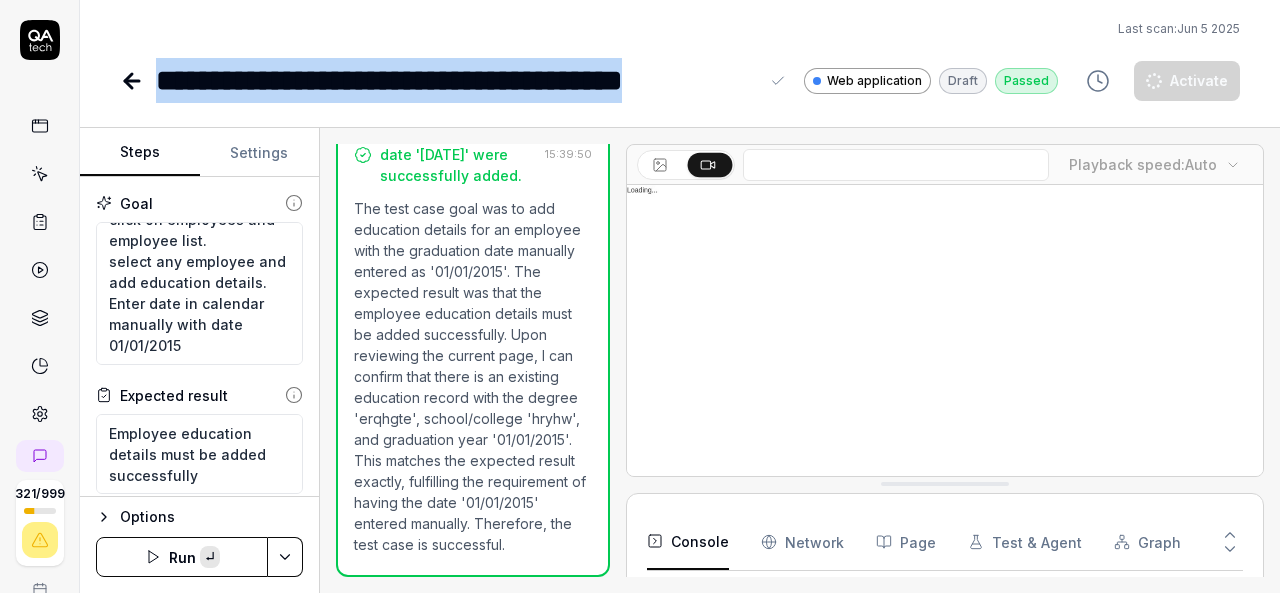 copy on "**********" 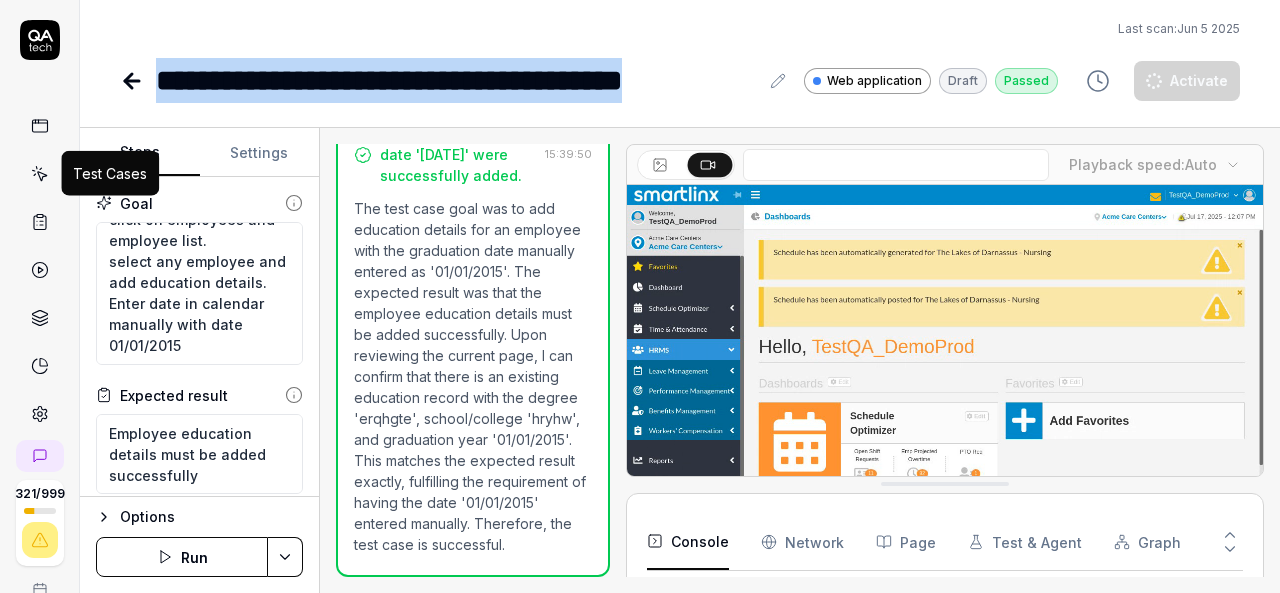 click 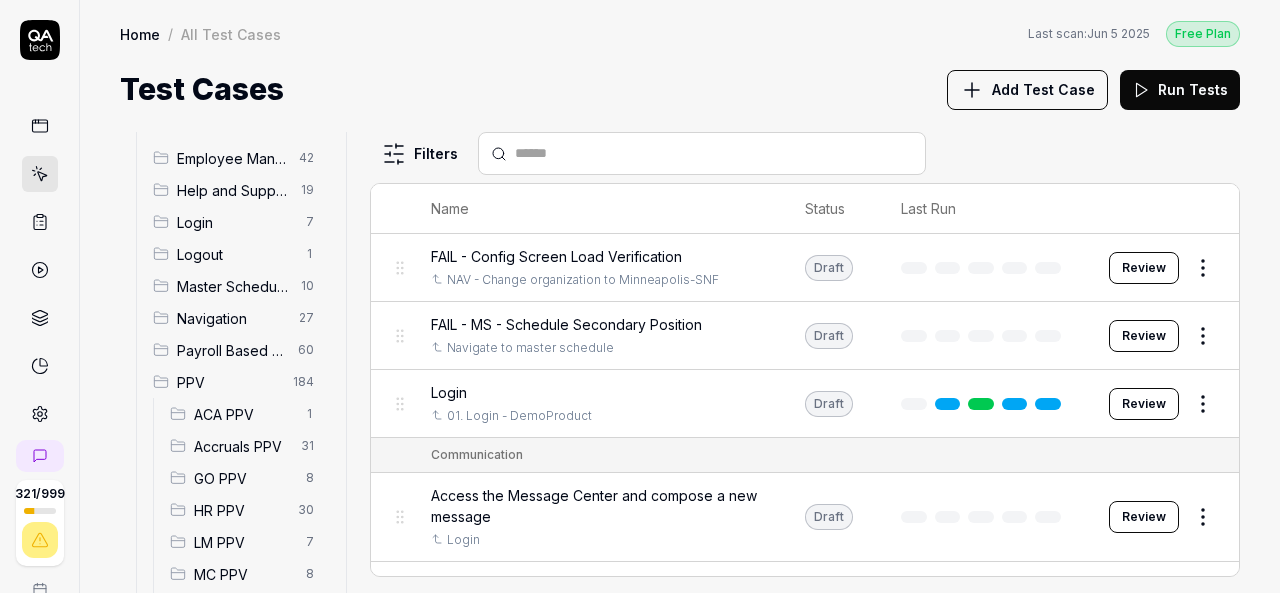 scroll, scrollTop: 100, scrollLeft: 0, axis: vertical 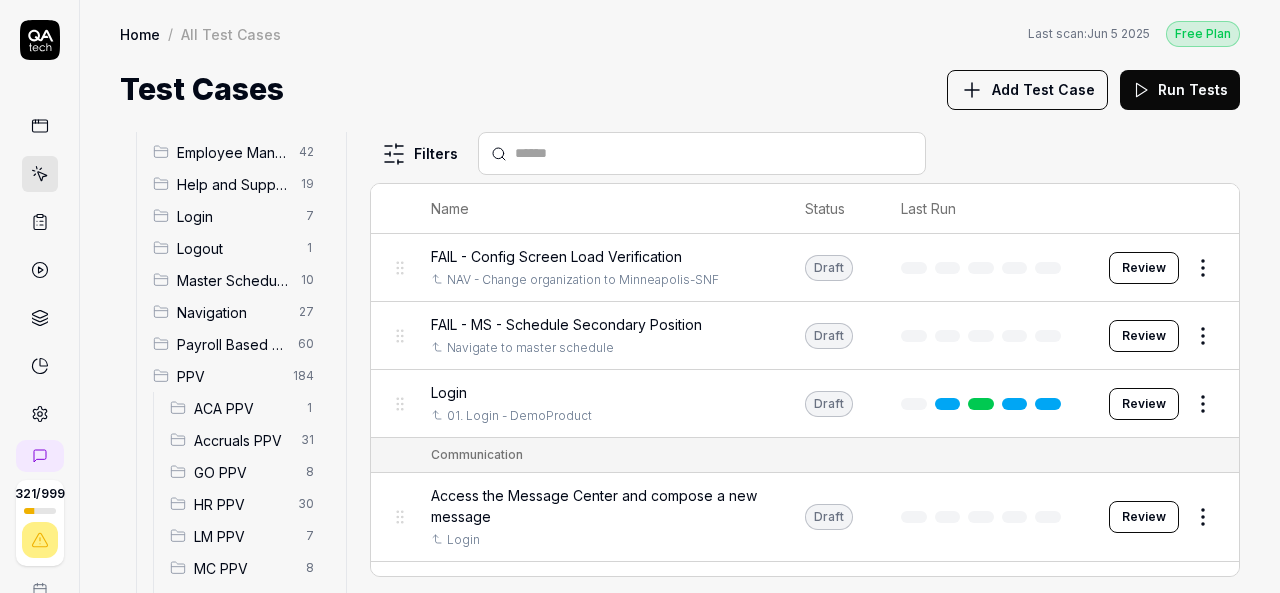 click on "HR PPV" at bounding box center (240, 504) 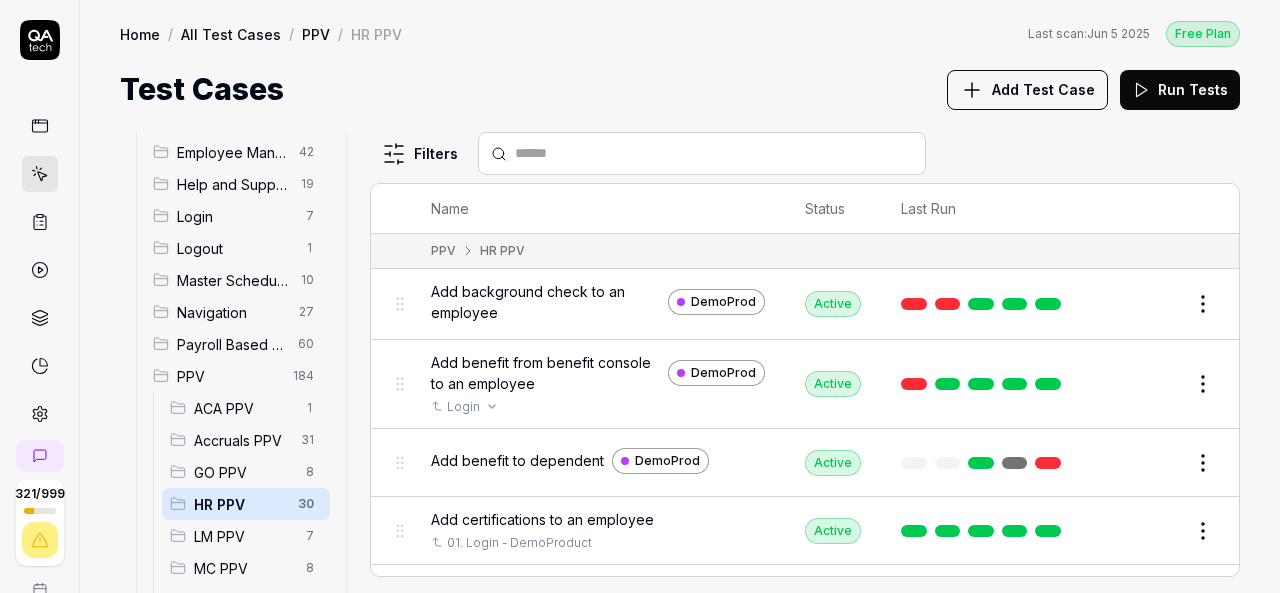 scroll, scrollTop: 200, scrollLeft: 0, axis: vertical 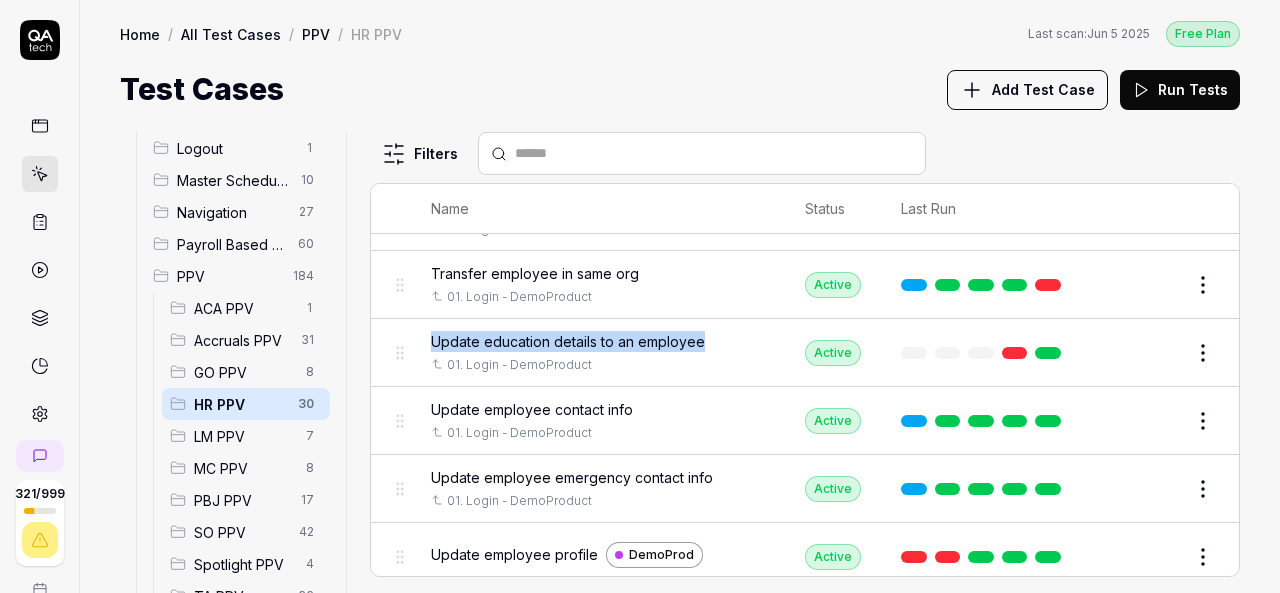 drag, startPoint x: 707, startPoint y: 327, endPoint x: 423, endPoint y: 313, distance: 284.34485 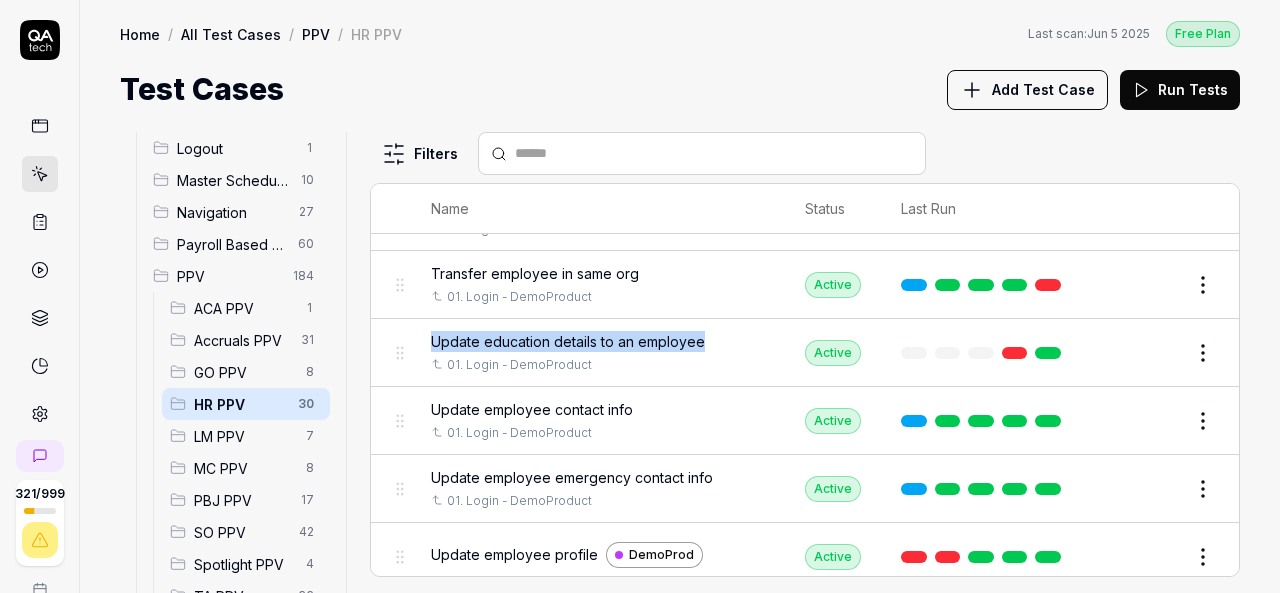 click on "Update education details to an employee 01. Login - DemoProduct" at bounding box center (598, 353) 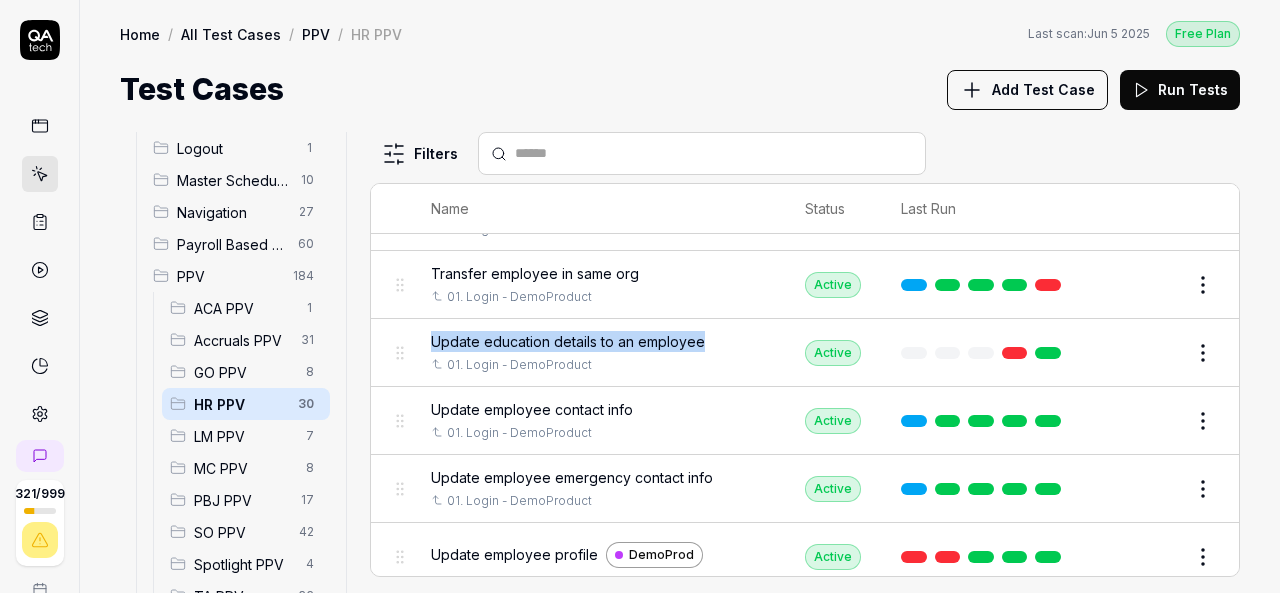 copy on "Update education details to an employee" 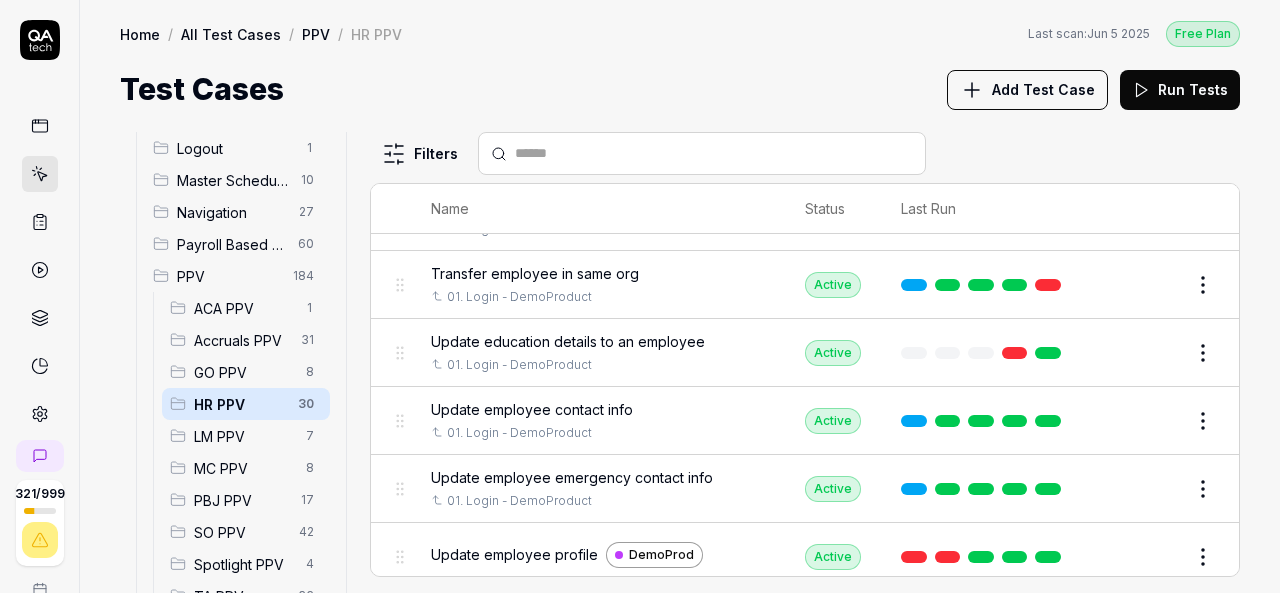 click on "Test Cases Add Test Case Run Tests" at bounding box center [680, 89] 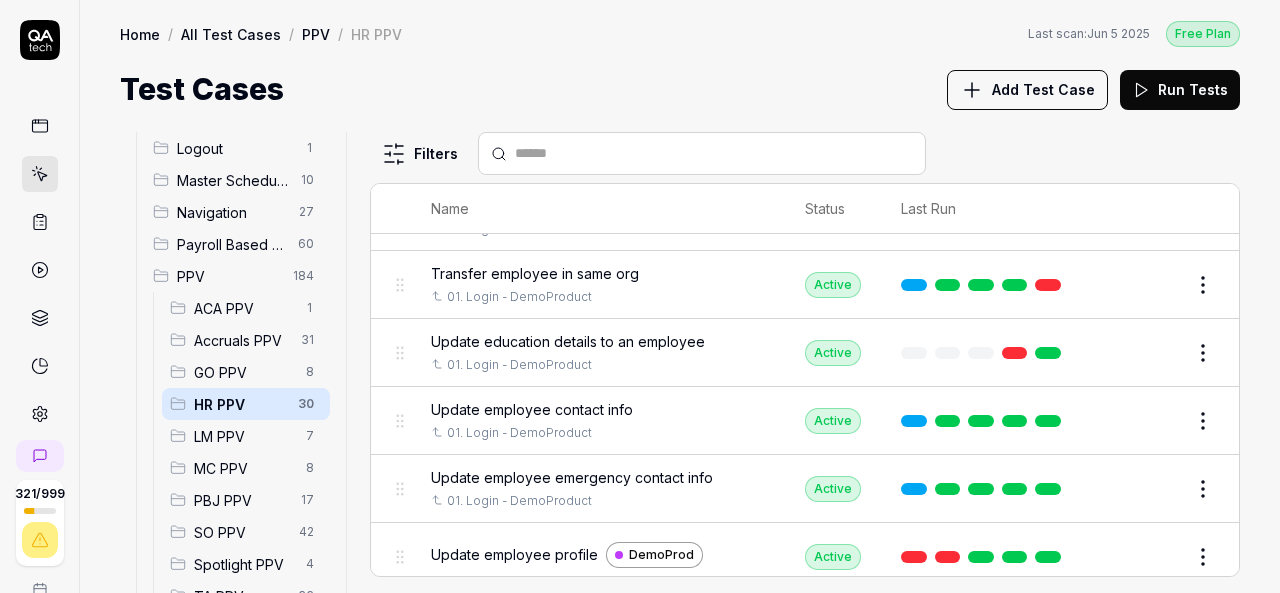 scroll, scrollTop: 1674, scrollLeft: 0, axis: vertical 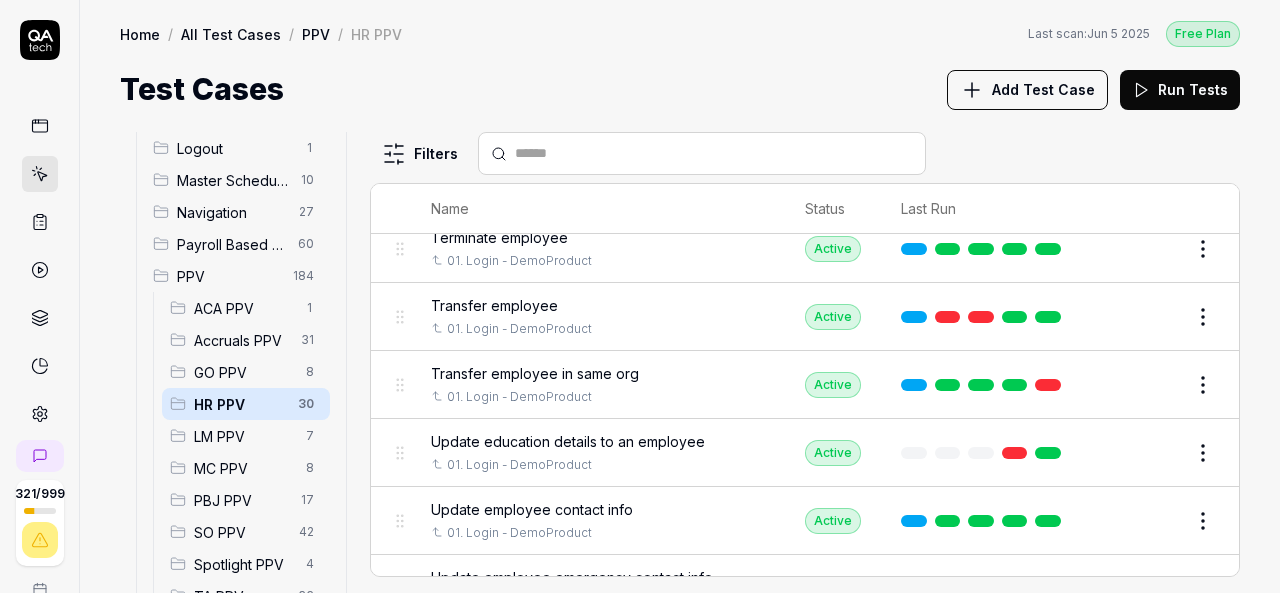 click on "Transfer employee in same org" at bounding box center (535, 373) 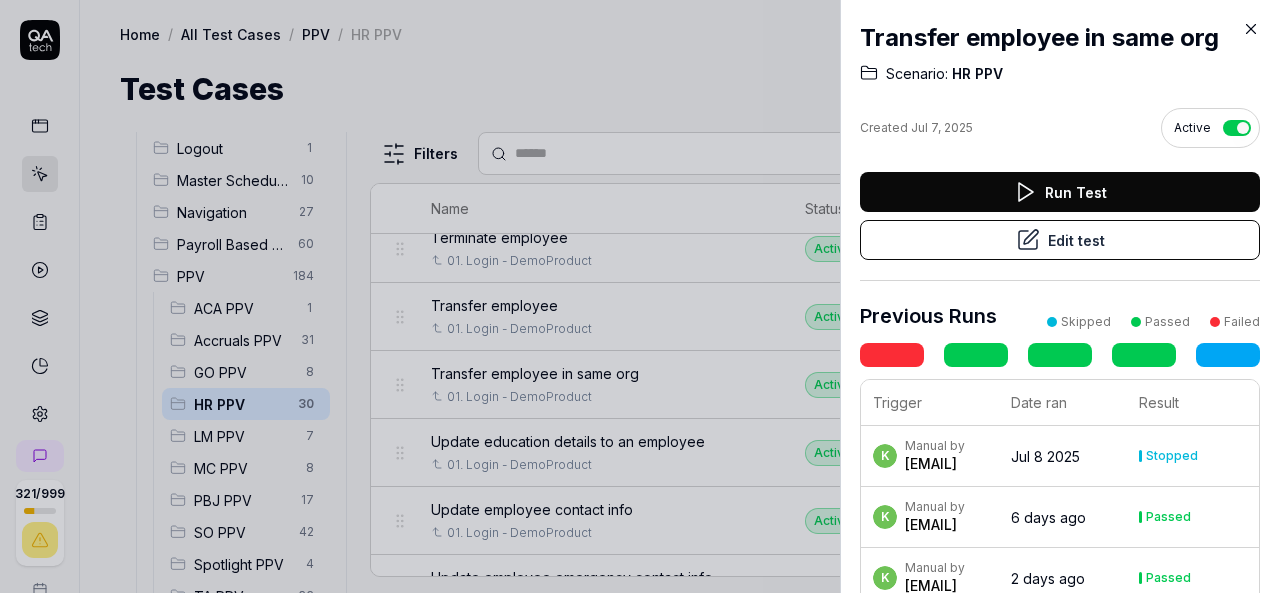 click at bounding box center (640, 296) 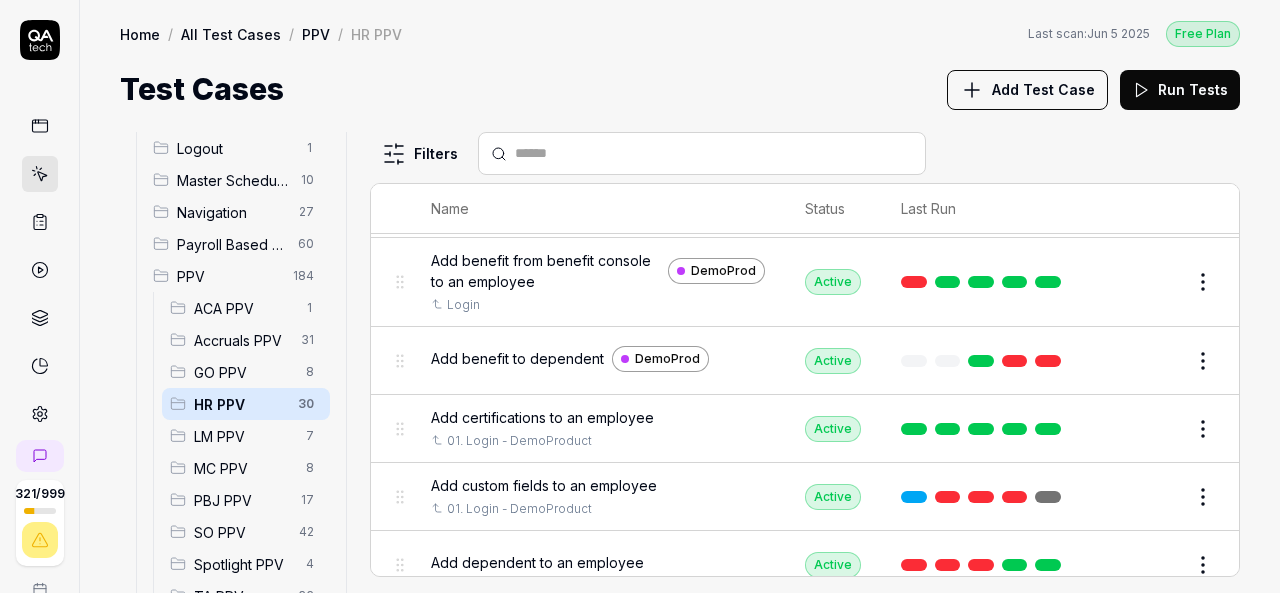 scroll, scrollTop: 0, scrollLeft: 0, axis: both 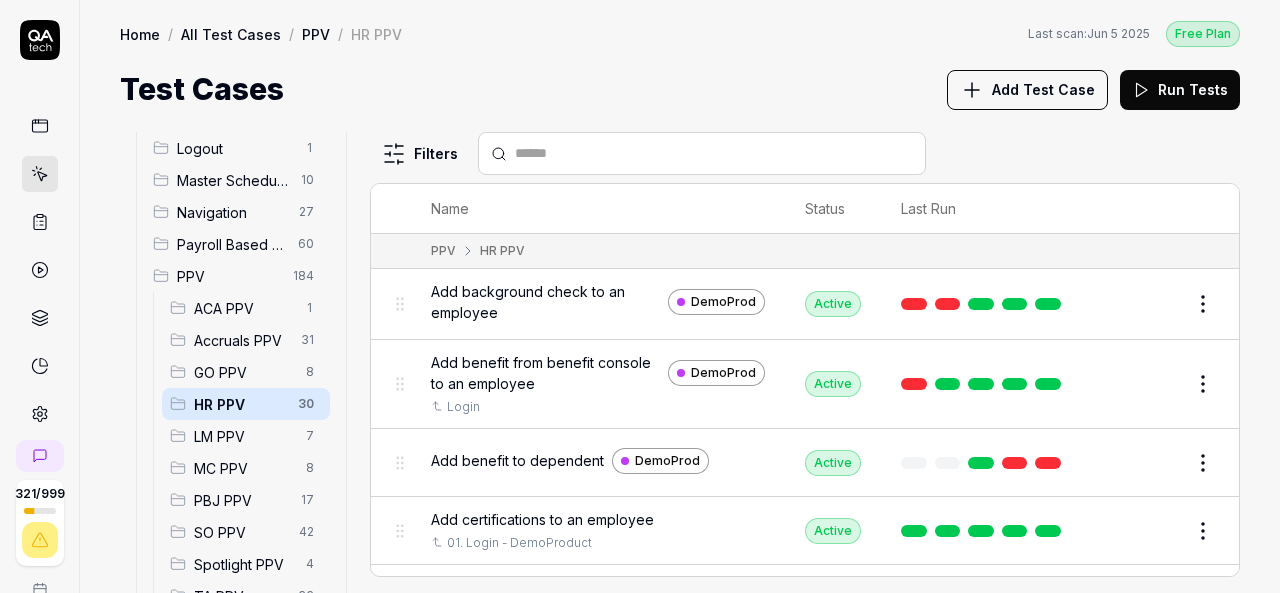 click on "Add benefit to dependent" at bounding box center [517, 460] 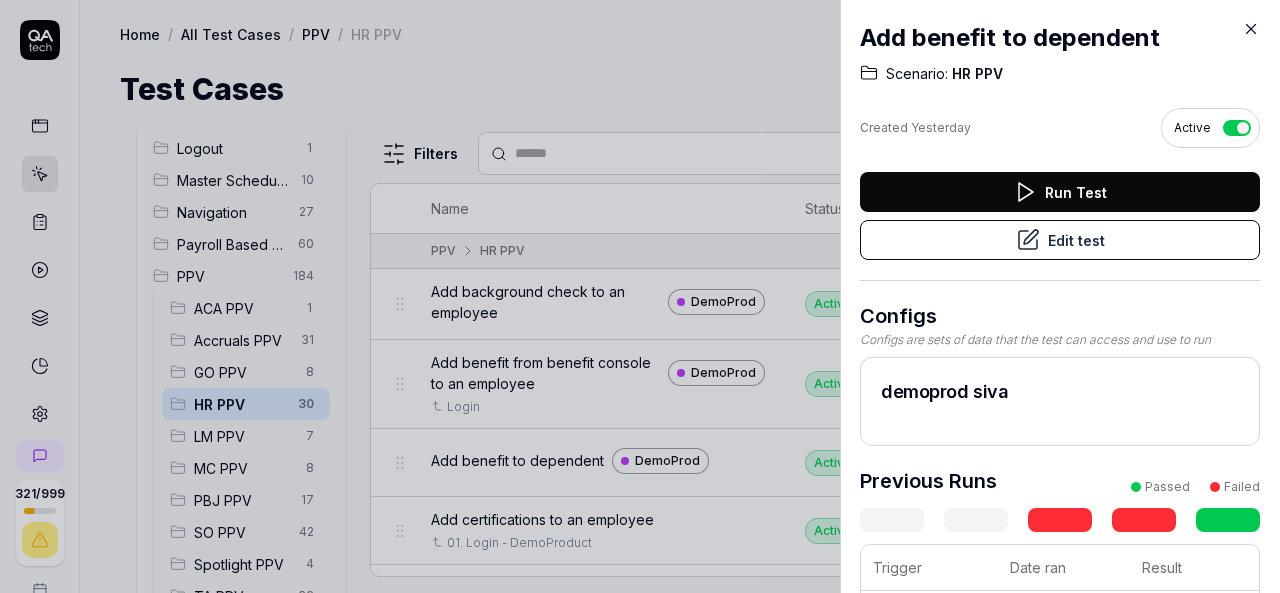 click on "Edit test" at bounding box center (1060, 240) 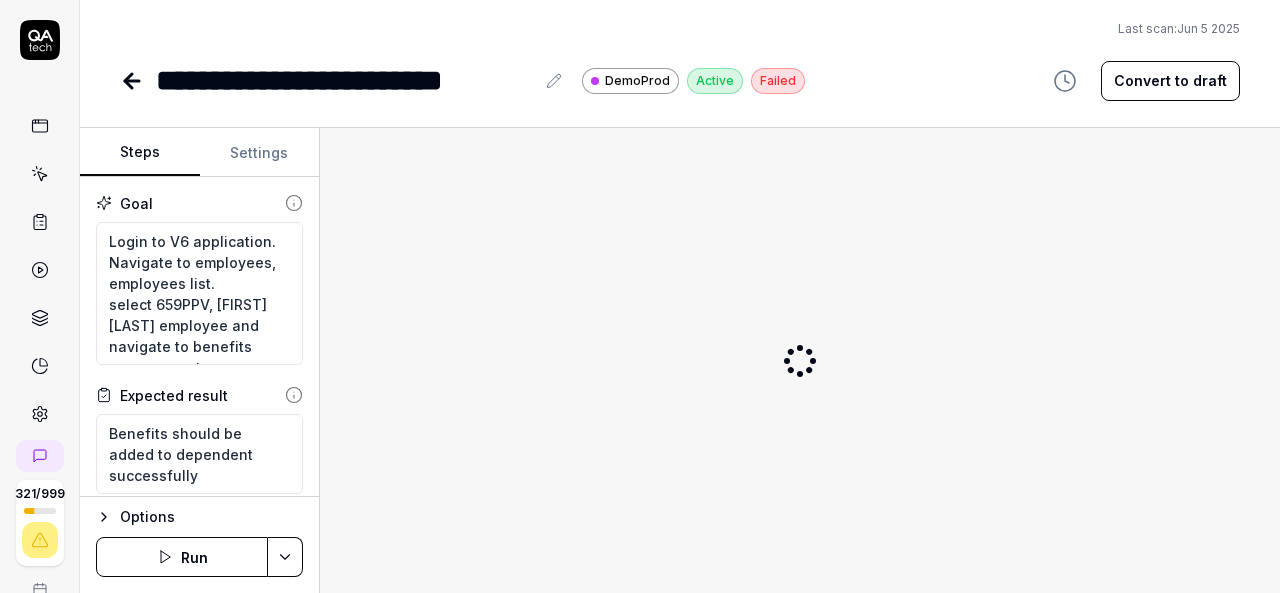 scroll, scrollTop: 100, scrollLeft: 0, axis: vertical 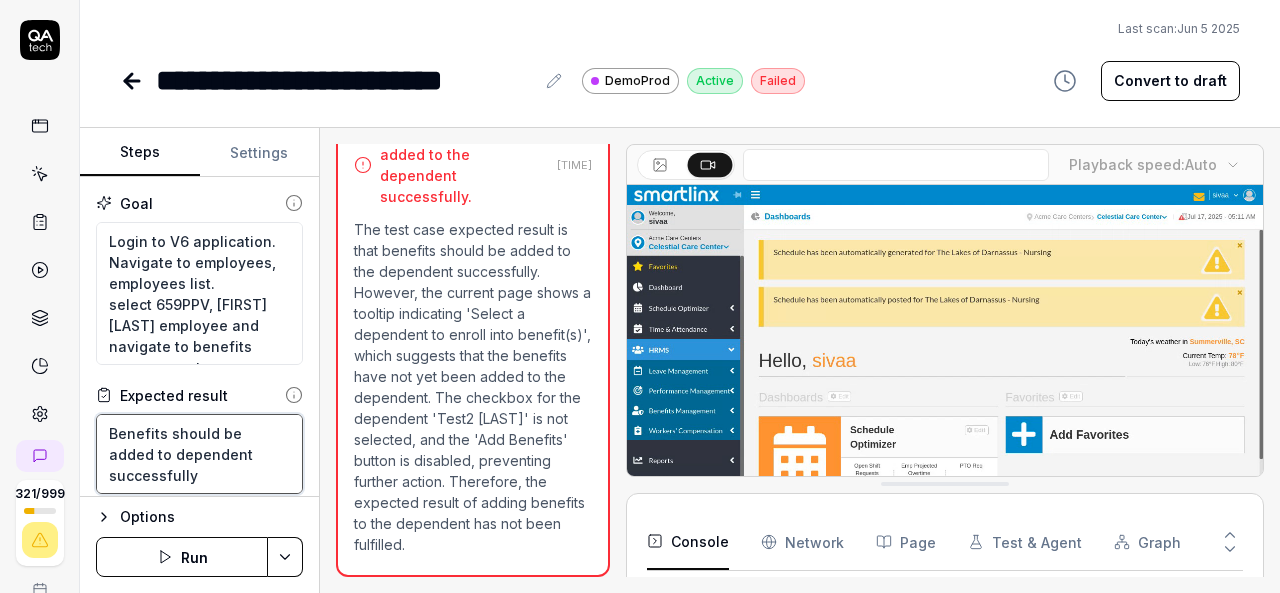 click on "Benefits should be added to dependent successfully" at bounding box center (199, 454) 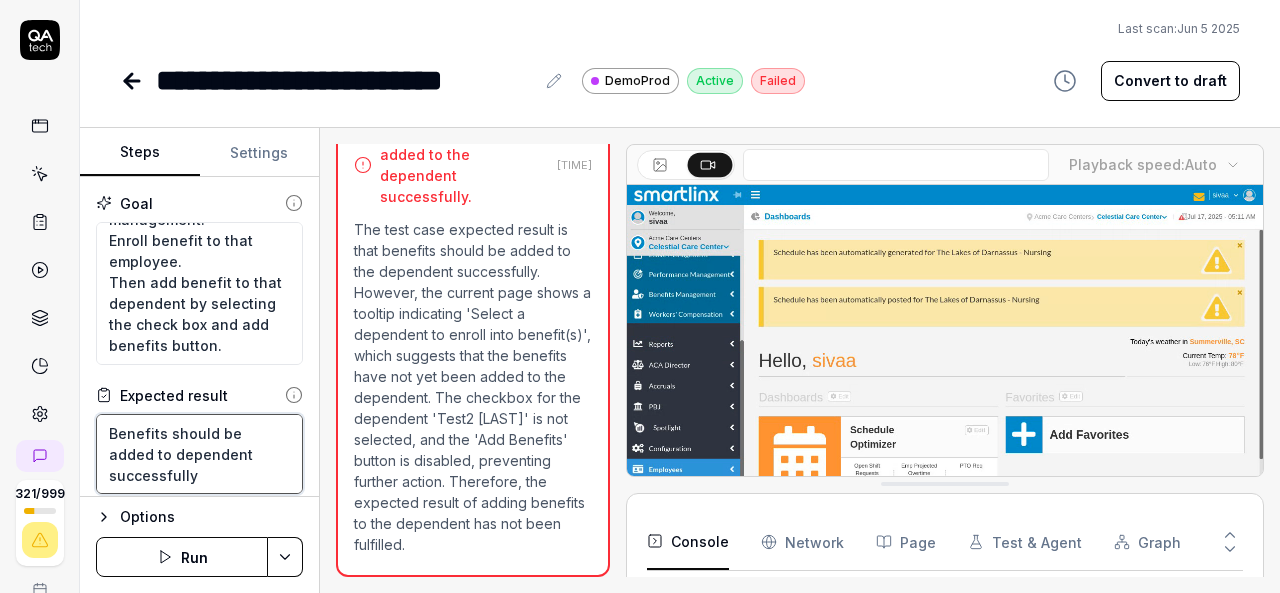 scroll, scrollTop: 200, scrollLeft: 0, axis: vertical 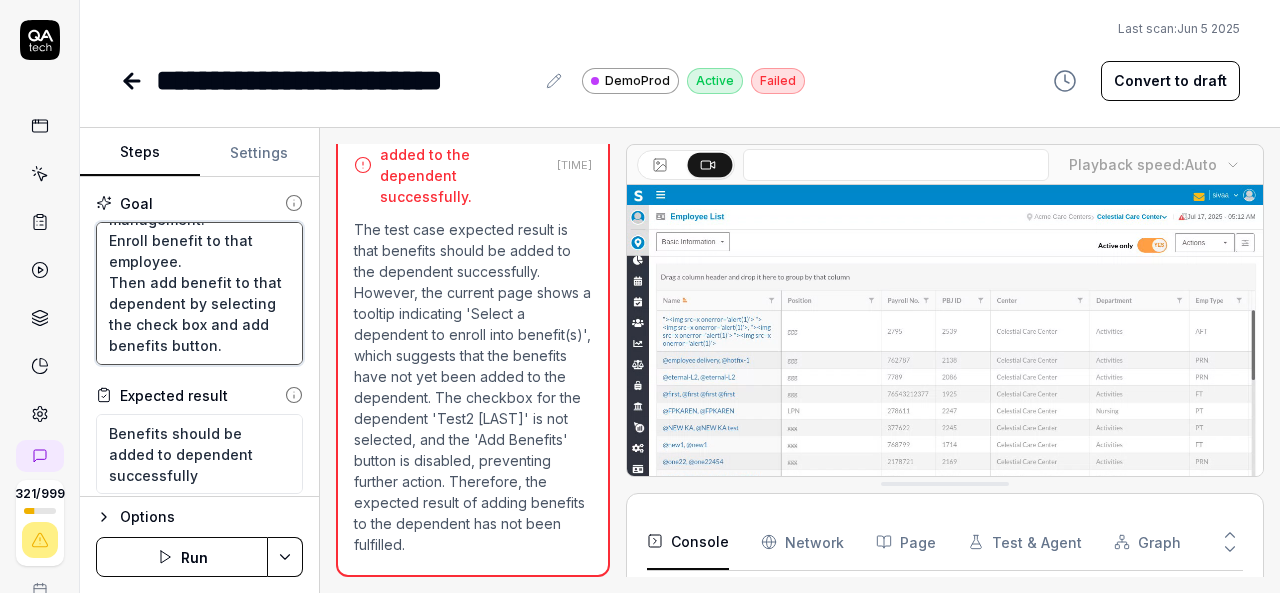 click on "Login to V6 application.
Navigate to employees, employees list.
select 659PPV, [FIRST] [LAST] employee and navigate to benefits management.
Enroll benefit to that employee.
Then add benefit to that dependent by selecting the check box and add benefits button." at bounding box center (199, 293) 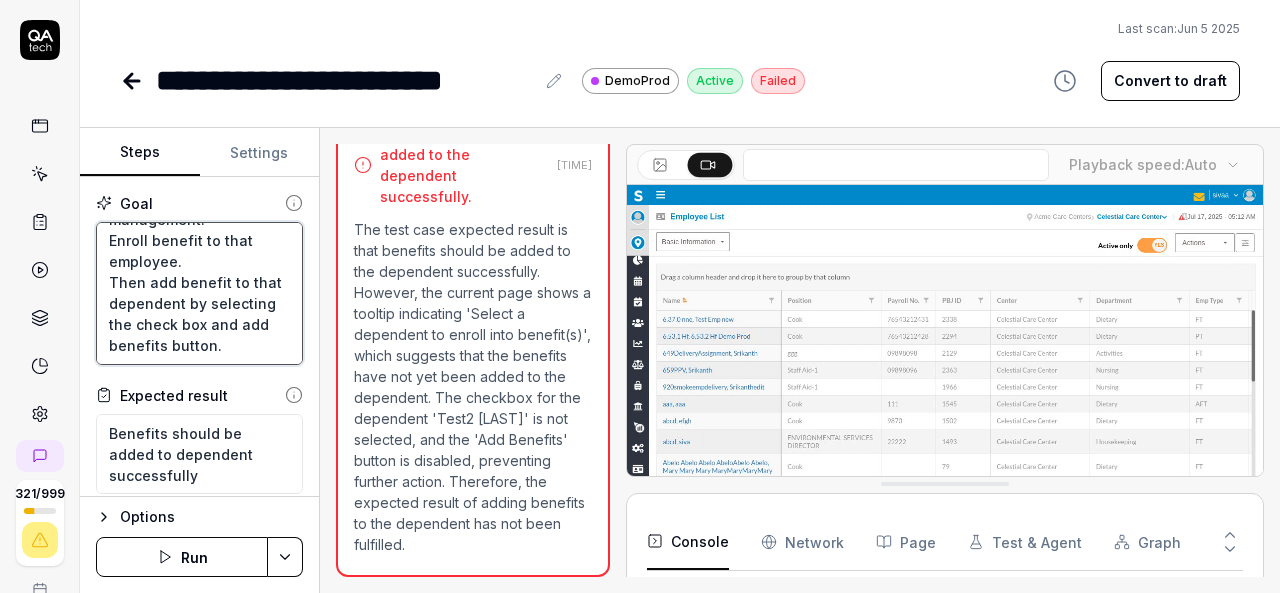 type on "*" 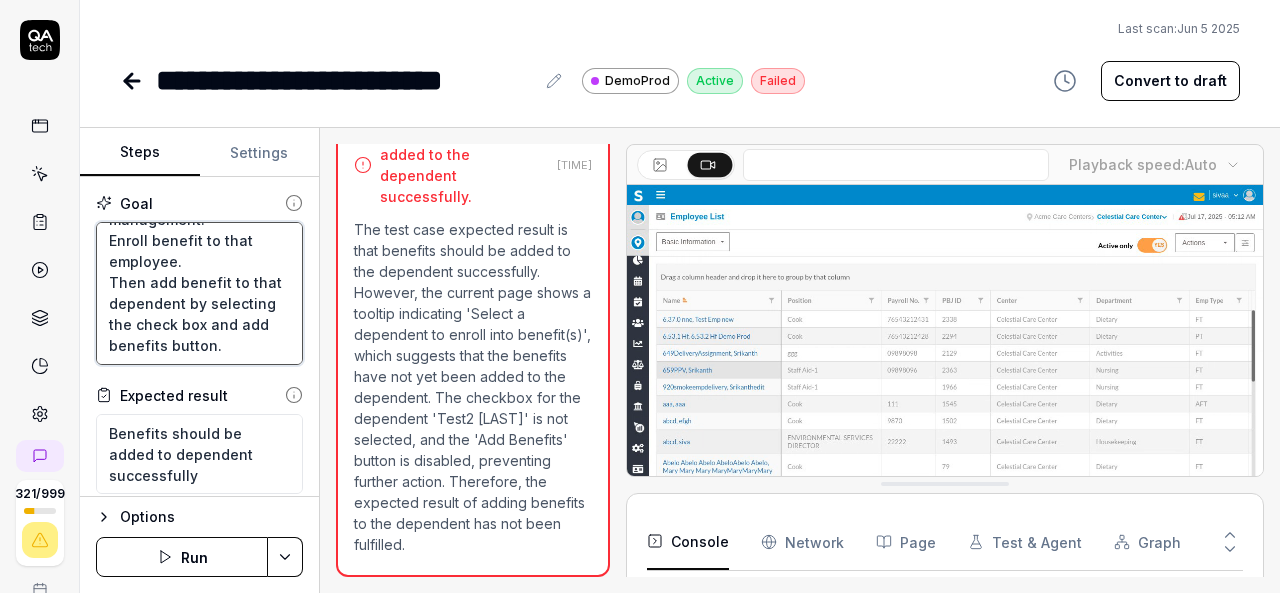 type on "Login to V6 application.
Navigate to employees, employees list.
select 659PPV, [FIRST] [LAST] employee and navigate to benefits management.
Enroll benefit to that employee.
Thena add benefit to that dependent by selecting the check box and add benefits button." 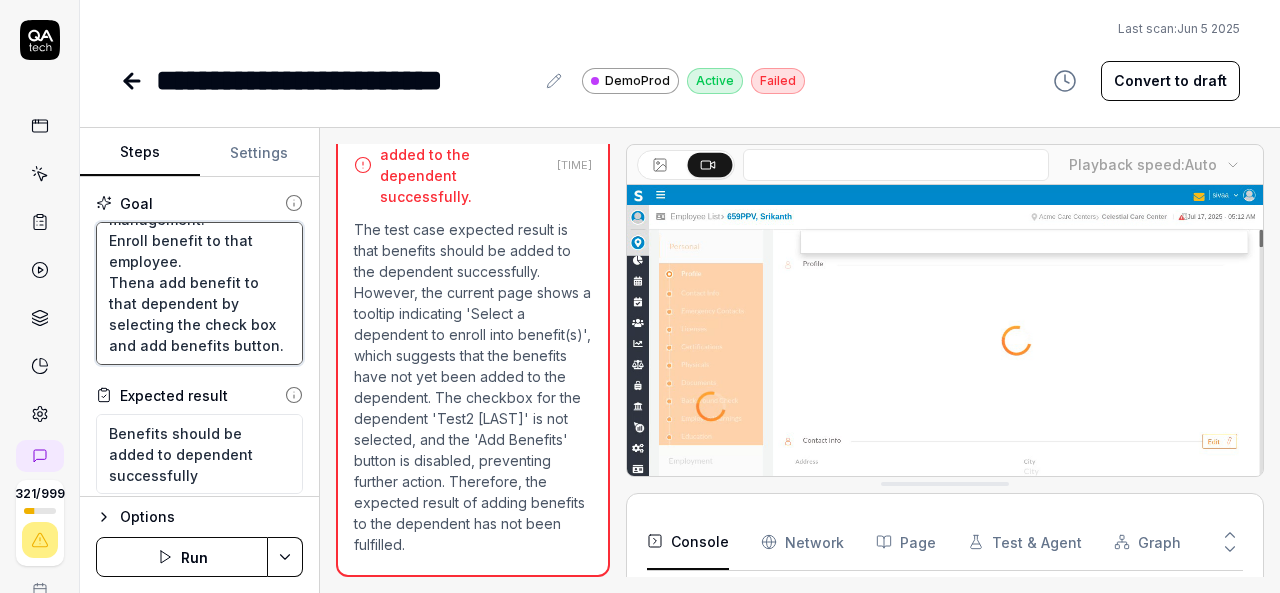 type on "*" 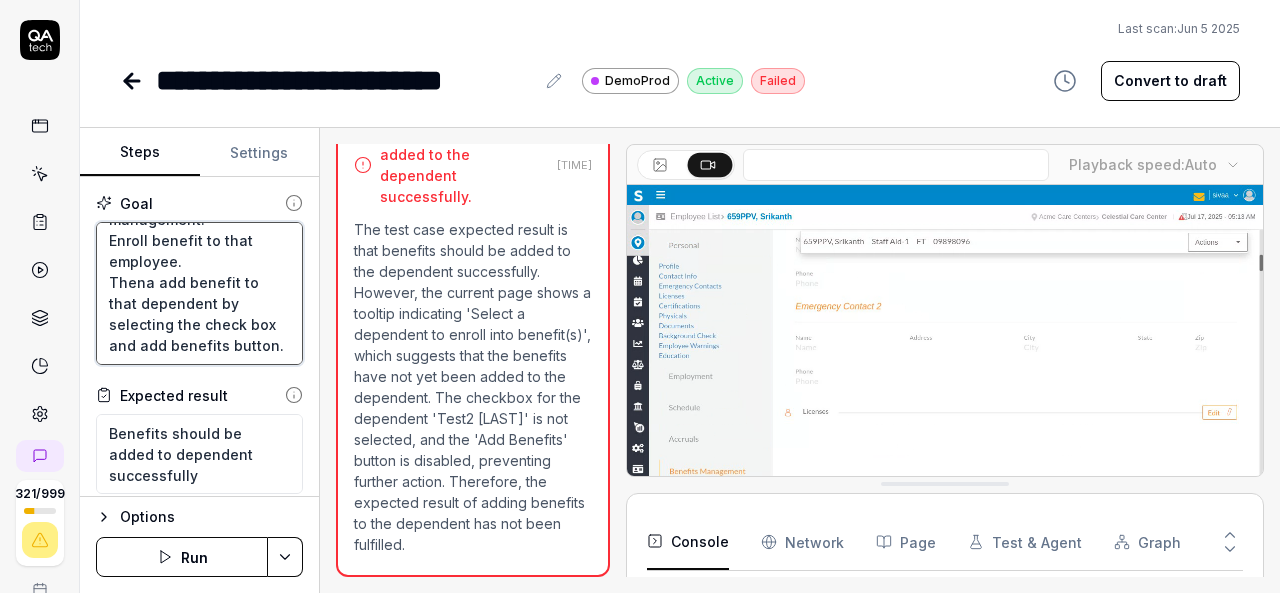 type on "Login to V6 application.
Navigate to employees, employees list.
select 659PPV, [FIRST] [LAST] employee and navigate to benefits management.
Enroll benefit to that employee.
Thenaf add benefit to that dependent by selecting the check box and add benefits button." 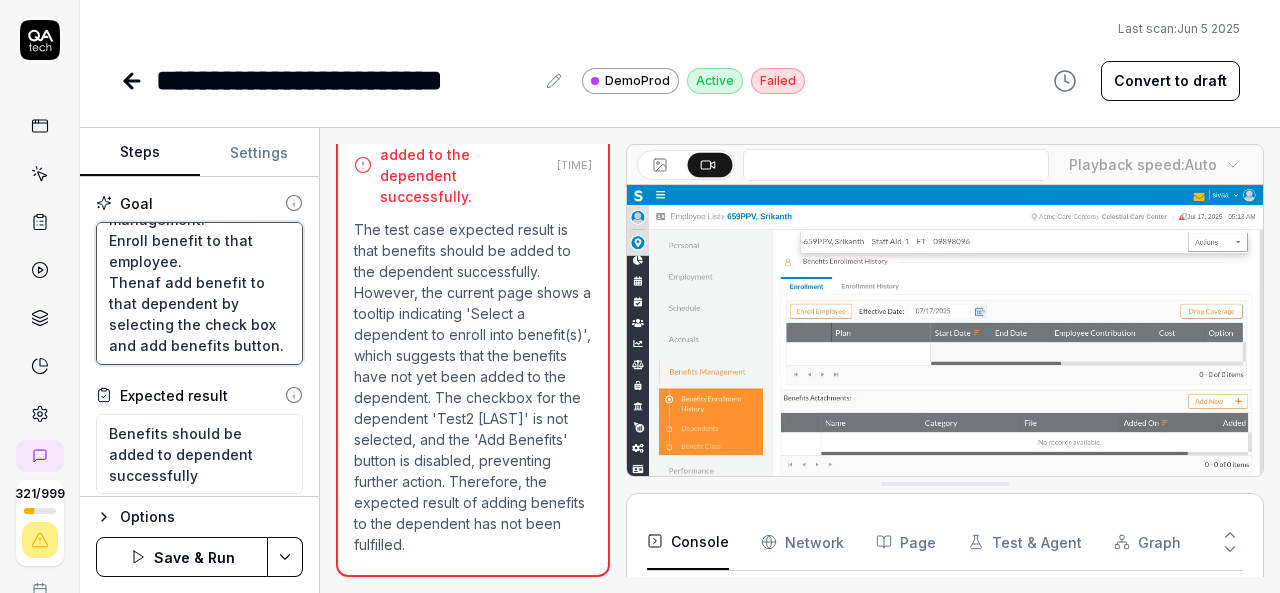 type on "*" 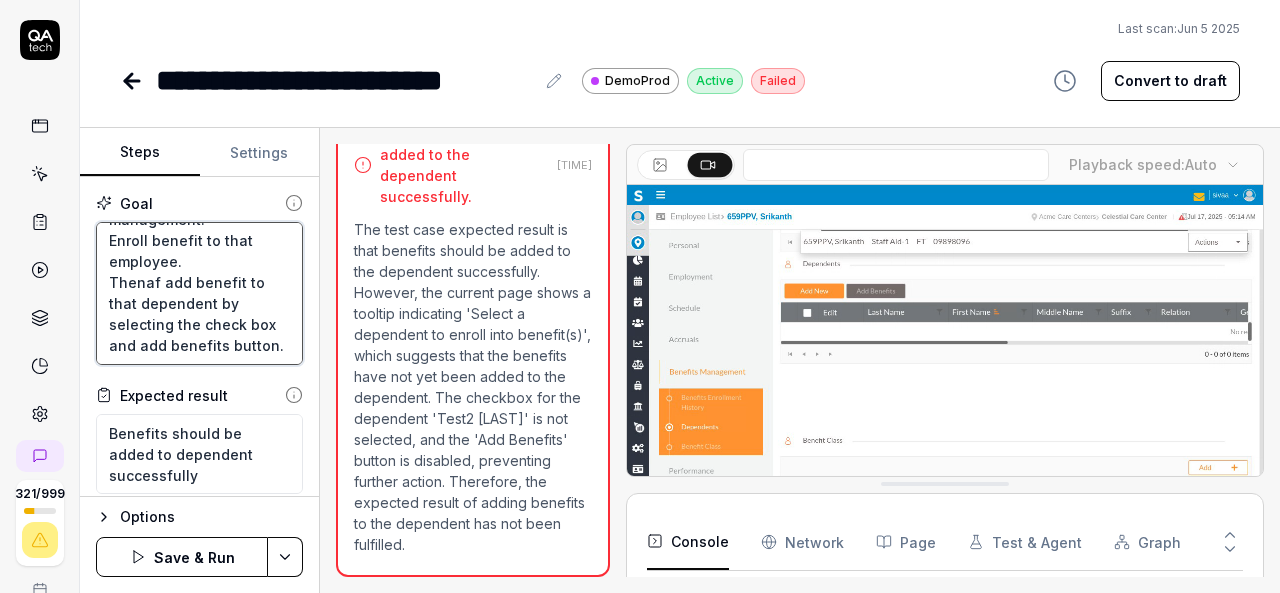 type on "Login to V6 application.
Navigate to employees, employees list.
select 659PPV, [FIRST] [LAST] employee and navigate to benefits management.
Enroll benefit to that employee.
Thenaft add benefit to that dependent by selecting the check box and add benefits button." 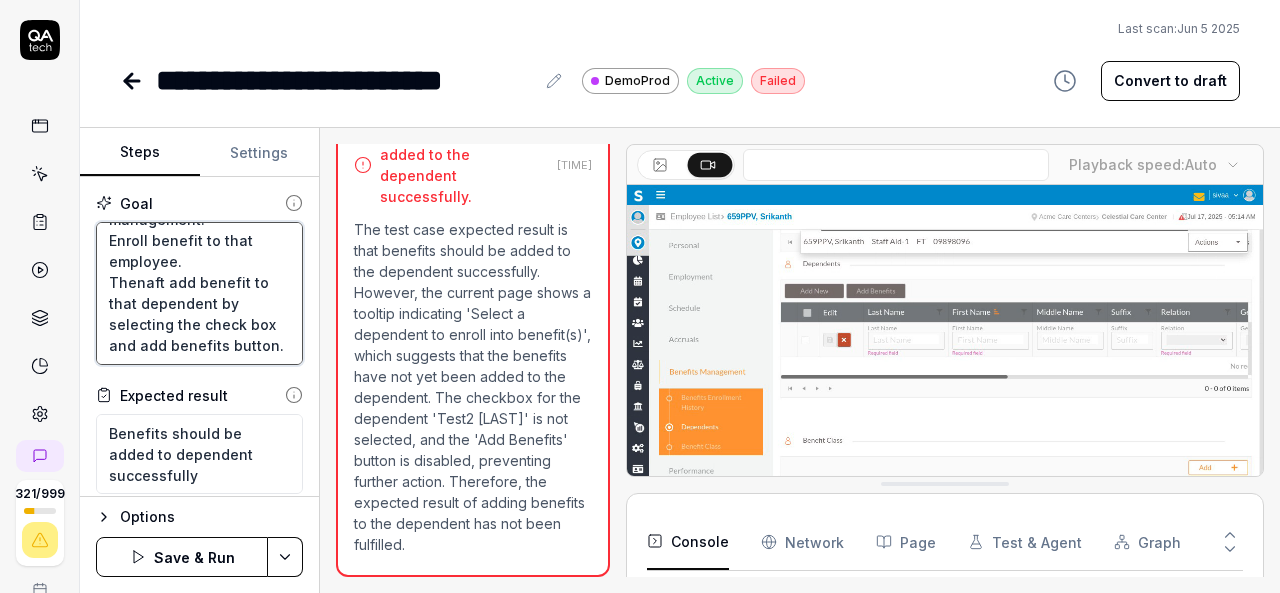 type on "*" 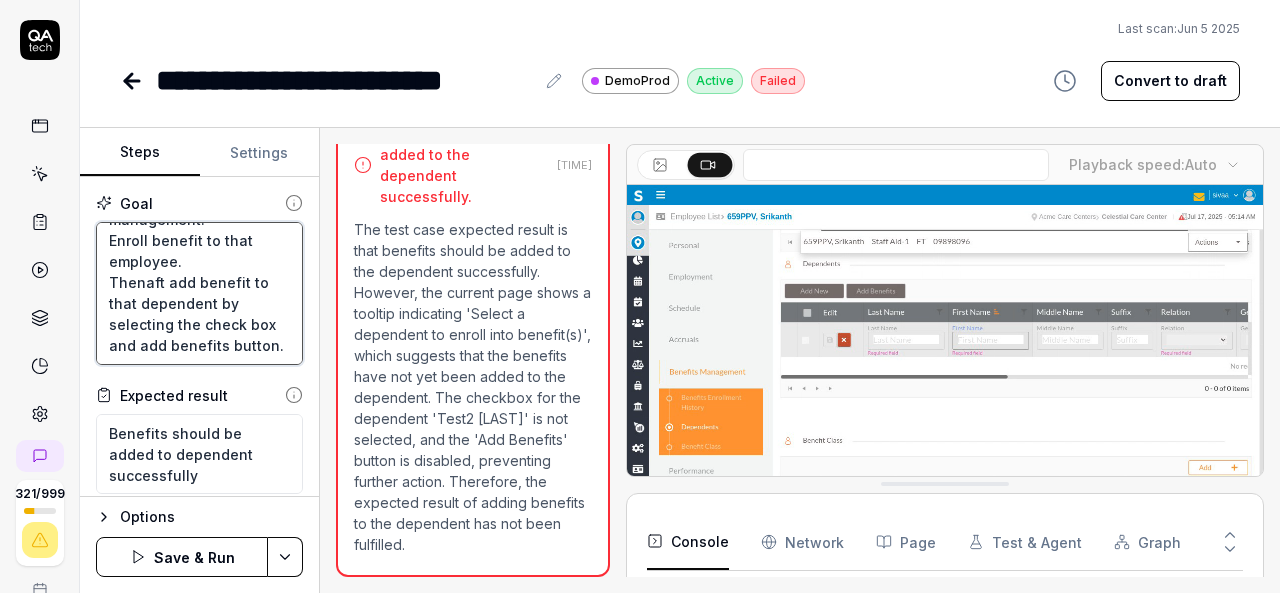 type on "Login to V6 application.
Navigate to employees, employees list.
select 659PPV, [FIRST] [LAST] employee and navigate to benefits management.
Enroll benefit to that employee.
Thenafte add benefit to that dependent by selecting the check box and add benefits button." 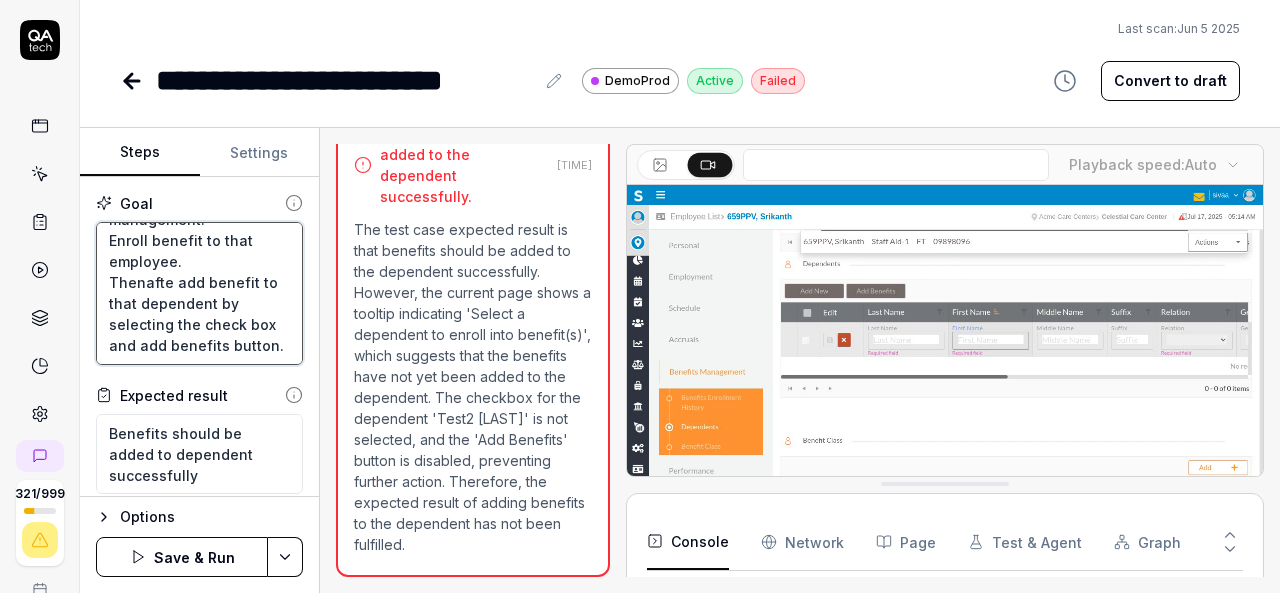type on "*" 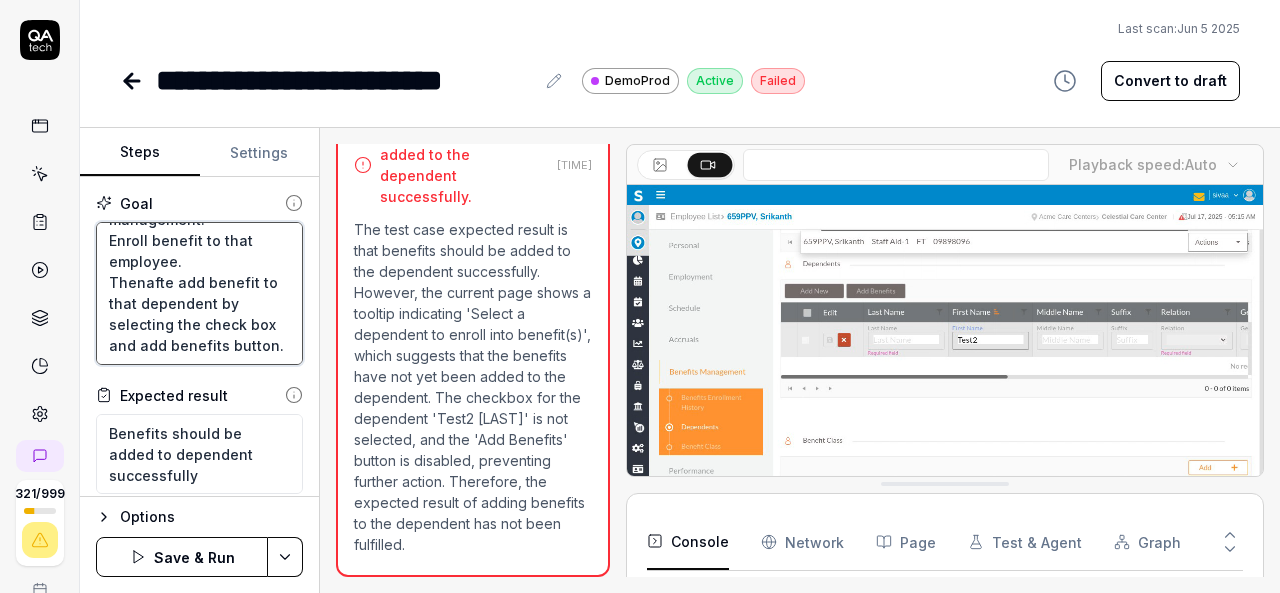type on "Login to V6 application.
Navigate to employees, employees list.
select 659PPV, [FIRST] [LAST] employee and navigate to benefits management.
Enroll benefit to that employee.
Thenafter add benefit to that dependent by selecting the check box and add benefits button." 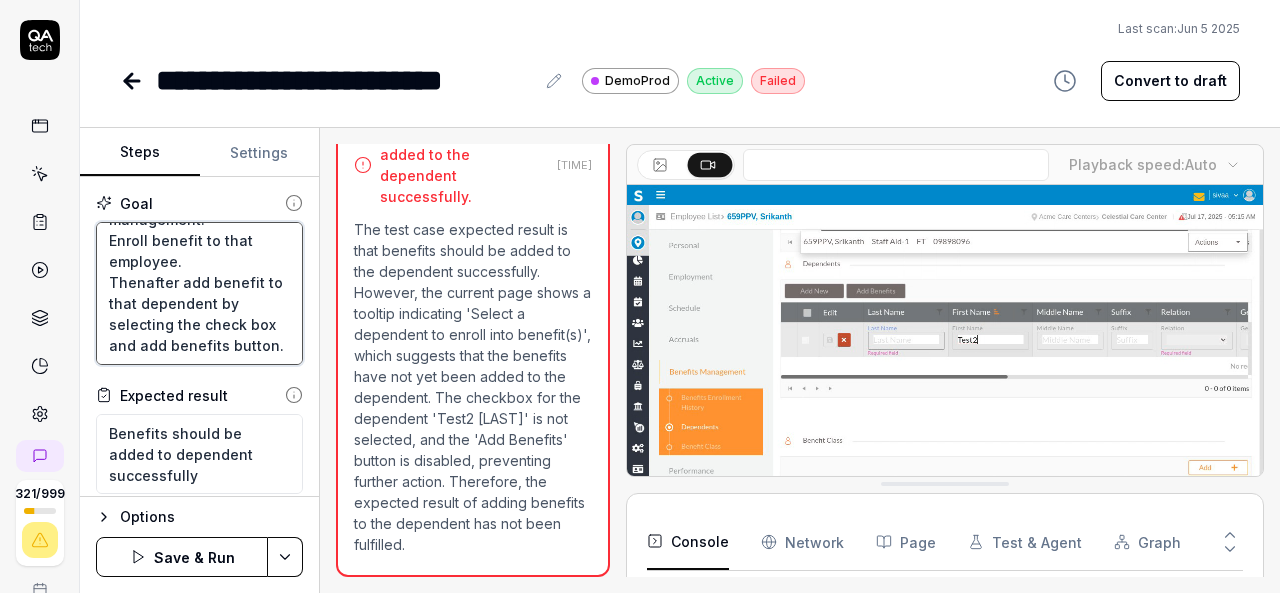 type on "*" 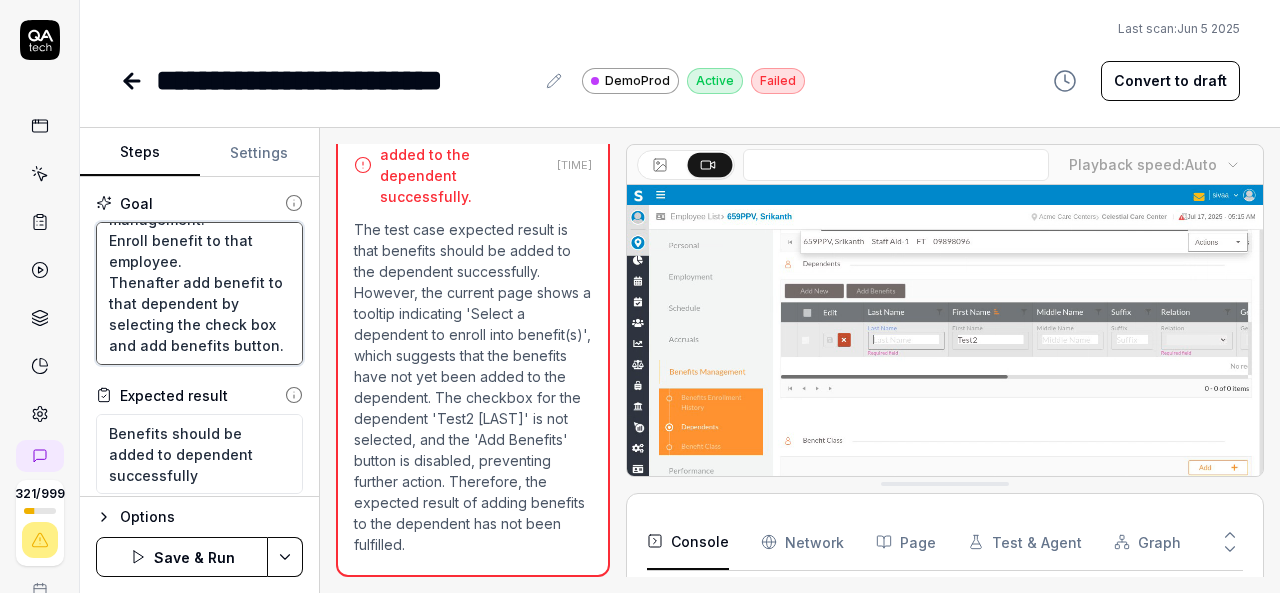 type on "Login to V6 application.
Navigate to employees, employees list.
select 659PPV, [FIRST] [LAST] employee and navigate to benefits management.
Enroll benefit to that employee.
Thenafter  add benefit to that dependent by selecting the check box and add benefits button." 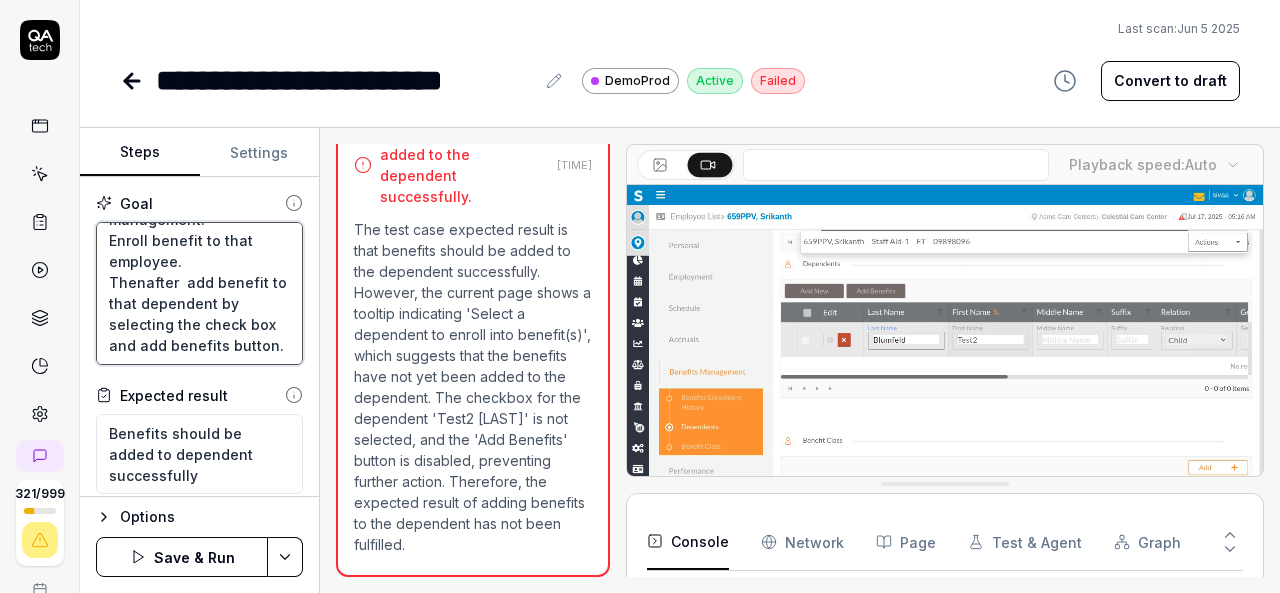 type on "*" 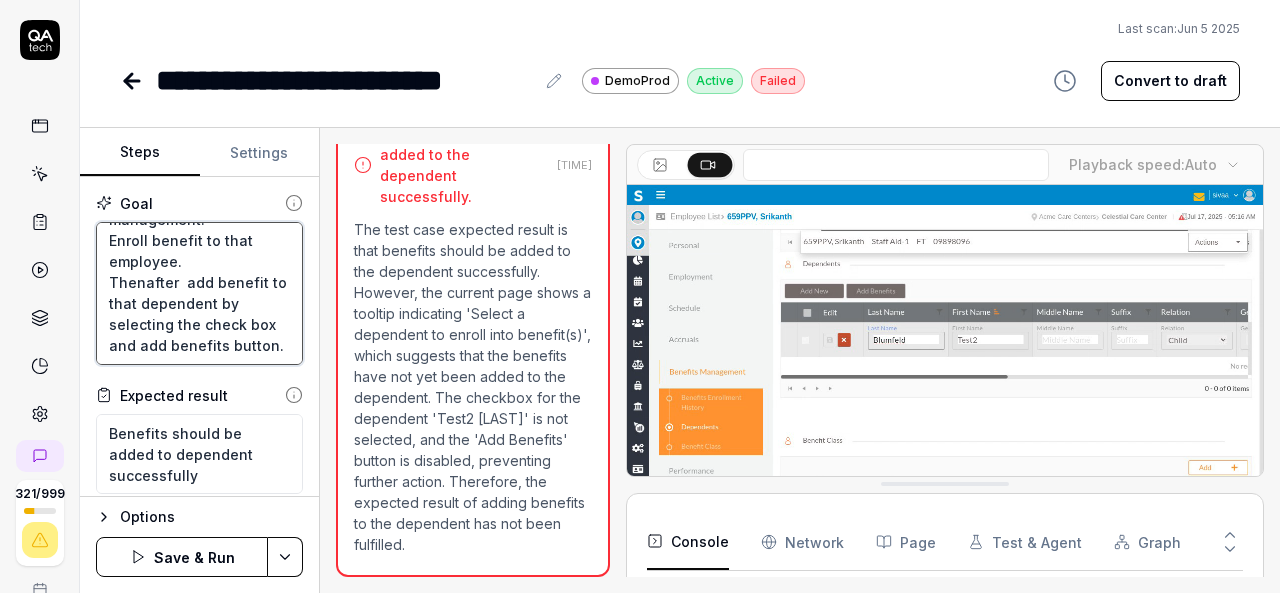 type on "Login to V6 application.
Navigate to employees, employees list.
select 659PPV, [FIRST] [LAST] employee and navigate to benefits management.
Enroll benefit to that employee.
Then after  add benefit to that dependent by selecting the check box and add benefits button." 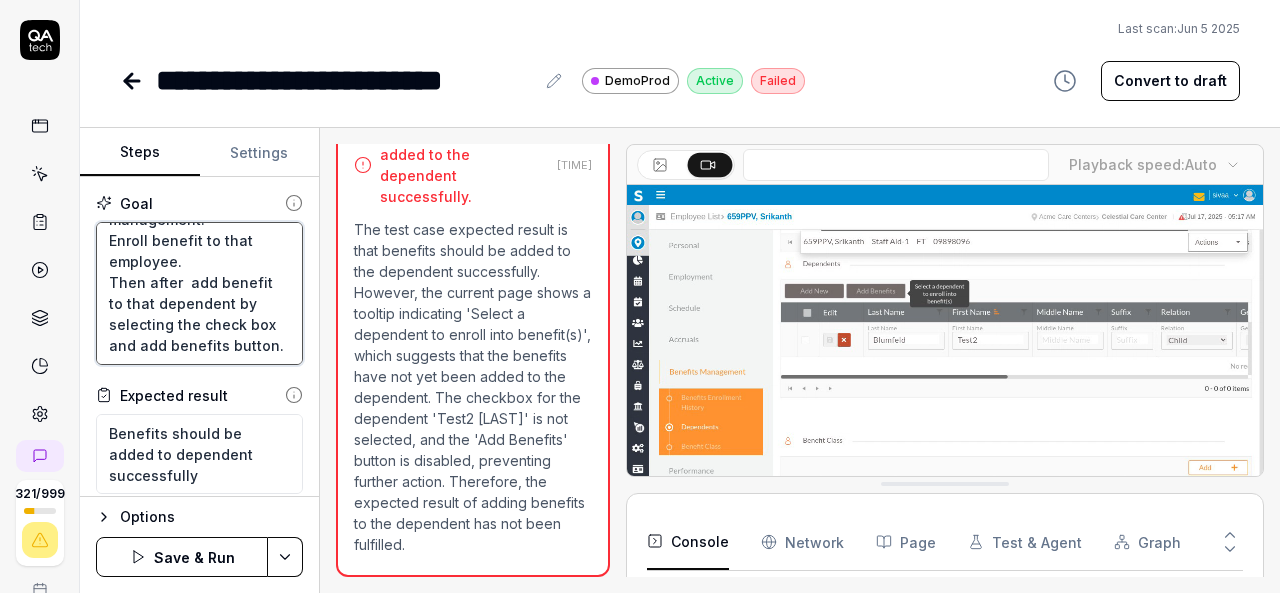 click on "Login to V6 application.
Navigate to employees, employees list.
select 659PPV, [FIRST] [LAST] employee and navigate to benefits management.
Enroll benefit to that employee.
Then after  add benefit to that dependent by selecting the check box and add benefits button." at bounding box center (199, 293) 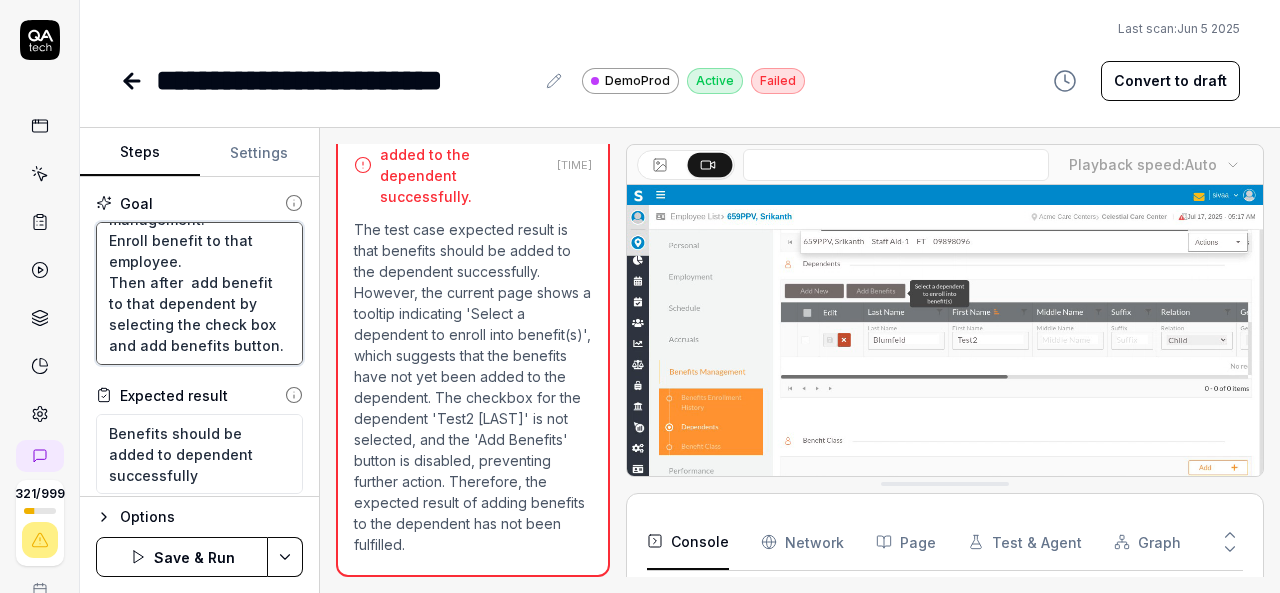 type on "*" 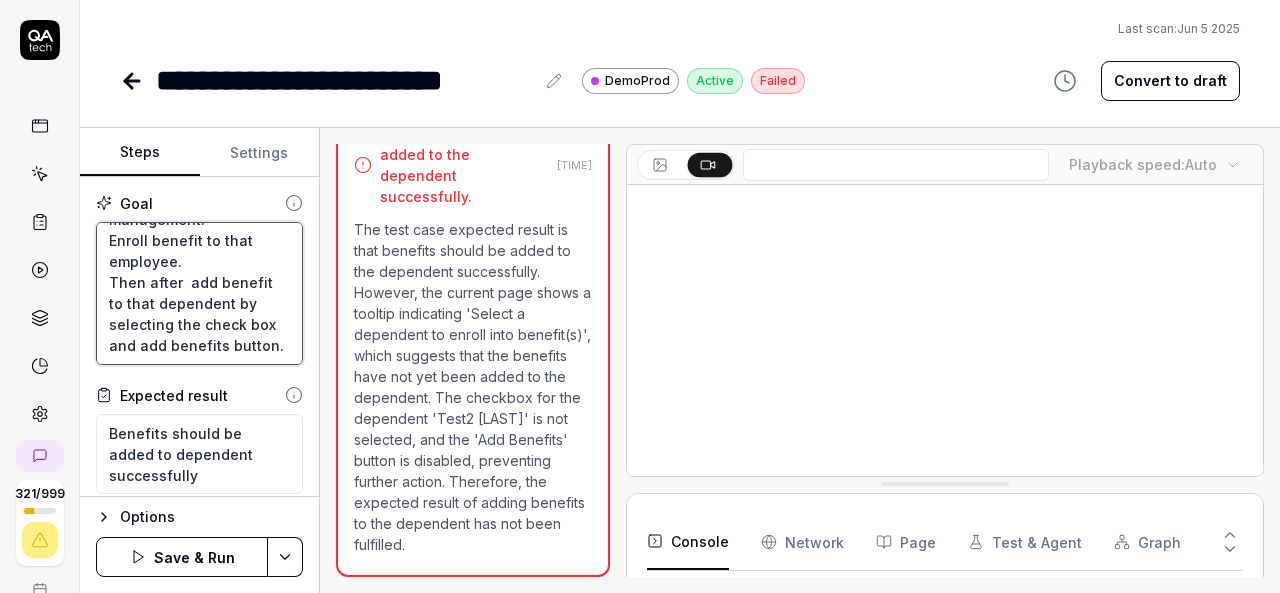 type on "Login to V6 application.
Navigate to employees, employees list.
select 659PPV, [FIRST] [LAST] employee and navigate to benefits management.
Enroll benefit to that employee.
Then after  addbenefit to that dependent by selecting the check box and add benefits button." 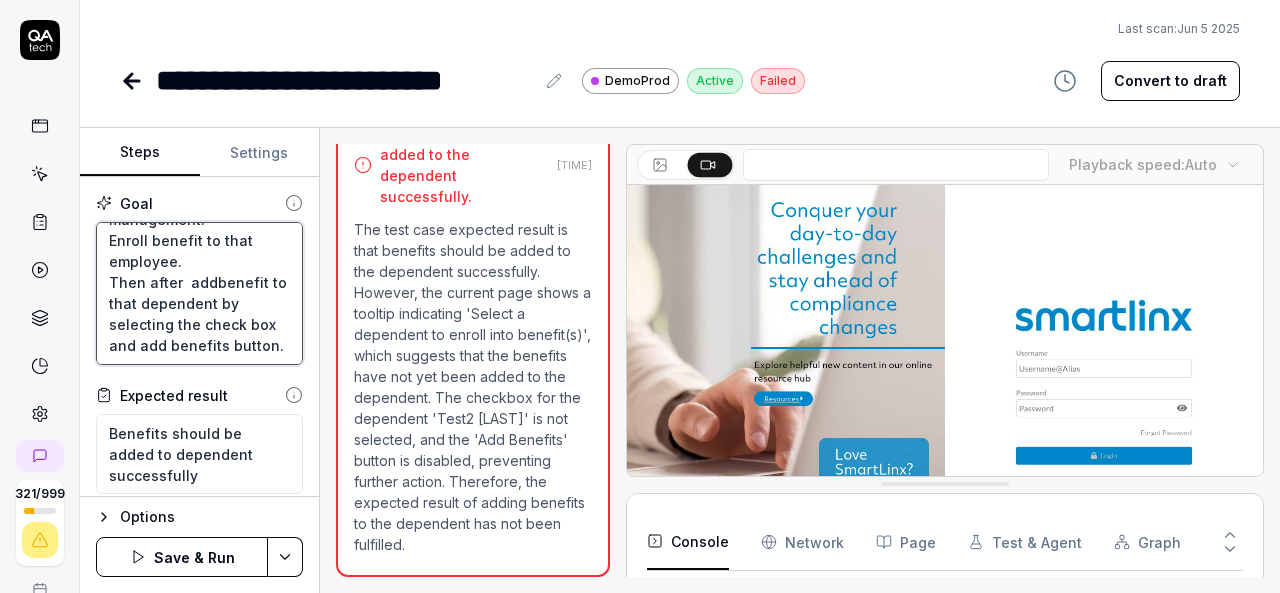 type on "*" 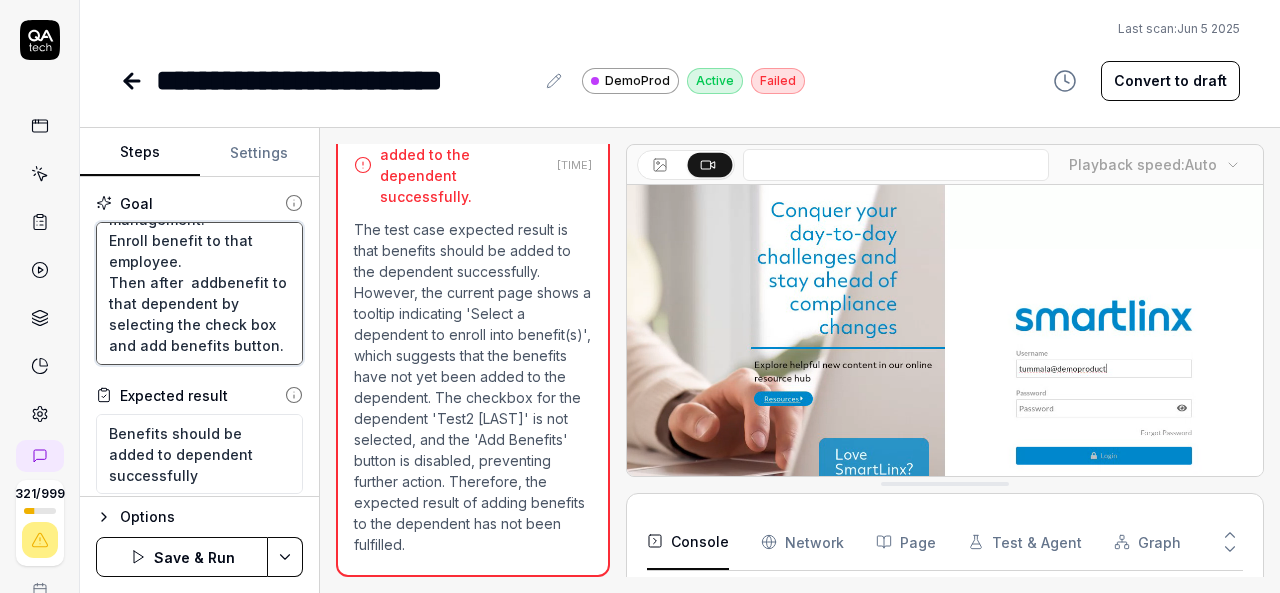 type on "Login to V6 application.
Navigate to employees, employees list.
select 659PPV, [FIRST] [LAST] employee and navigate to benefits management.
Enroll benefit to that employee.
Then after  addibenefit to that dependent by selecting the check box and add benefits button." 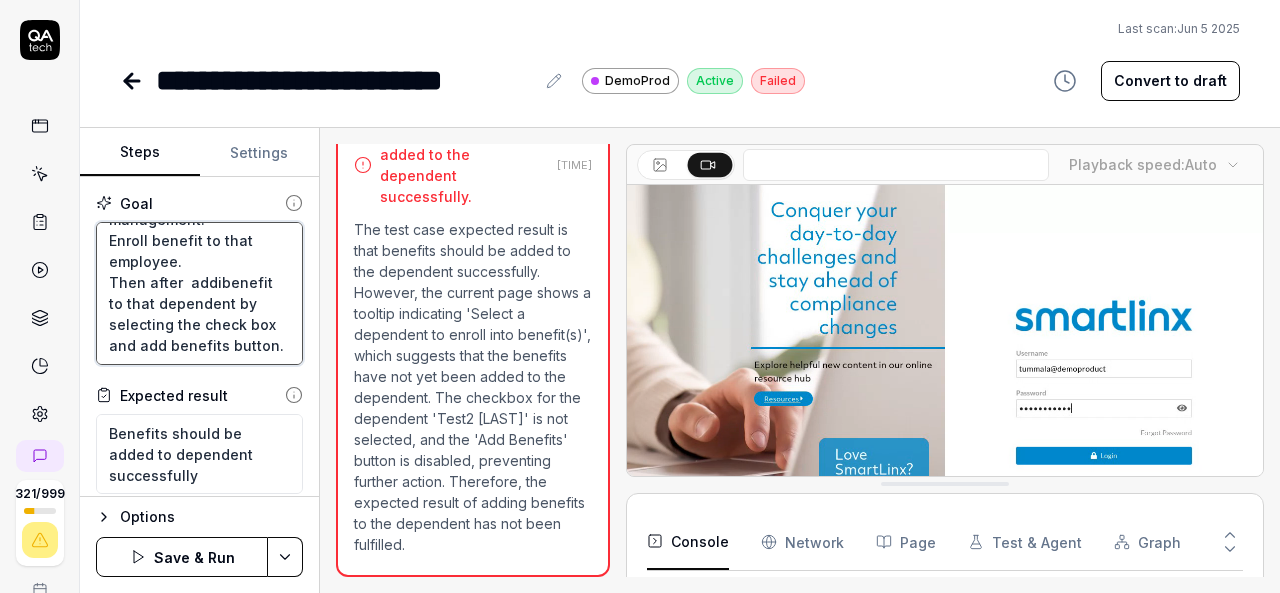 type on "*" 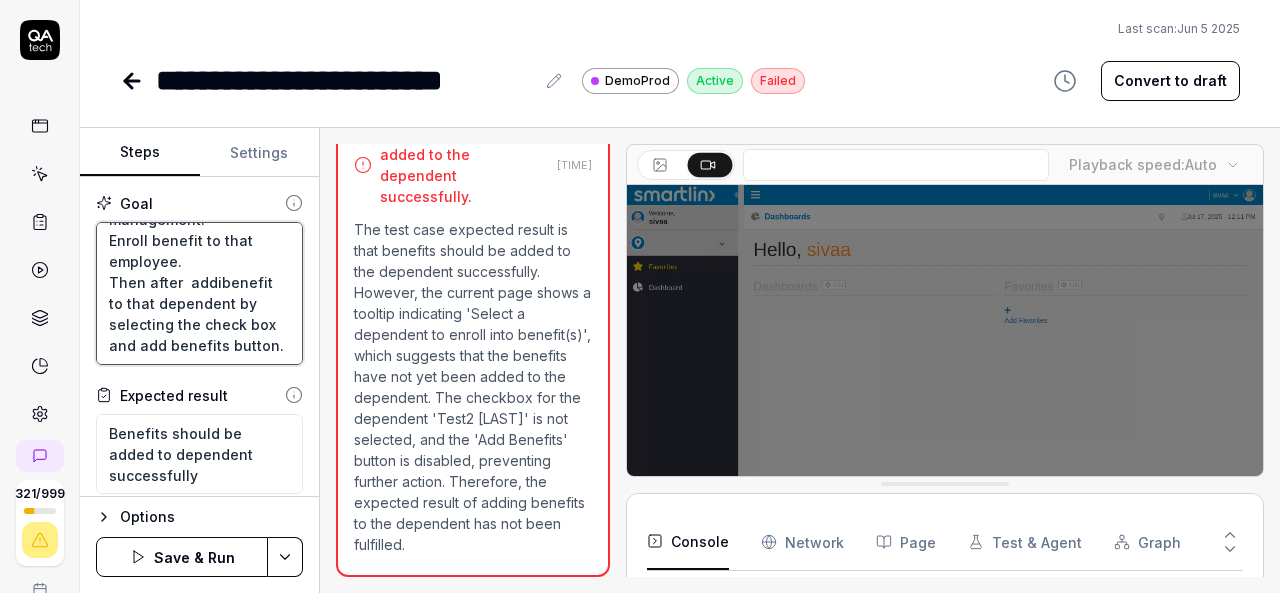 type on "Login to V6 application.
Navigate to employees, employees list.
select 659PPV, [FIRST] [LAST] employee and navigate to benefits management.
Enroll benefit to that employee.
Then after  addinbenefit to that dependent by selecting the check box and add benefits button." 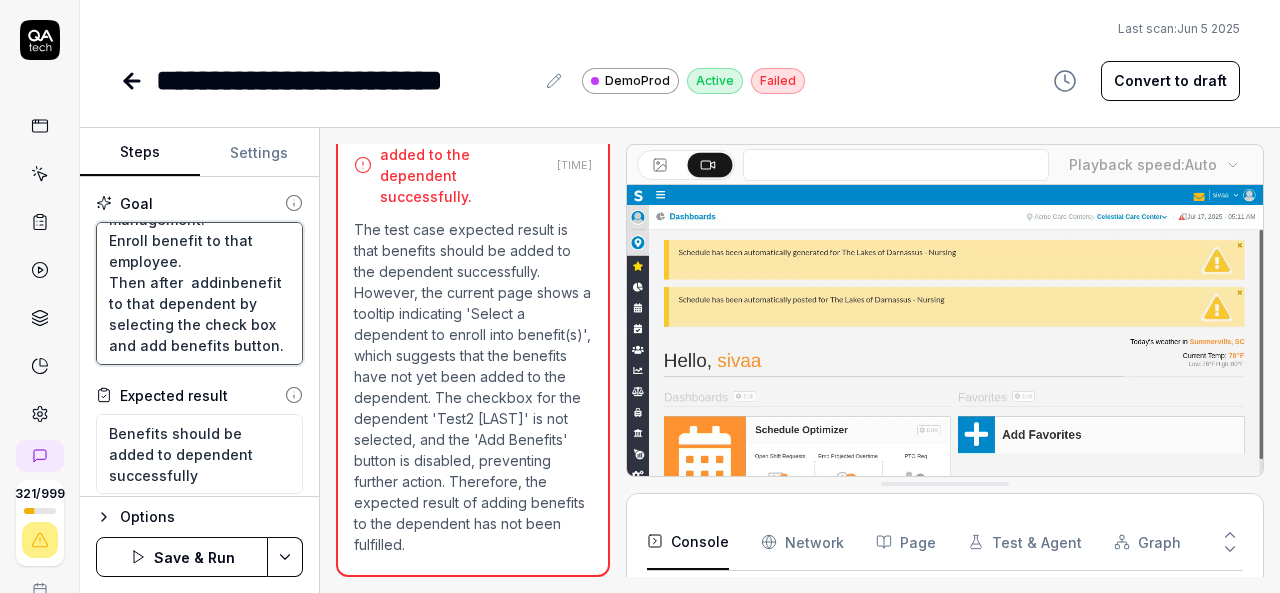type on "*" 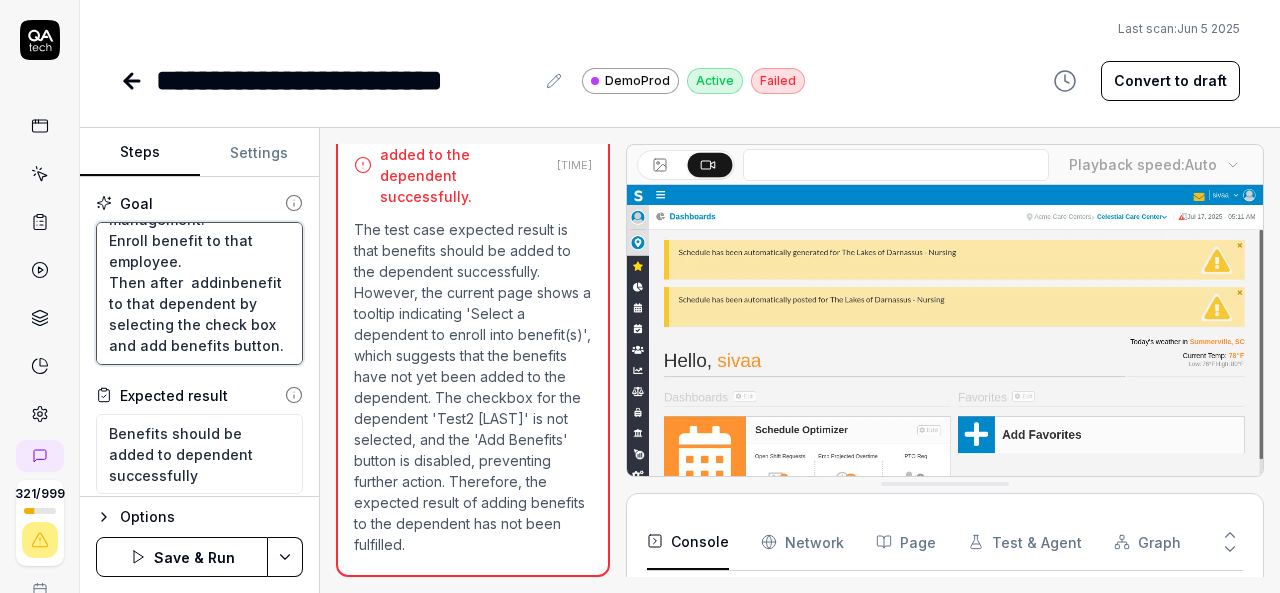 type on "Login to V6 application.
Navigate to employees, employees list.
select 659PPV, [FIRST] [LAST] employee and navigate to benefits management.
Enroll benefit to that employee.
Then after  addingbenefit to that dependent by selecting the check box and add benefits button." 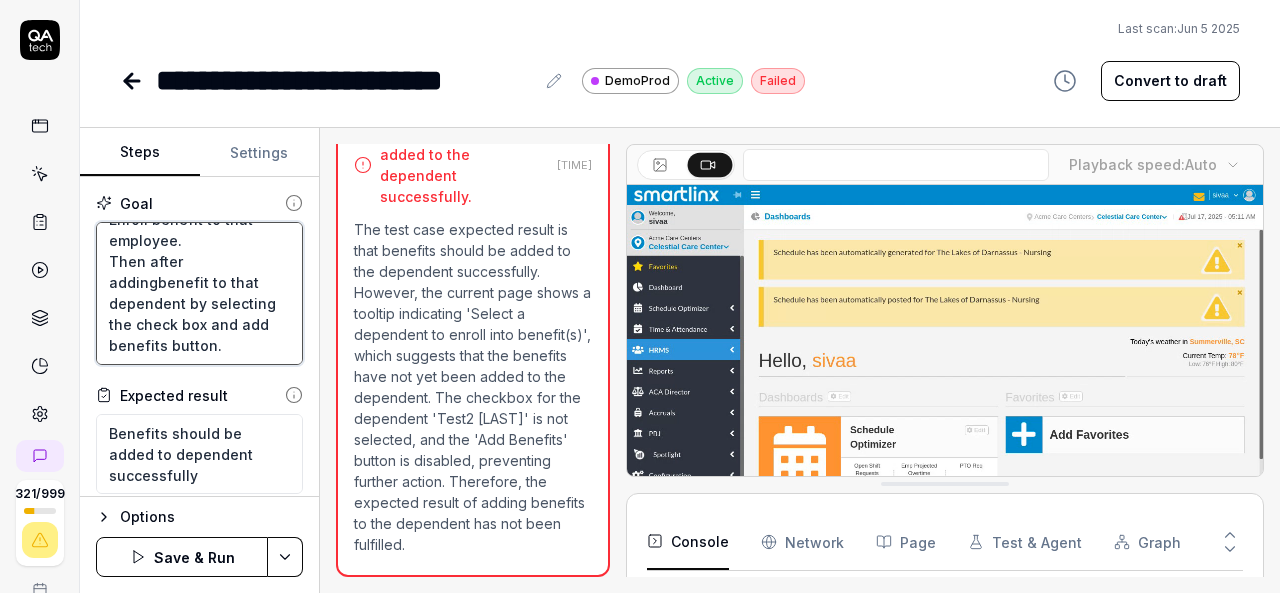 type on "*" 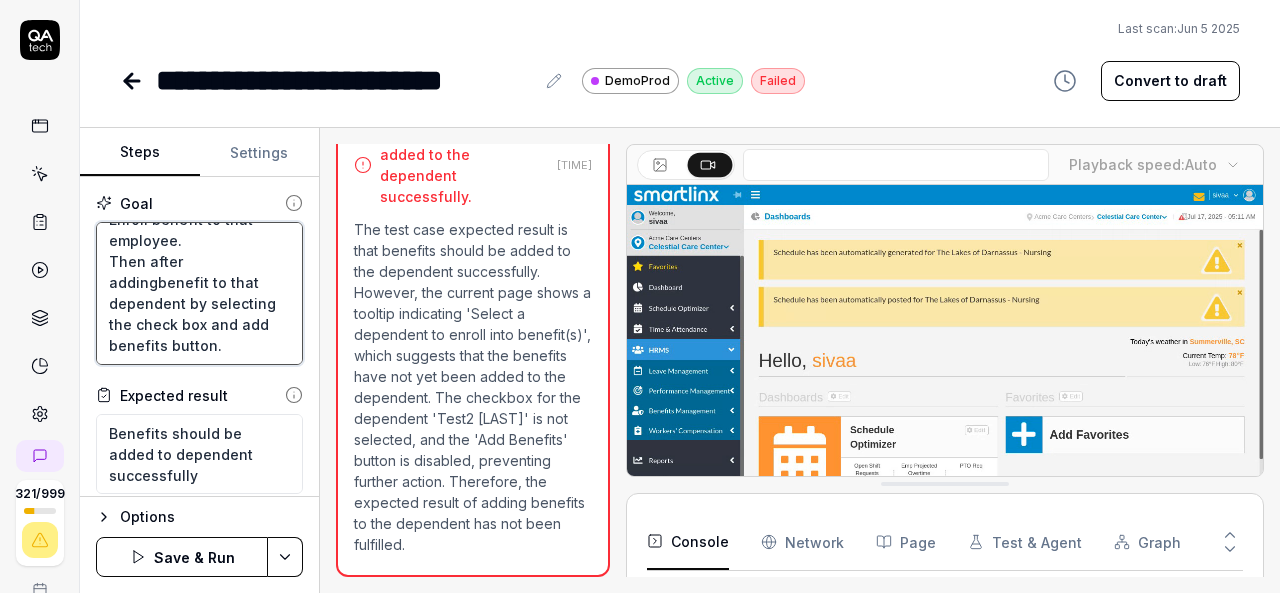 type on "Login to V6 application.
Navigate to employees, employees list.
select 659PPV, [FIRST] [LAST] employee and navigate to benefits management.
Enroll benefit to that employee.
Then after  adding benefit to that dependent by selecting the check box and add benefits button." 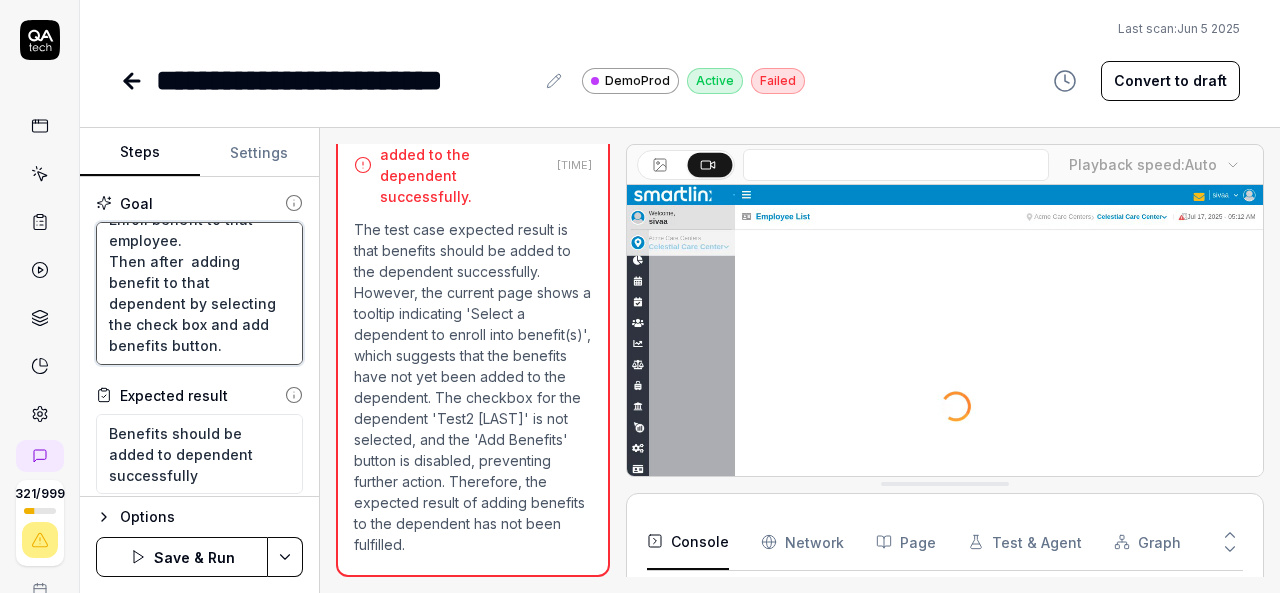 click on "Login to V6 application.
Navigate to employees, employees list.
select 659PPV, [FIRST] [LAST] employee and navigate to benefits management.
Enroll benefit to that employee.
Then after  adding benefit to that dependent by selecting the check box and add benefits button." at bounding box center [199, 293] 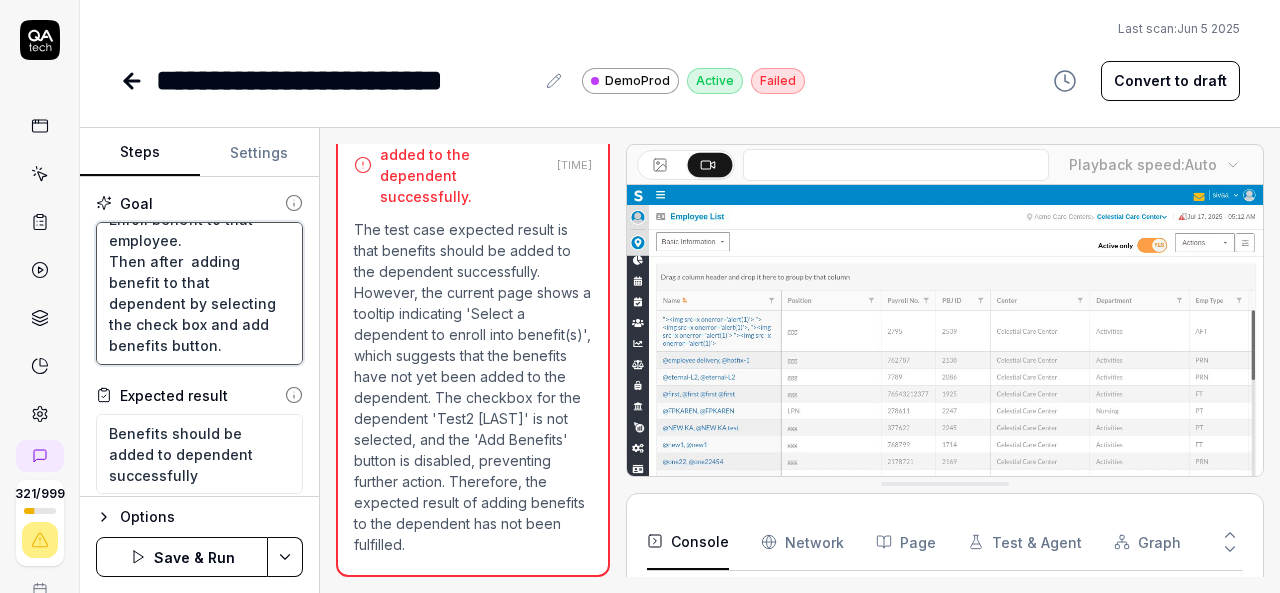 type on "*" 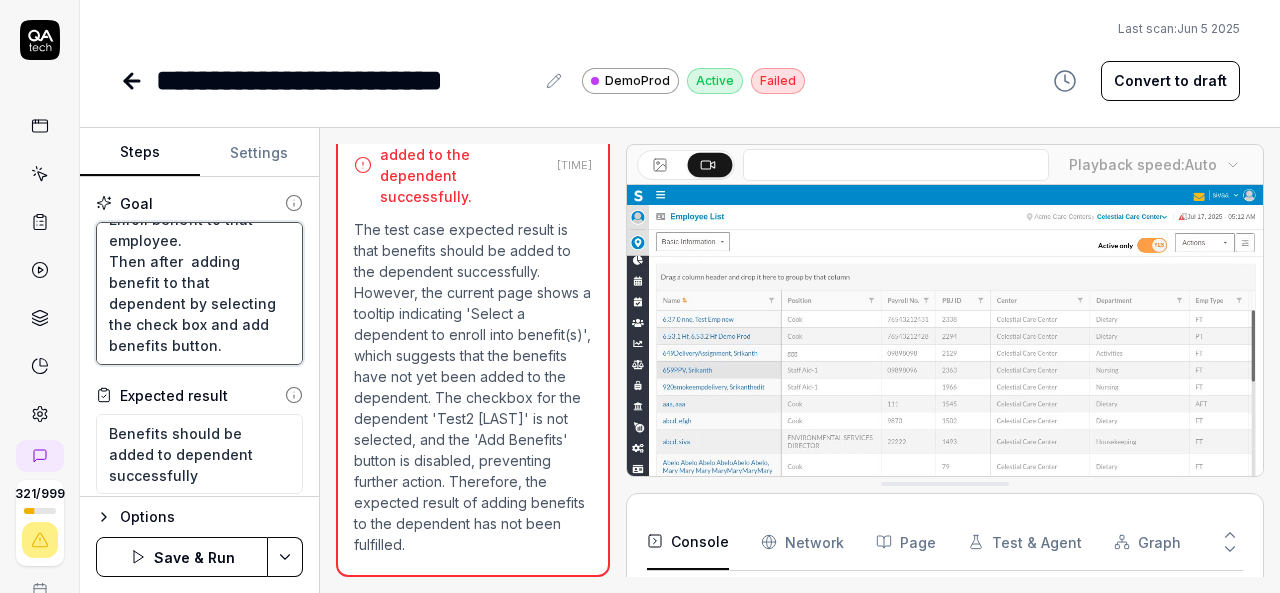 type on "Login to V6 application.
Navigate to employees, employees list.
select 659PPV, [FIRST] [LAST] employee and navigate to benefits management.
Enroll benefit to that employee.
Then after  adding benefit to that edependent by selecting the check box and add benefits button." 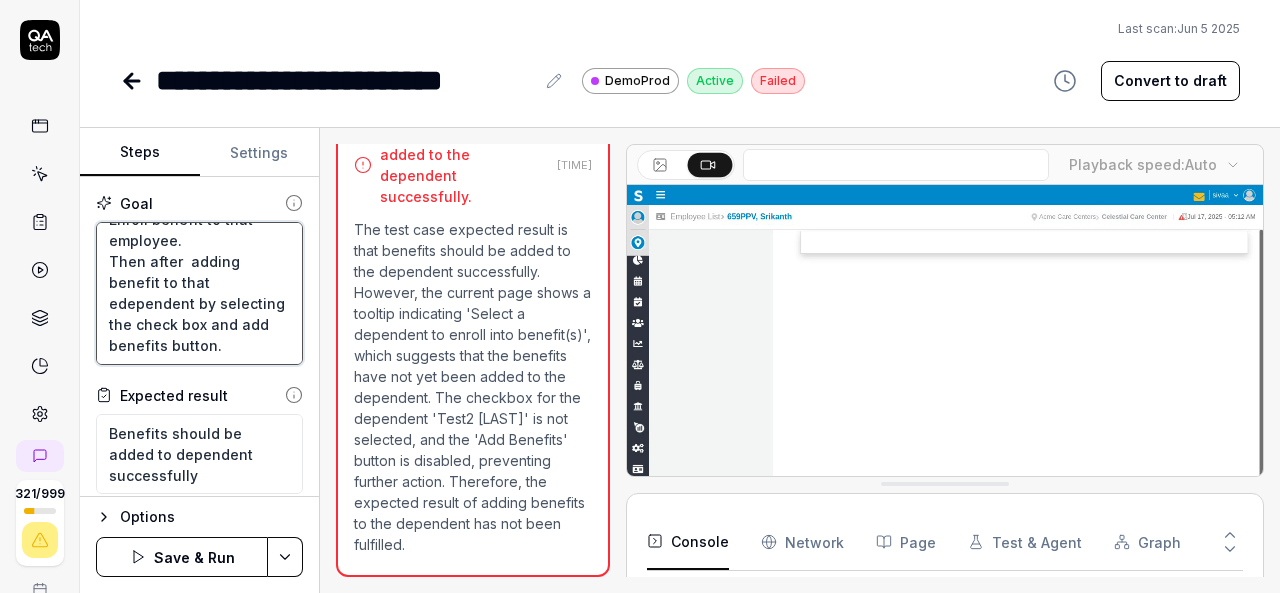 type on "*" 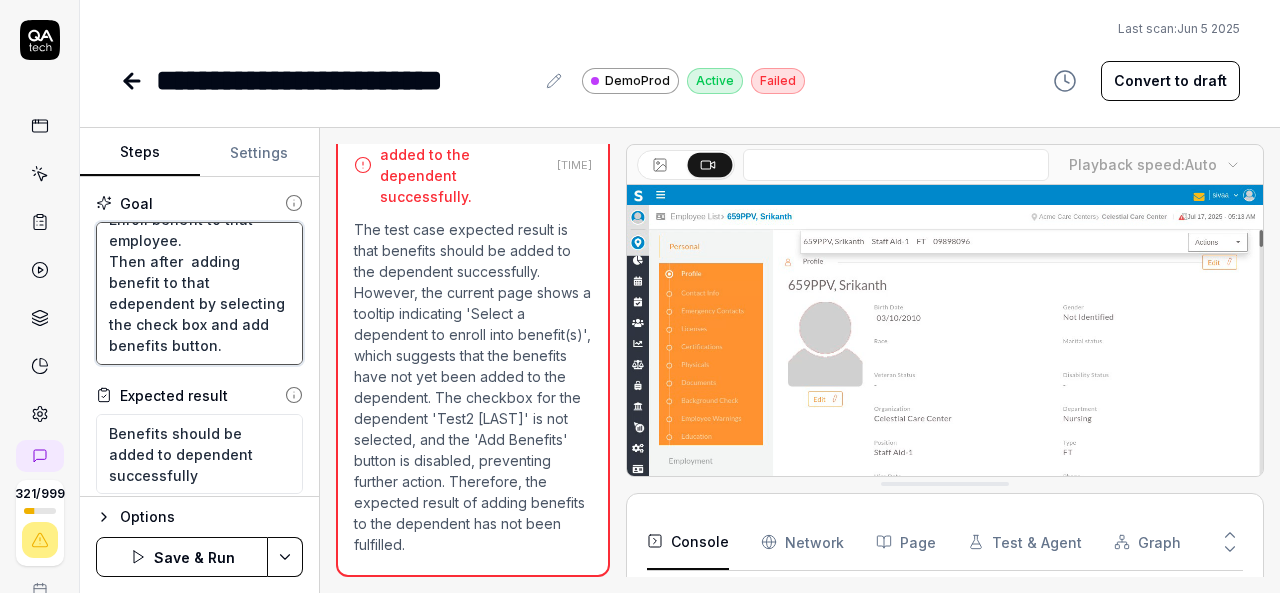 type on "Login to V6 application.
Navigate to employees, employees list.
select 659PPV, [FIRST] [LAST] employee and navigate to benefits management.
Enroll benefit to that employee.
Then after  adding benefit to that emdependent by selecting the check box and add benefits button." 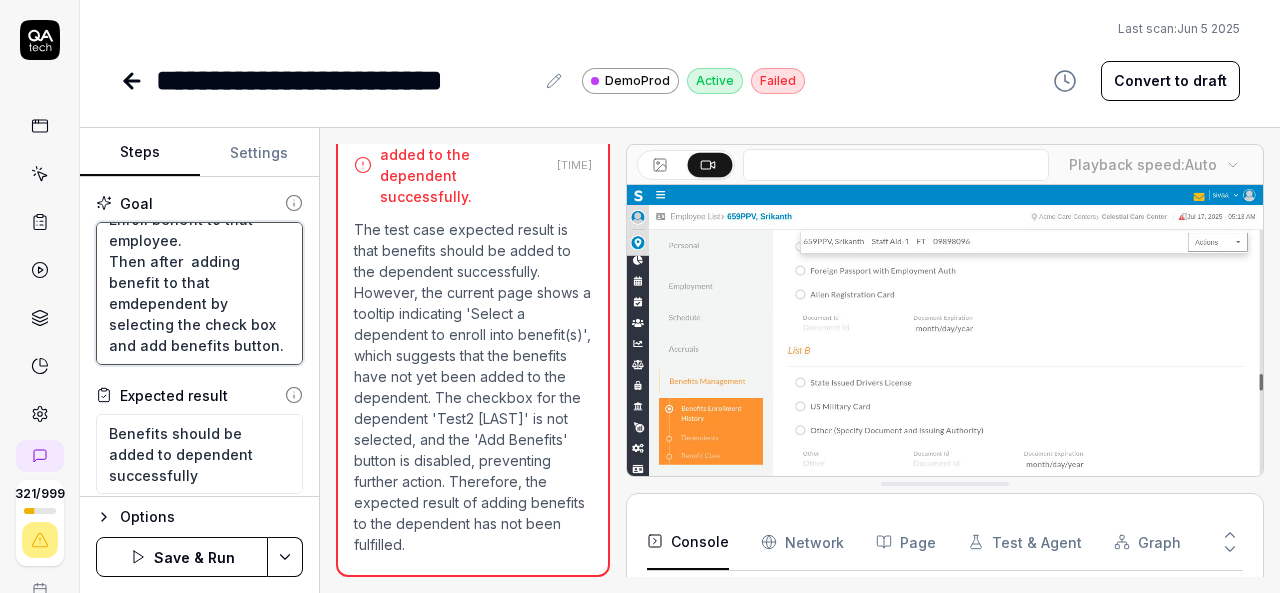 type on "*" 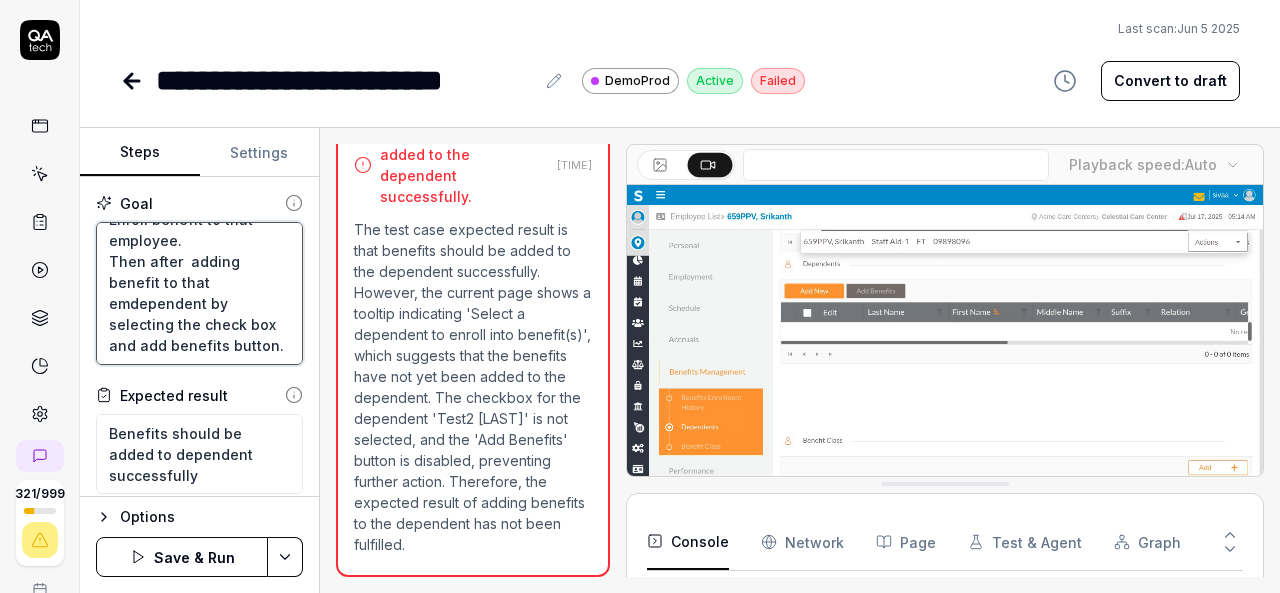 type on "Login to V6 application.
Navigate to employees, employees list.
select 659PPV, [FIRST] [LAST] employee and navigate to benefits management.
Enroll benefit to that employee.
Then after  adding benefit to that empdependent by selecting the check box and add benefits button." 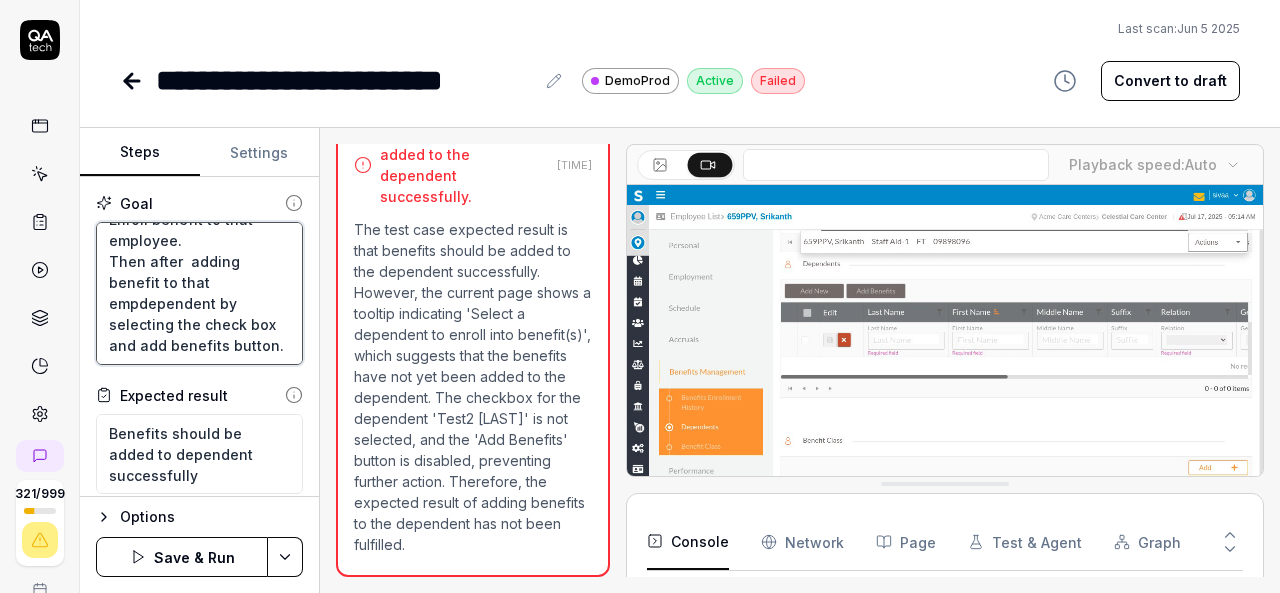 type on "*" 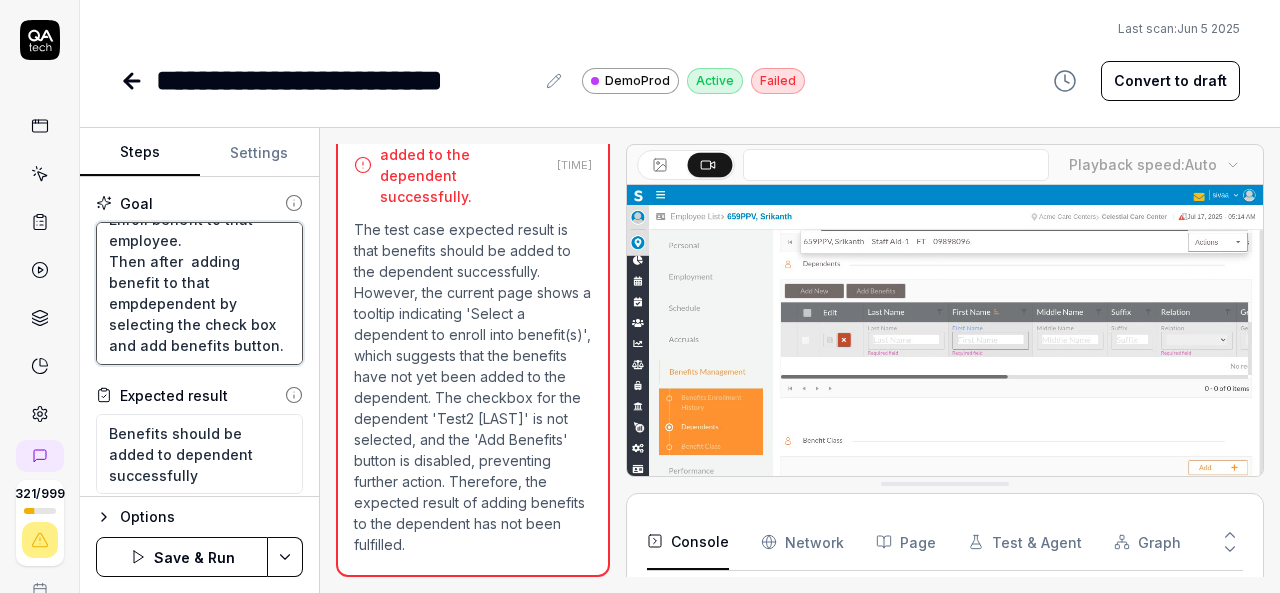 type on "Login to V6 application.
Navigate to employees, employees list.
select 659PPV, [FIRST] [LAST] employee and navigate to benefits management.
Enroll benefit to that employee.
Then after  adding benefit to that empldependent by selecting the check box and add benefits button." 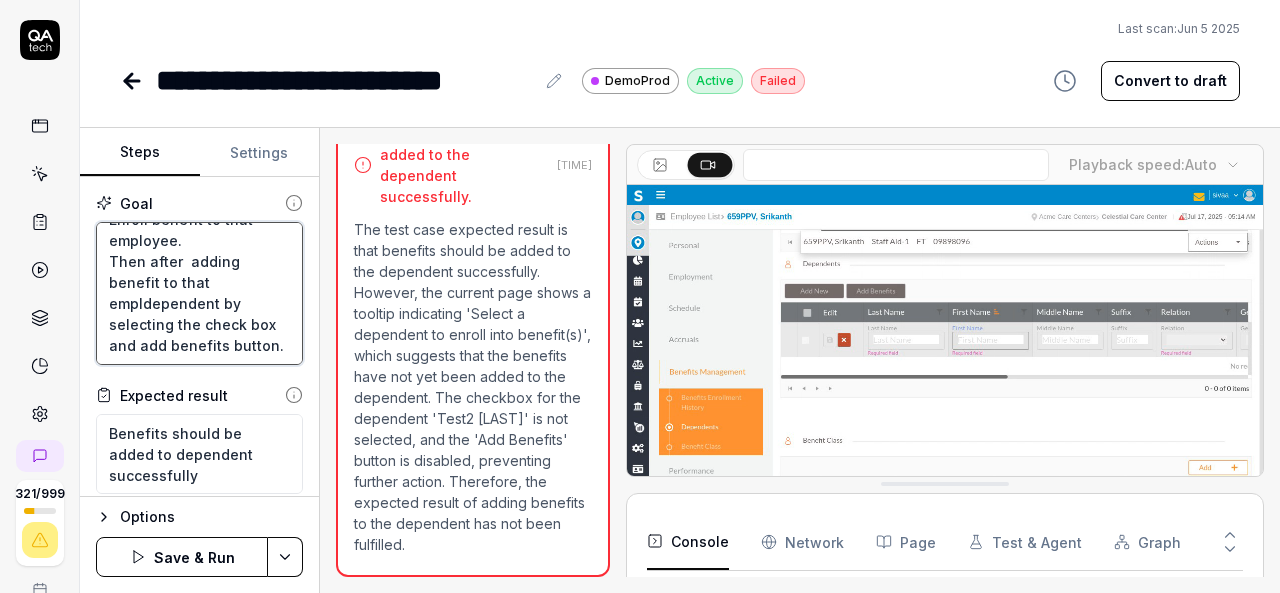 type on "*" 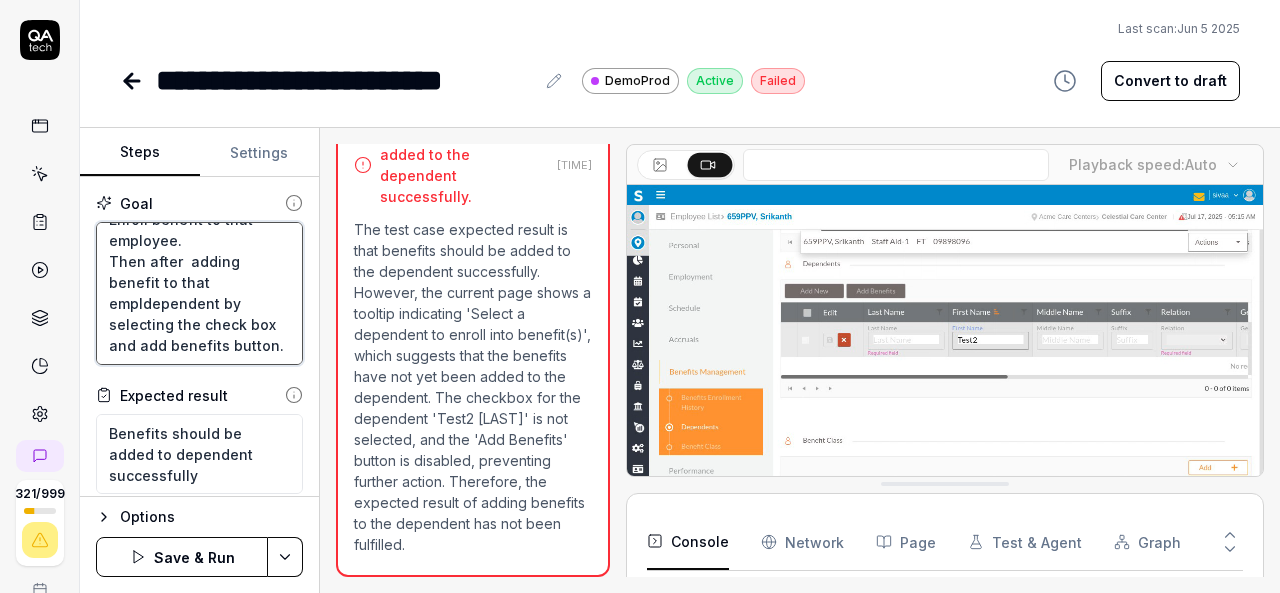 type on "Login to V6 application.
Navigate to employees, employees list.
select 659PPV, [FIRST] [LAST] employee and navigate to benefits management.
Enroll benefit to that employee.
Then after  adding benefit to that emplodependent by selecting the check box and add benefits button." 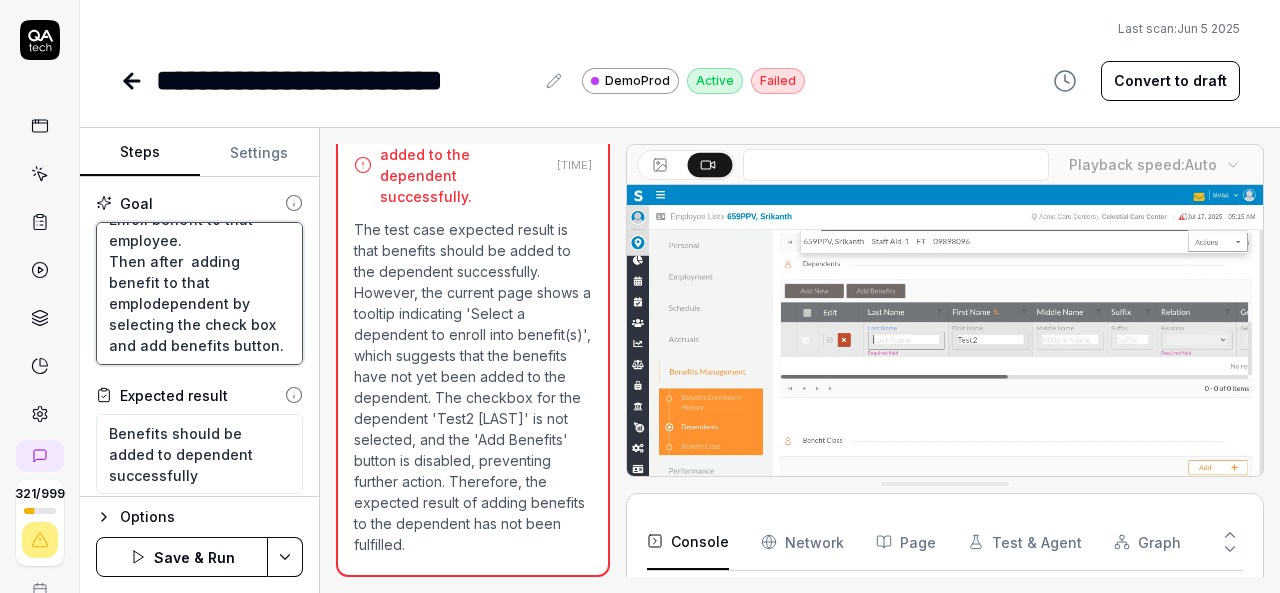 type on "*" 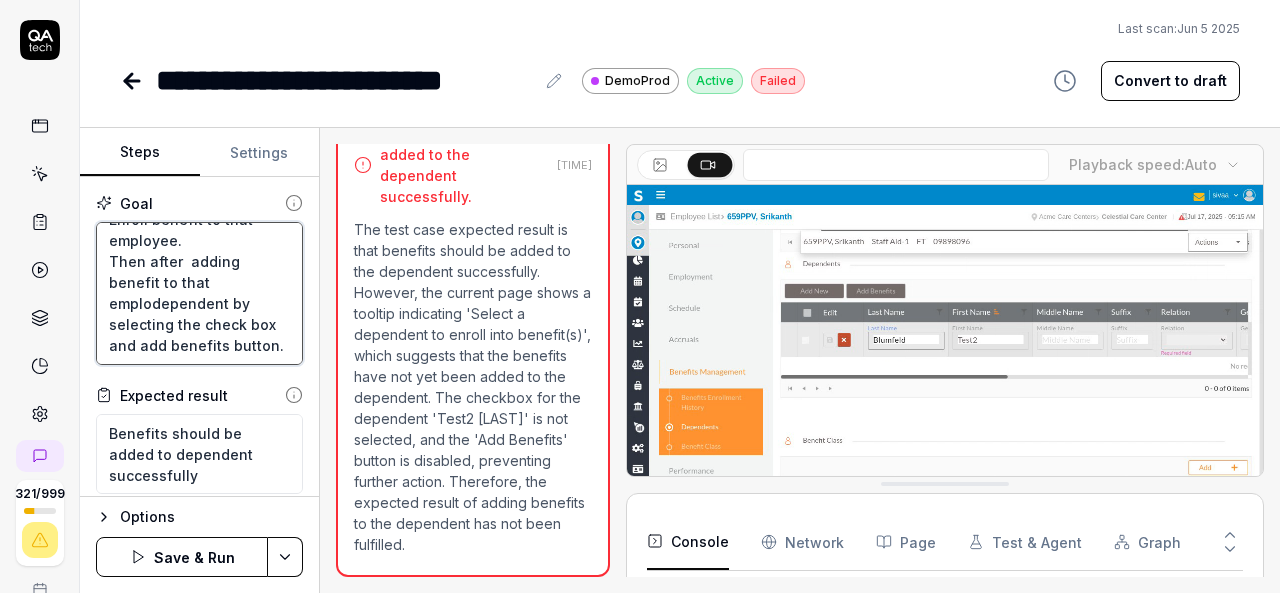 type on "Login to V6 application.
Navigate to employees, employees list.
select 659PPV, [FIRST] [LAST] employee and navigate to benefits management.
Enroll benefit to that employee.
Then after  adding benefit to that employdependent by selecting the check box and add benefits button." 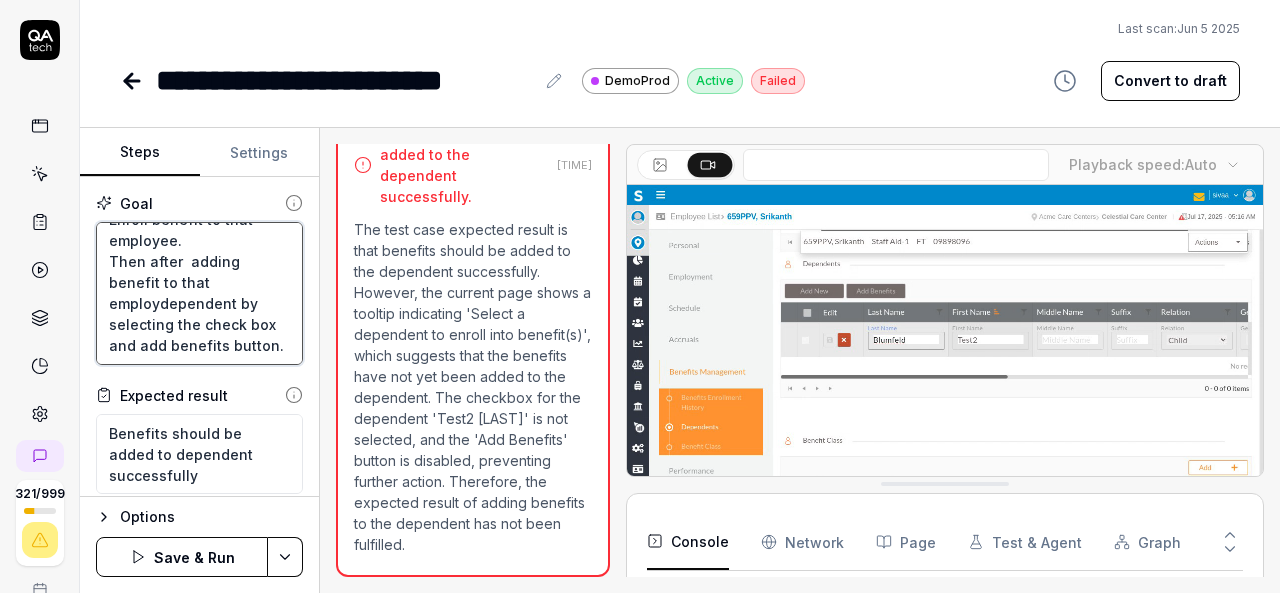 type on "*" 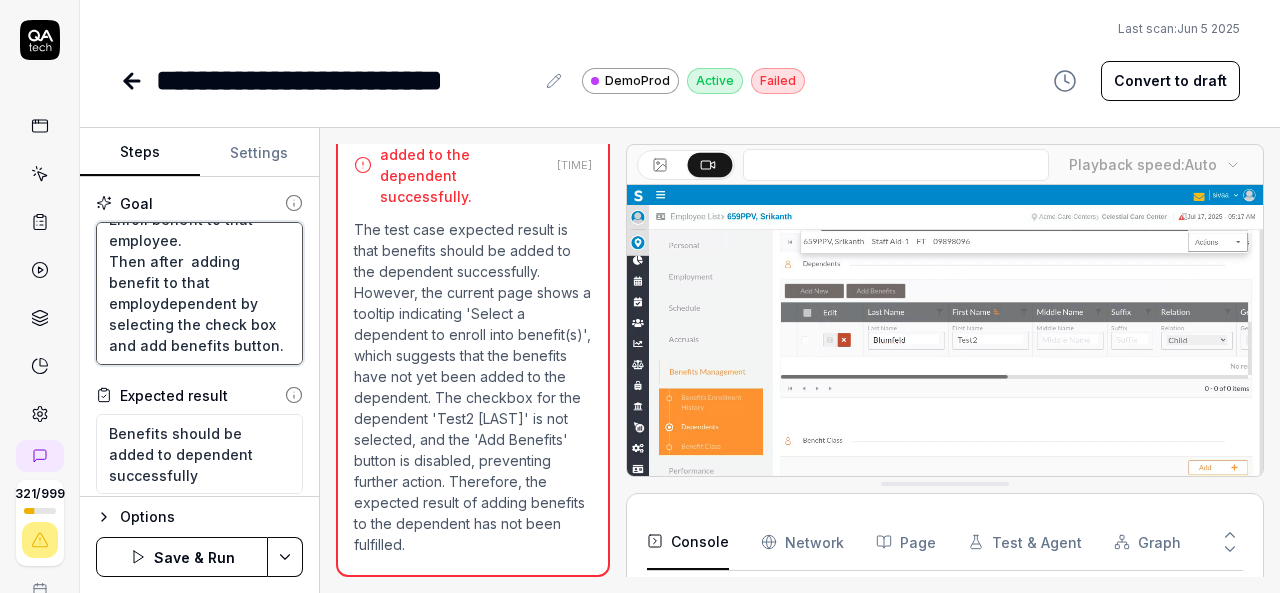 type on "Login to V6 application.
Navigate to employees, employees list.
select 659PPV, [FIRST] [LAST] employee and navigate to benefits management.
Enroll benefit to that employee.
Then after  adding benefit to that employedependent by selecting the check box and add benefits button." 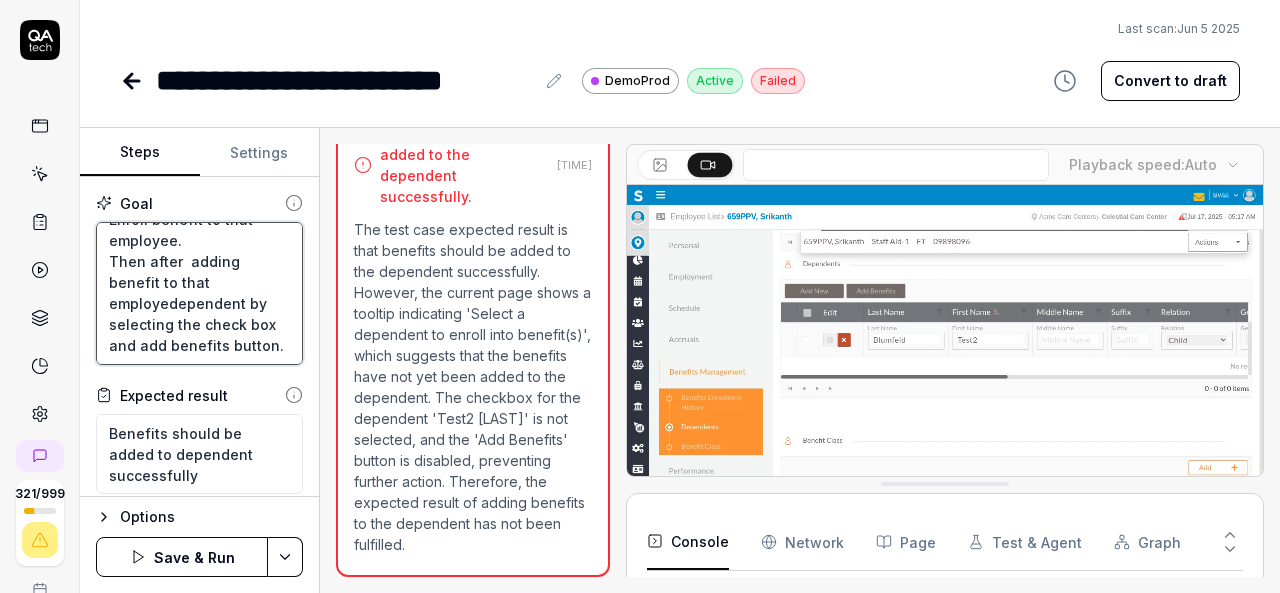 type on "*" 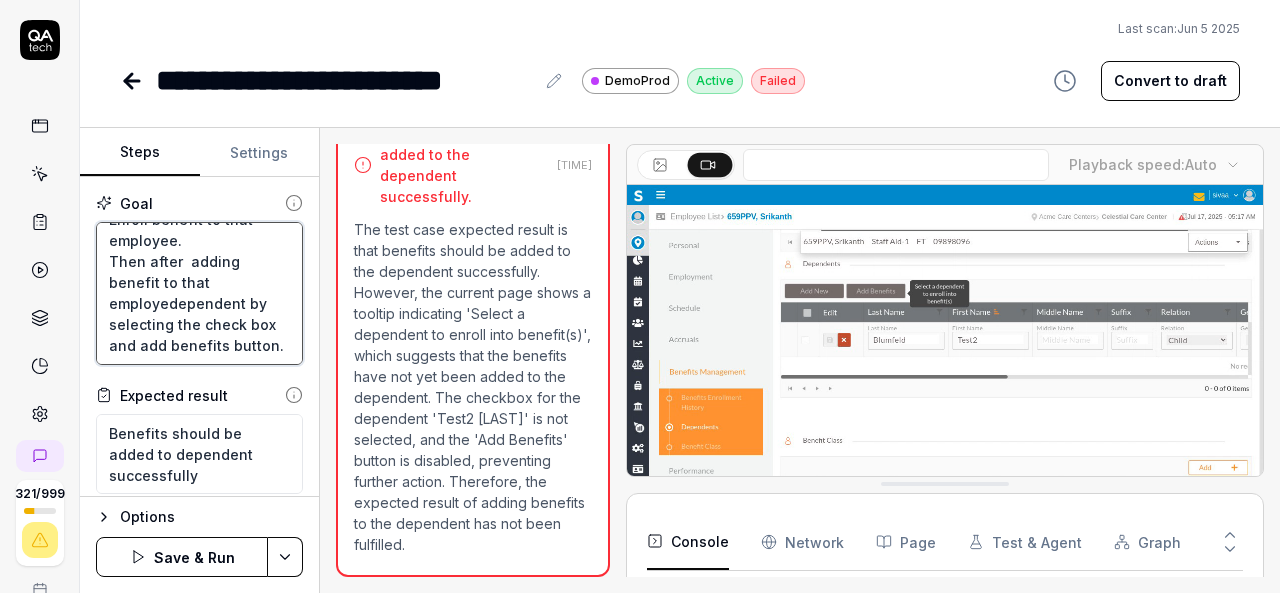 type on "Login to V6 application.
Navigate to employees, employees list.
select 659PPV, [FIRST] [LAST] employee and navigate to benefits management.
Enroll benefit to that employee.
Then after  adding benefit to that employeedependent by selecting the check box and add benefits button." 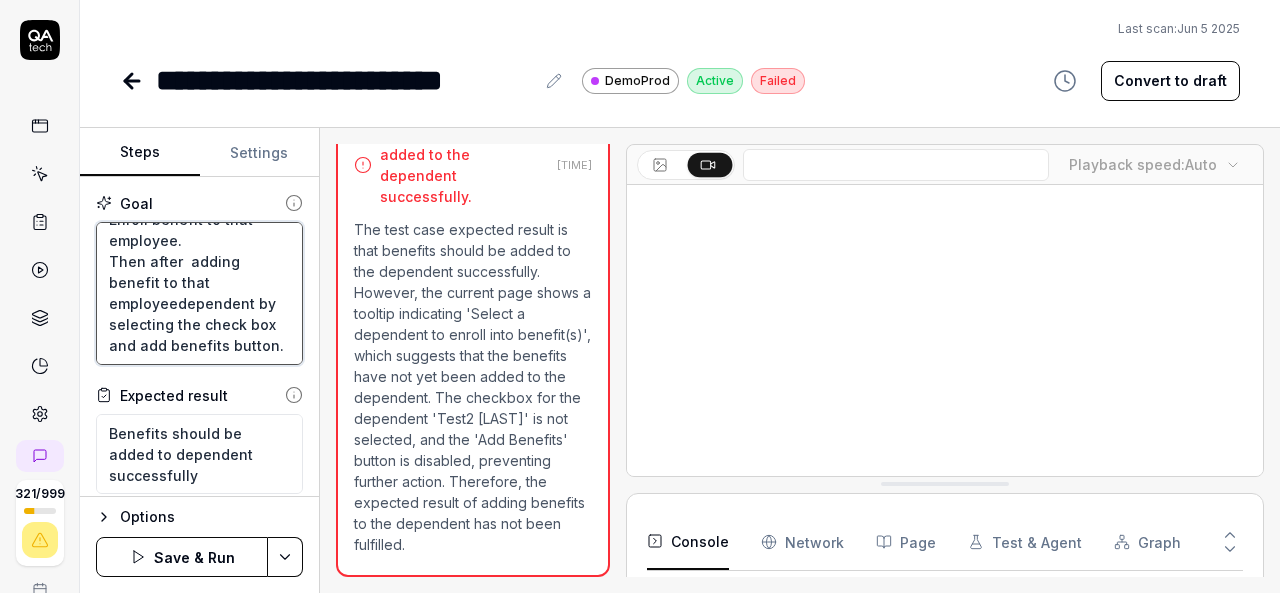 type on "*" 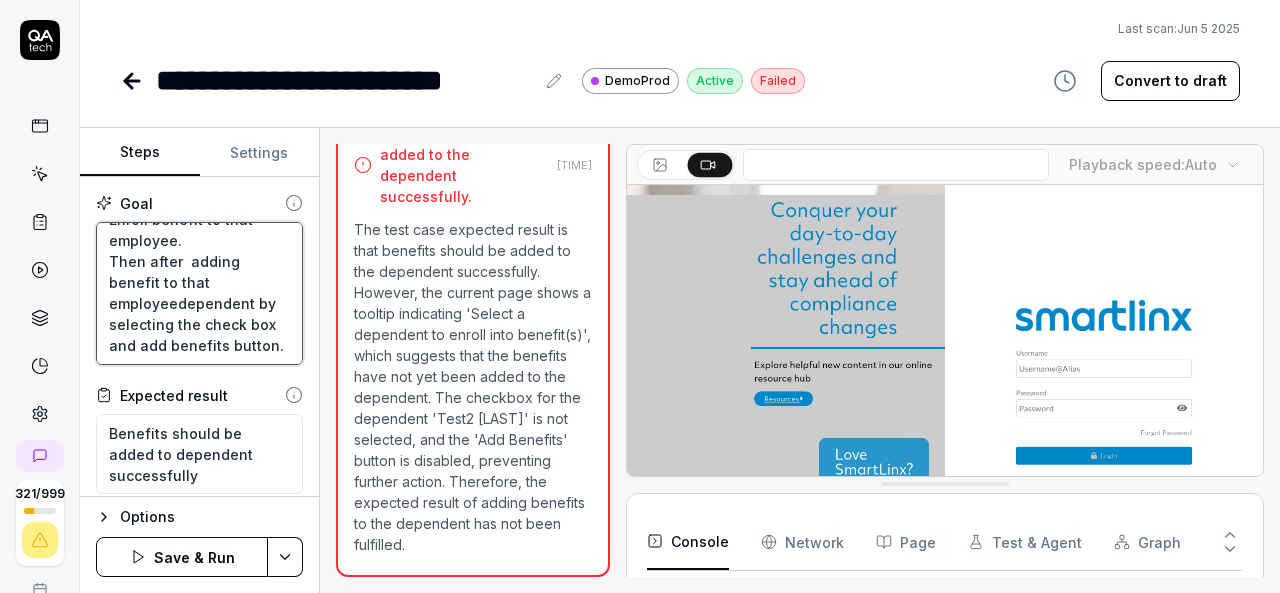 type on "Login to V6 application.
Navigate to employees, employees list.
select 659PPV, [FIRST] [LAST] employee and navigate to benefits management.
Enroll benefit to that employee.
Then after  adding benefit to that employee dependent by selecting the check box and add benefits button." 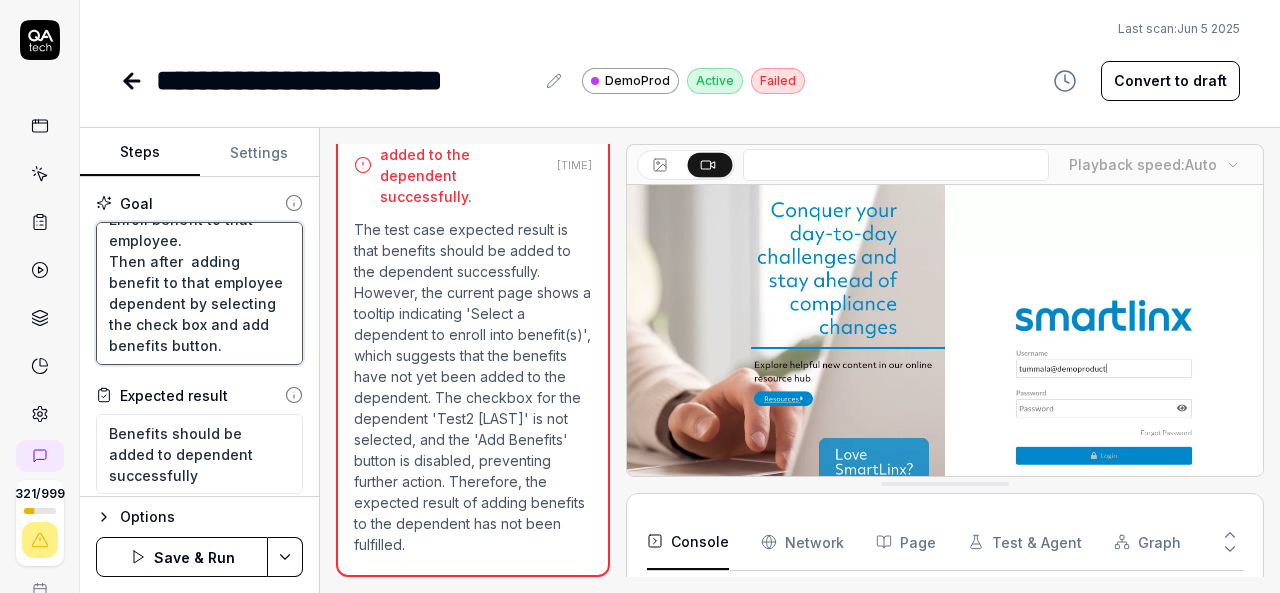 type on "*" 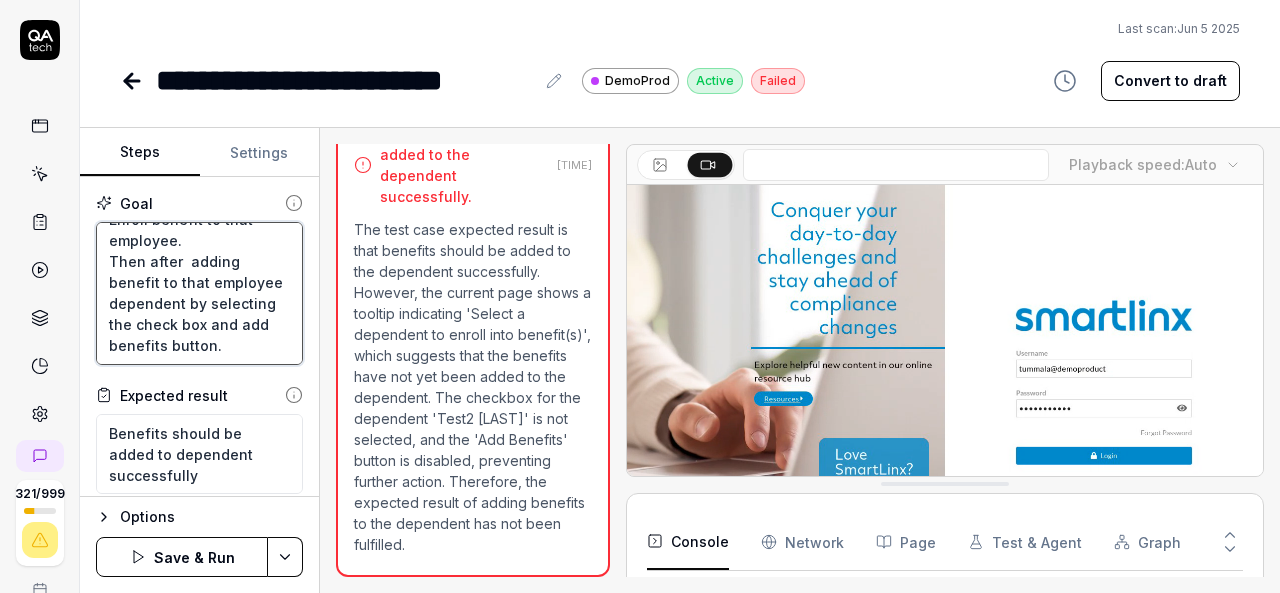 type on "Login to V6 application.
Navigate to employees, employees list.
select 659PPV, [FIRST] [LAST] employee and navigate to benefits management.
Enroll benefit to that employee.
Then after  adding benefit to that employee adependent by selecting the check box and add benefits button." 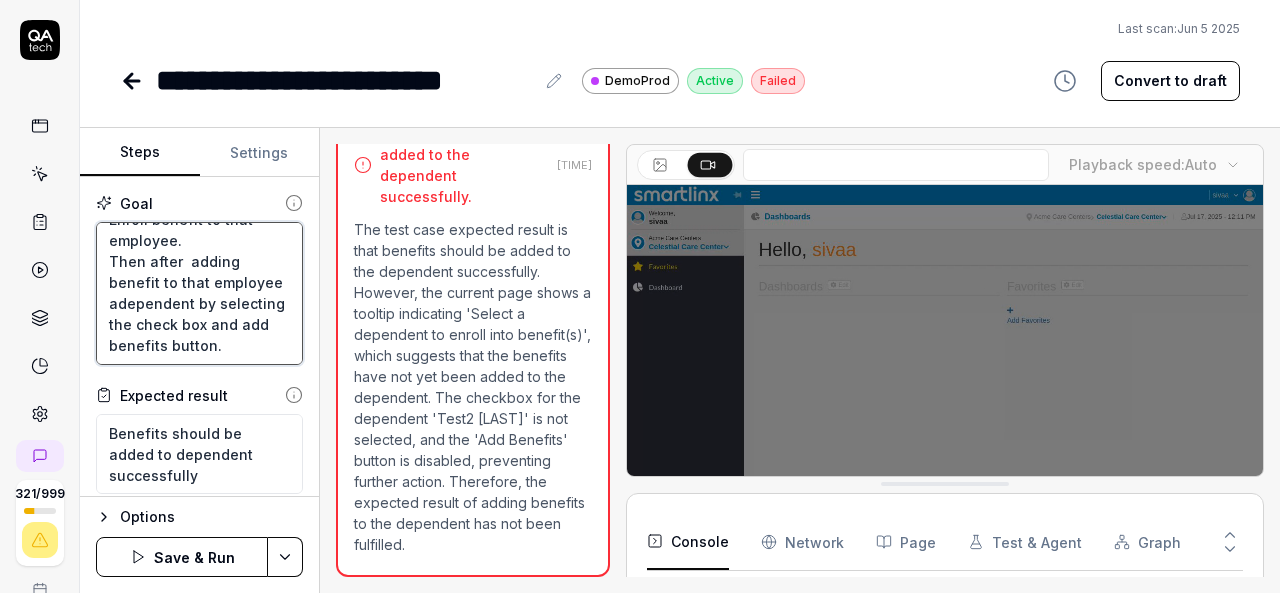 type on "*" 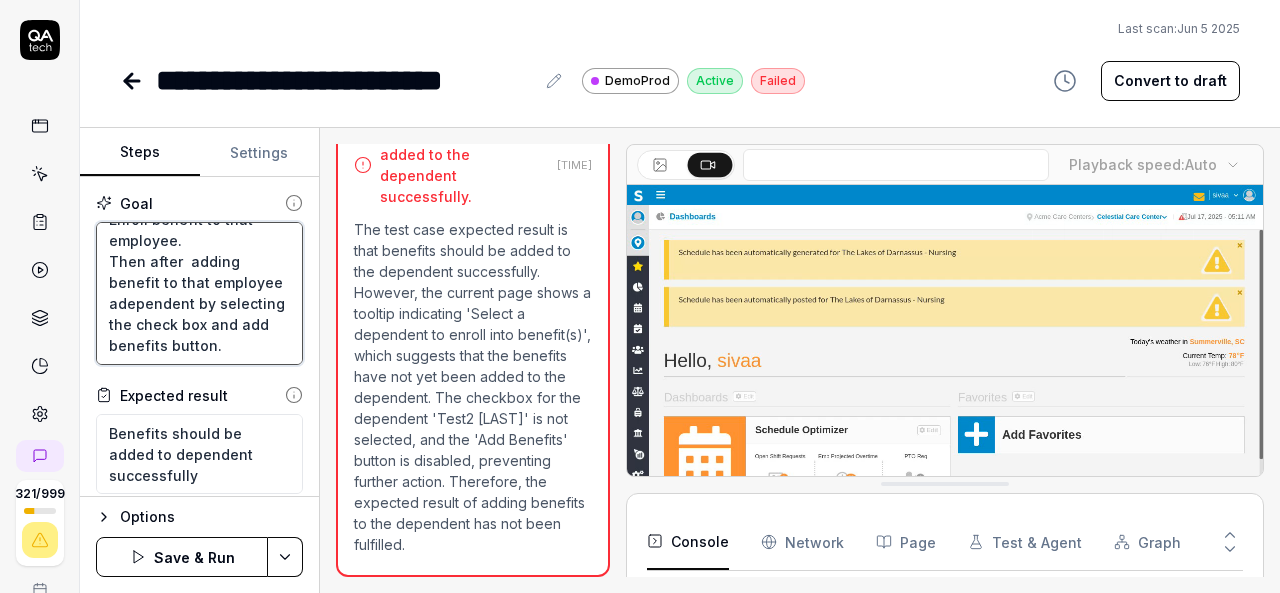 type on "Login to V6 application.
Navigate to employees, employees list.
select 659PPV, [FIRST] [LAST] employee and navigate to benefits management.
Enroll benefit to that employee.
Then after  adding benefit to that employee addependent by selecting the check box and add benefits button." 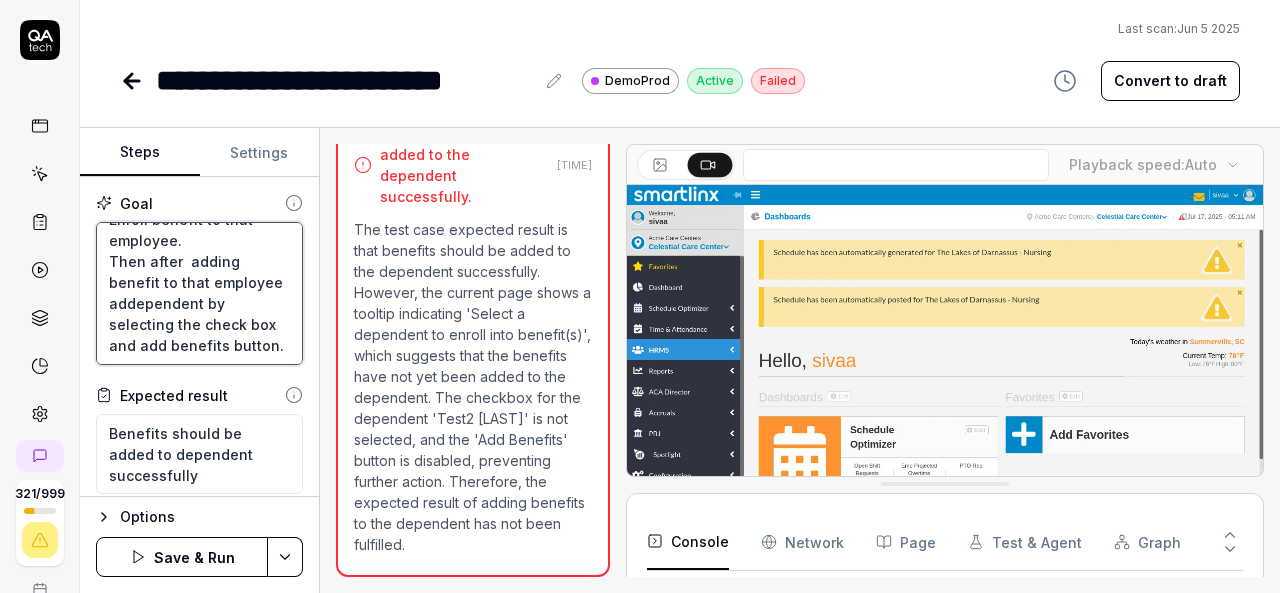 type on "*" 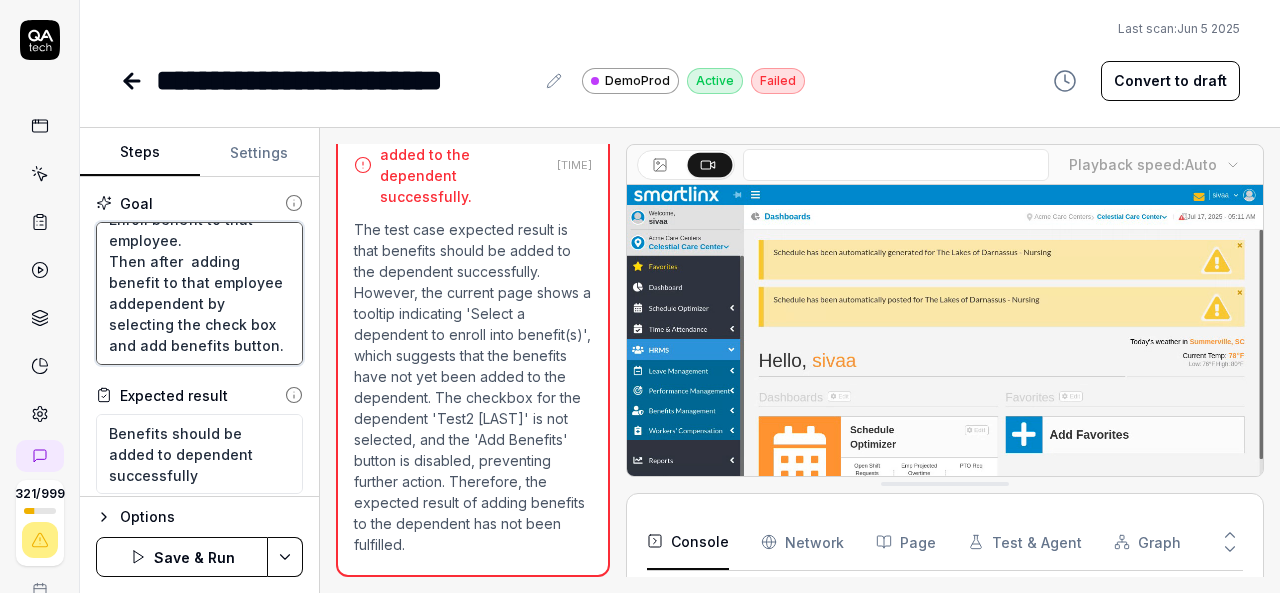 type on "Login to V6 application.
Navigate to employees, employees list.
select 659PPV, [FIRST] [LAST] employee and navigate to benefits management.
Enroll benefit to that employee.
Then after  adding benefit to that employee adddependent by selecting the check box and add benefits button." 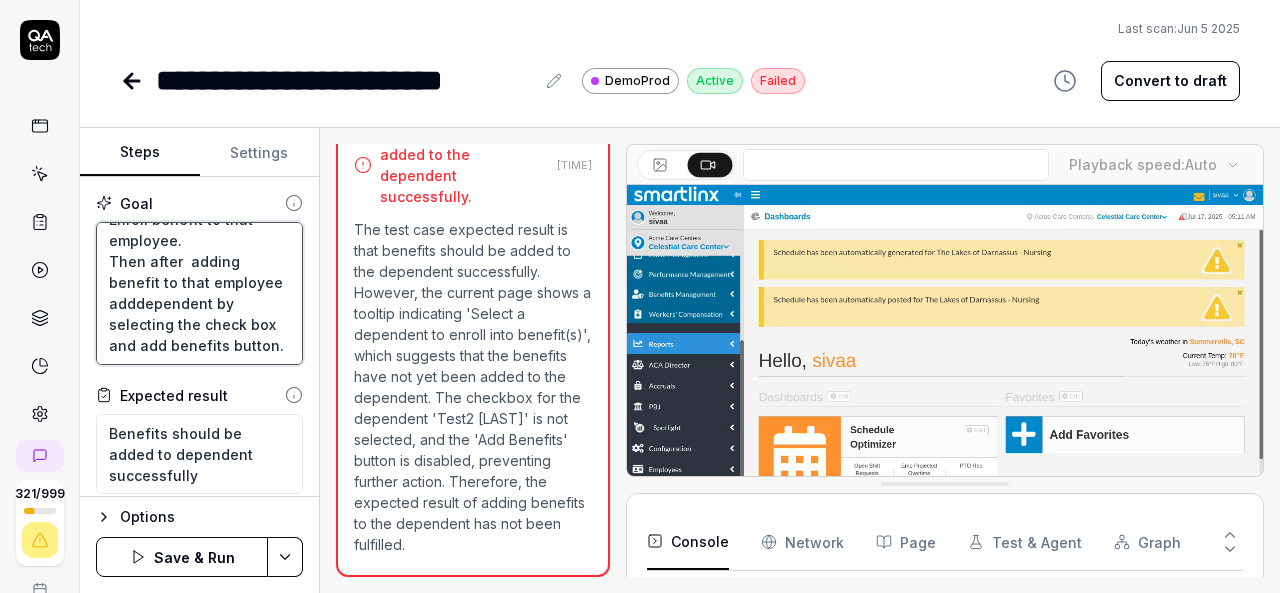 type on "*" 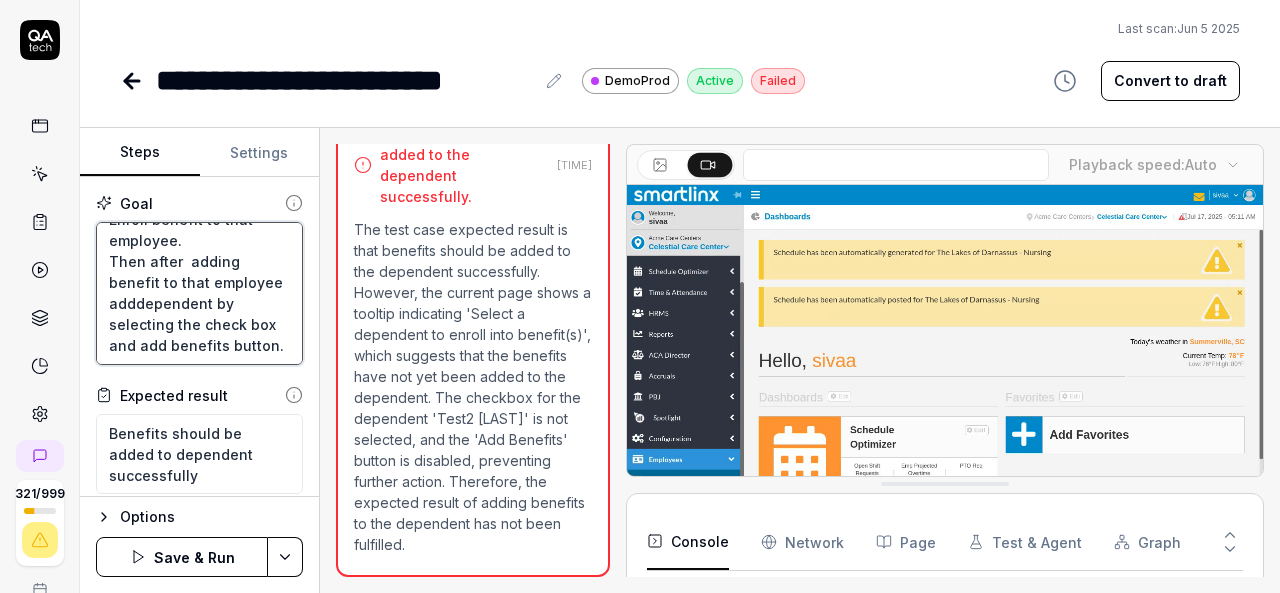 type on "Login to V6 application.
Navigate to employees, employees list.
select 659PPV, [FIRST] [LAST] employee and navigate to benefits management.
Enroll benefit to that employee.
Then after  adding benefit to that employee add dependent by selecting the check box and add benefits button." 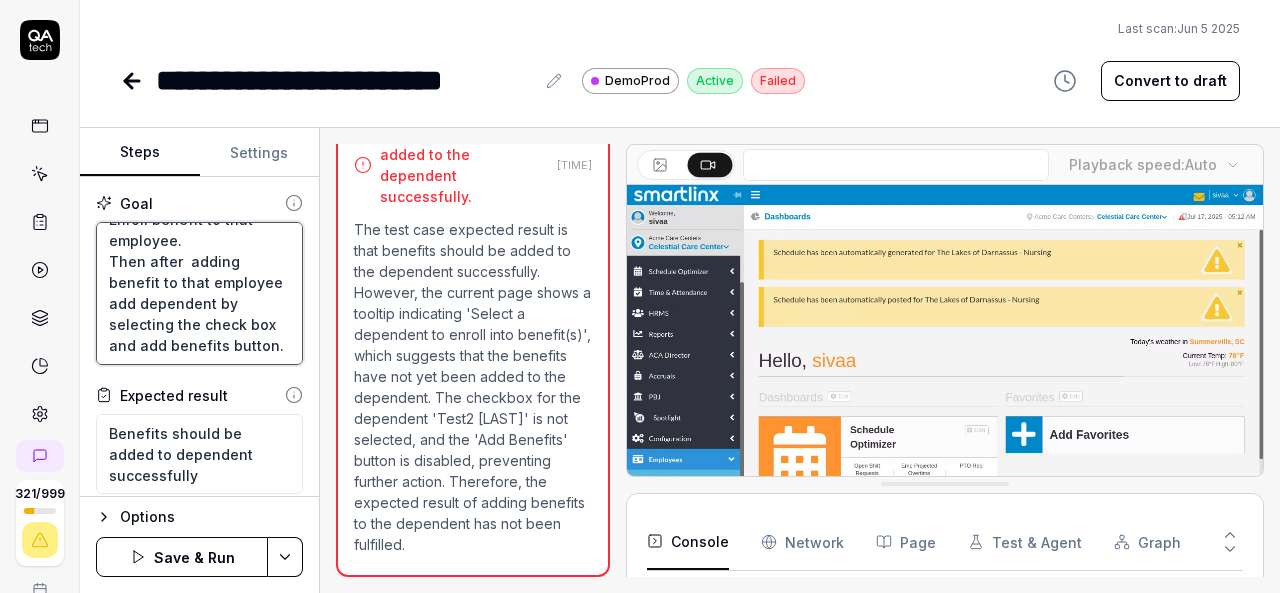 scroll, scrollTop: 194, scrollLeft: 0, axis: vertical 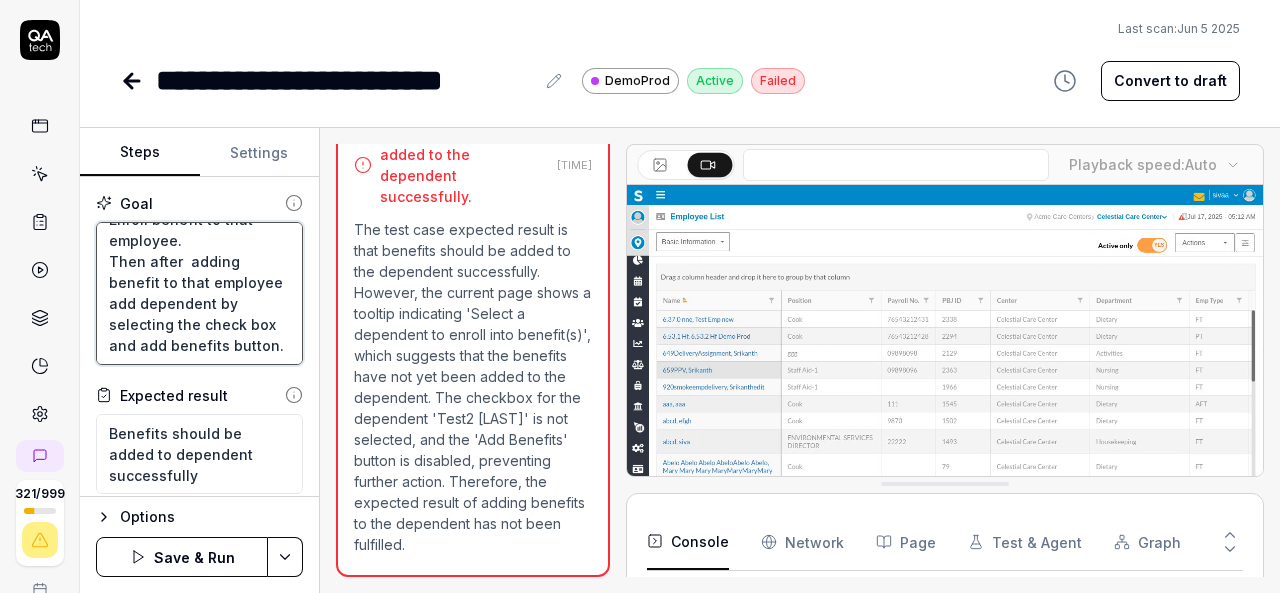 click on "Login to V6 application.
Navigate to employees, employees list.
select 659PPV, [FIRST] [LAST] employee and navigate to benefits management.
Enroll benefit to that employee.
Then after  adding benefit to that employee add dependent by selecting the check box and add benefits button." at bounding box center (199, 293) 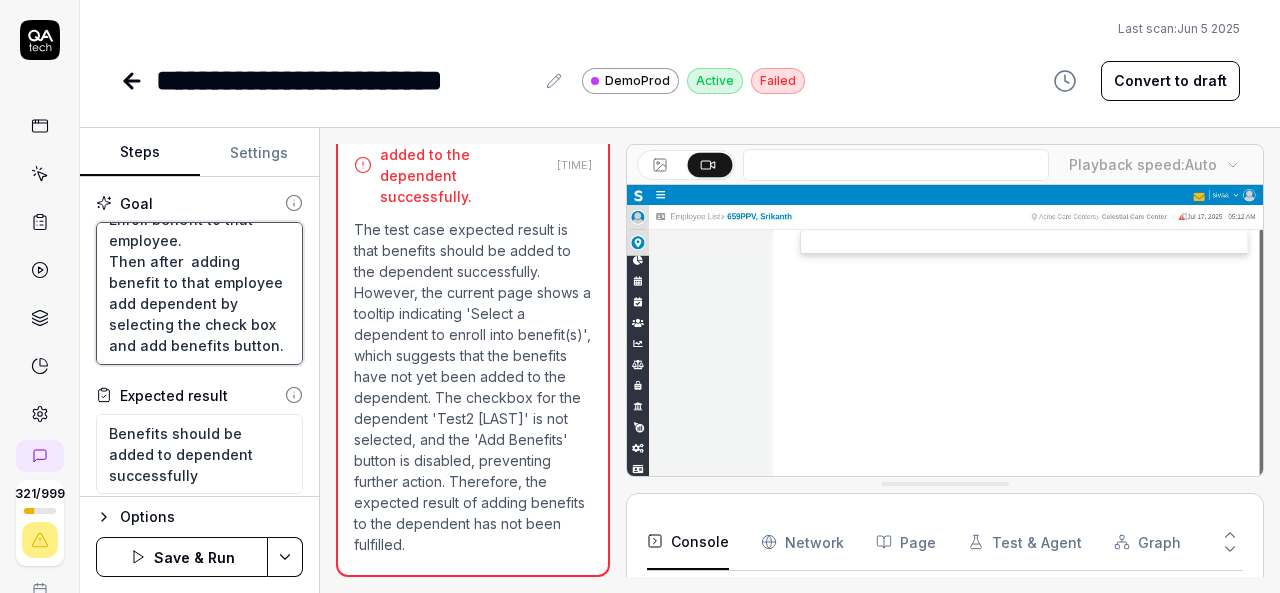 type on "*" 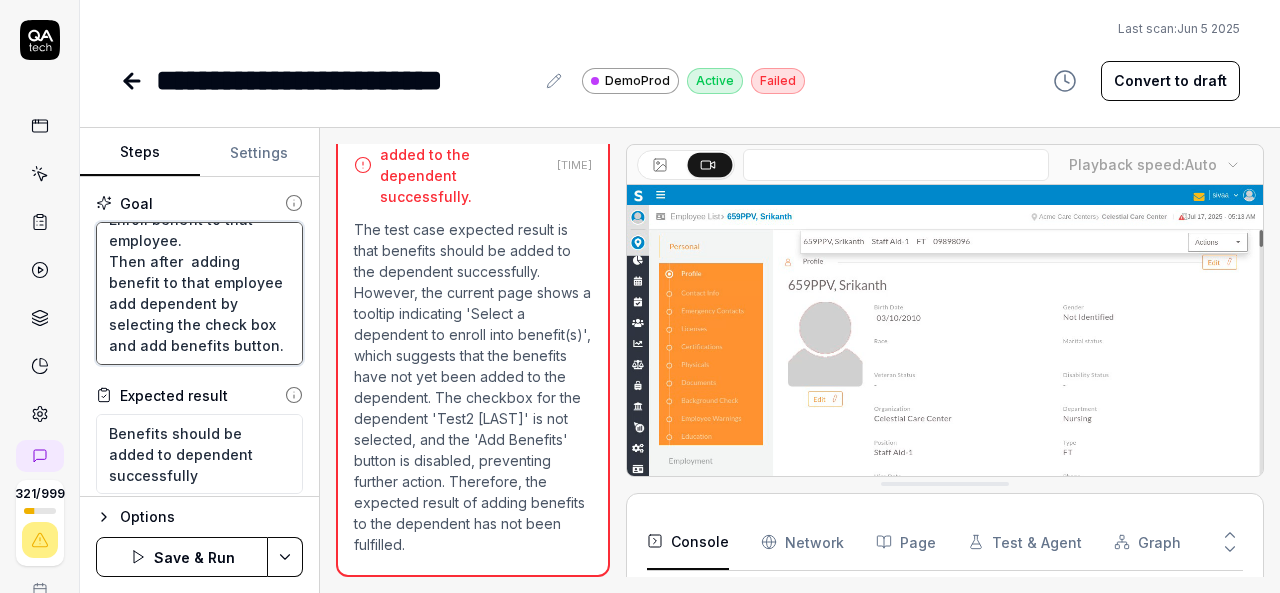 type on "Login to V6 application.
Navigate to employees, employees list.
select 659PPV, [FIRST] [LAST] employee and navigate to benefits management.
Enroll benefit to that employee.
Then after  adding benefit to that employee add dependent aby selecting the check box and add benefits button." 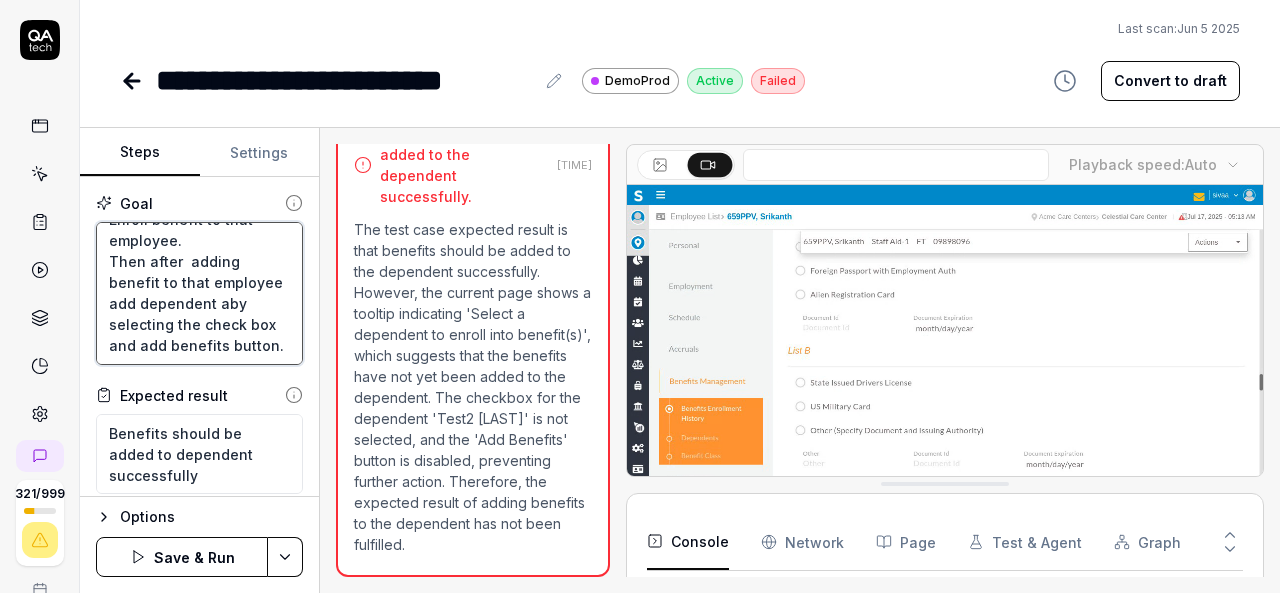 type on "*" 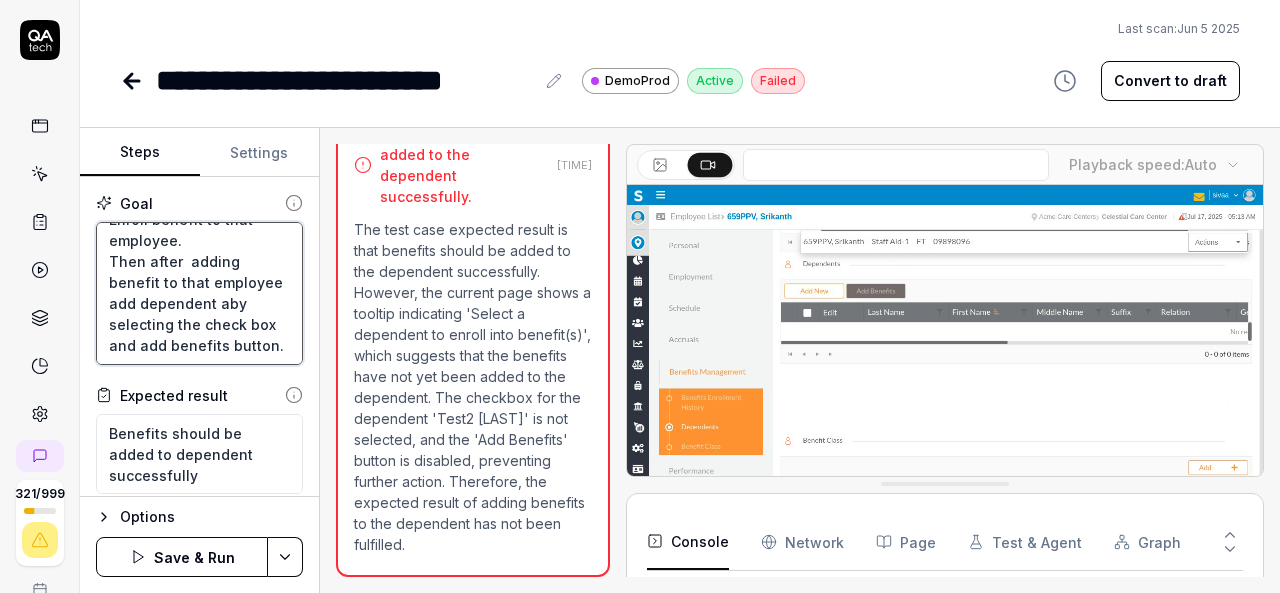 type on "Login to V6 application.
Navigate to employees, employees list.
select [EMPLOYEE_ID], [FIRST] [LAST] employee and navigate to benefits management.
Enroll benefit to that employee.
Then after  adding benefit to that employee add dependent anby selecting the check box and add benefits button." 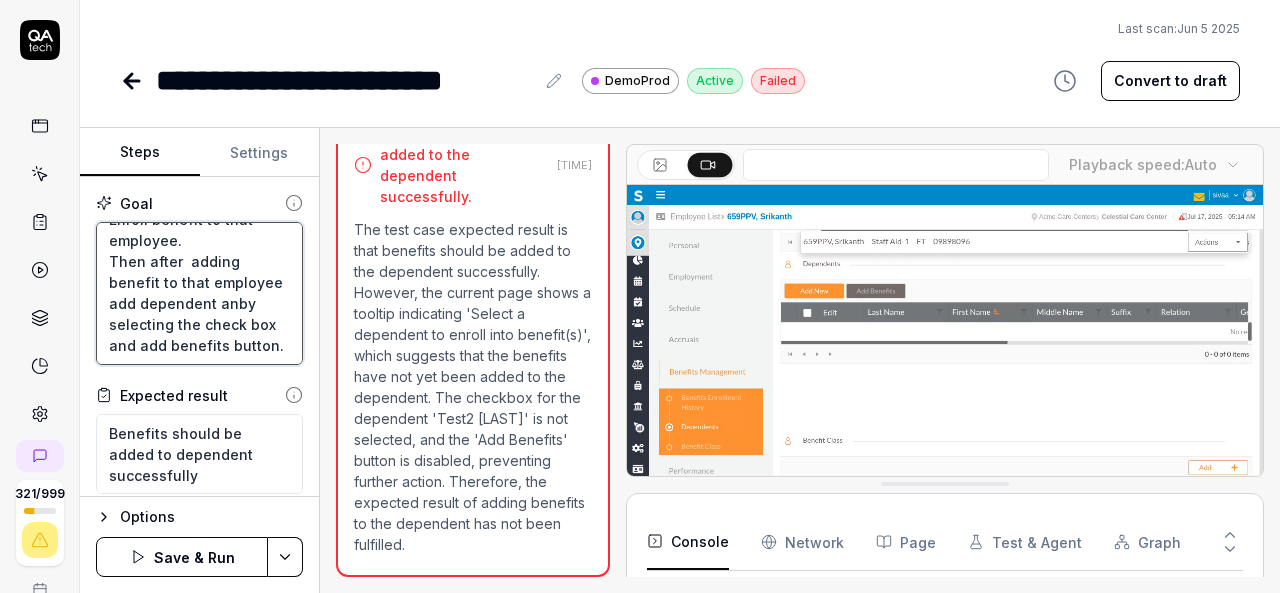 type on "*" 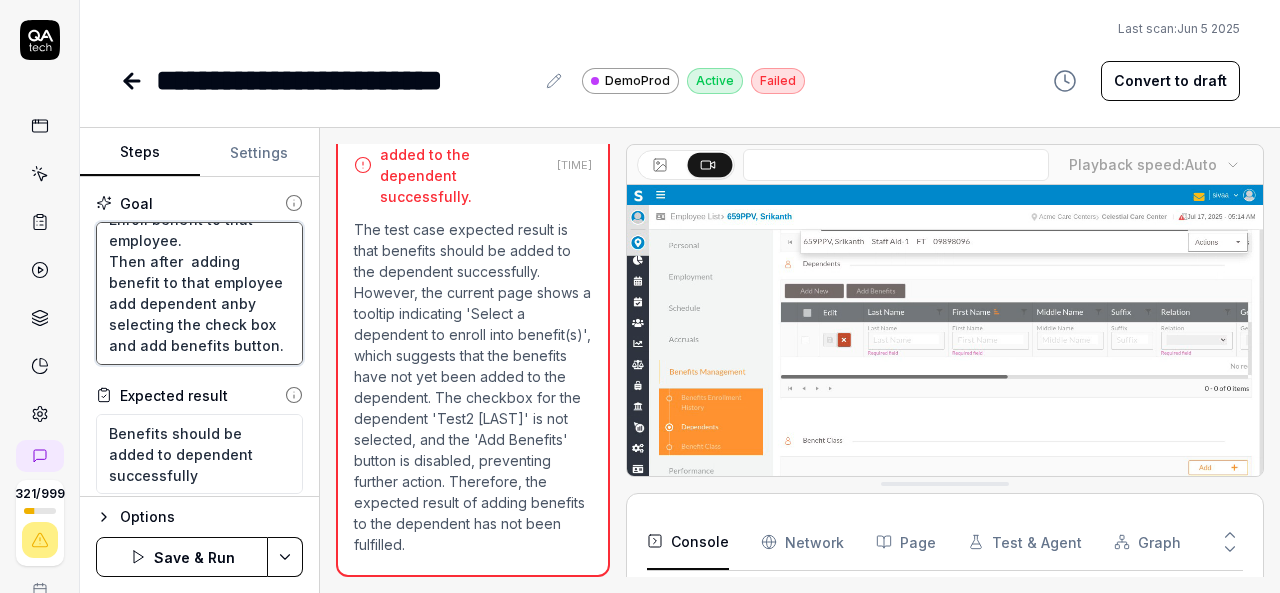 type on "Login to V6 application.
Navigate to employees, employees list.
select 659PPV, [FIRST] [LAST] employee and navigate to benefits management.
Enroll benefit to that employee.
Then after  adding benefit to that employee add dependent andby selecting the check box and add benefits button." 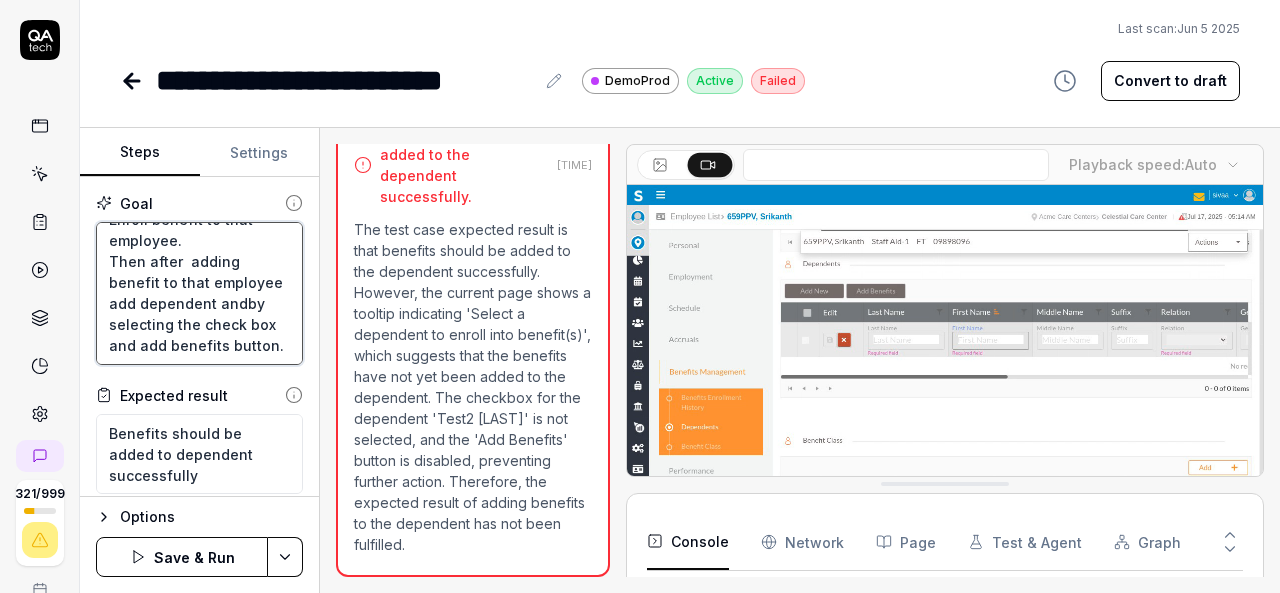 type on "*" 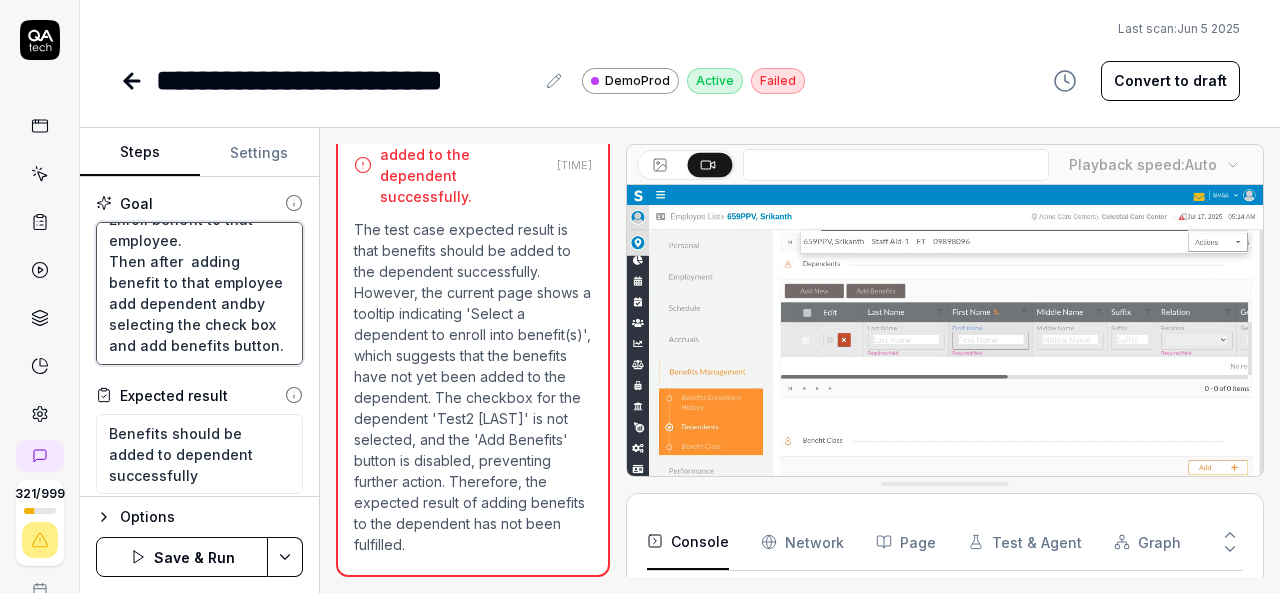 type on "Login to V6 application.
Navigate to employees, employees list.
select 659PPV, [FIRST] [LAST] employee and navigate to benefits management.
Enroll benefit to that employee.
Then after  adding benefit to that employee add dependent and add benefits button." 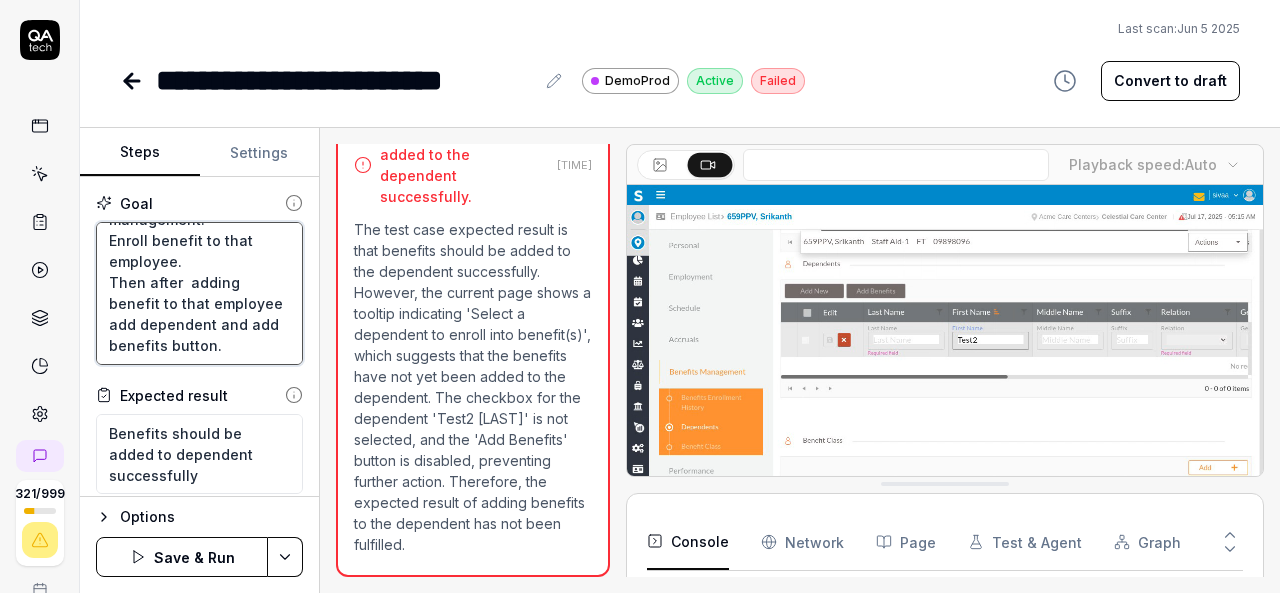 type on "*" 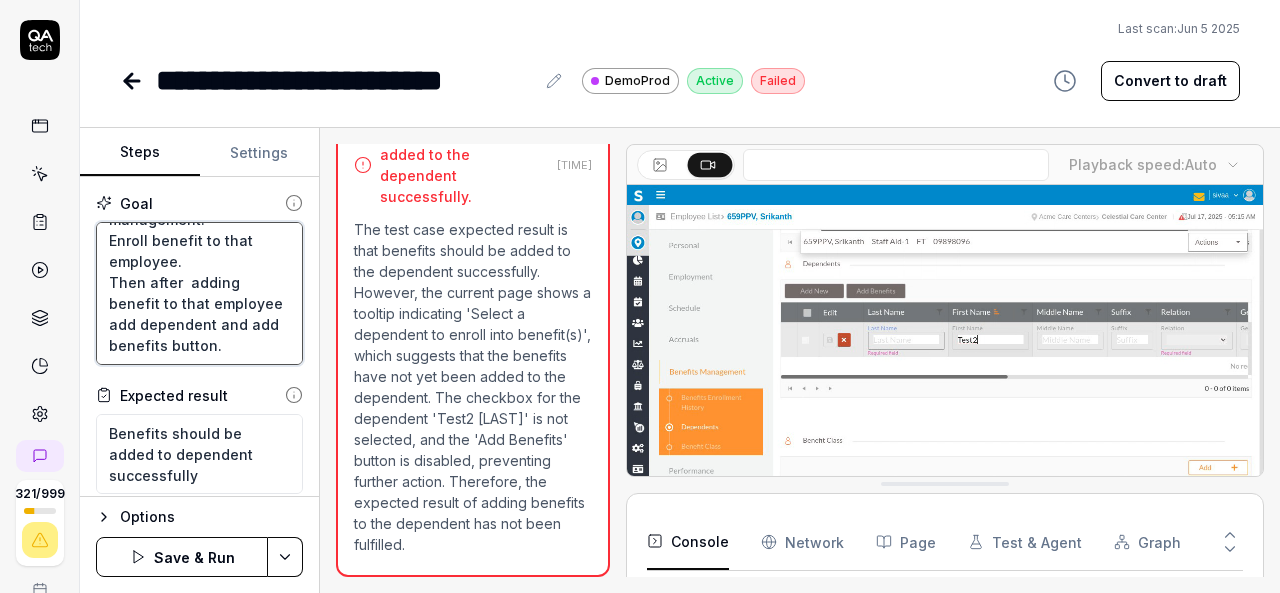 type on "Login to V6 application.
Navigate to employees, employees list.
select 659PPV, [FIRST] [LAST] employee and navigate to benefits management.
Enroll benefit to that employee.
Then after  adding benefit to that employee add dependent and aby selecting the check box and add benefits button." 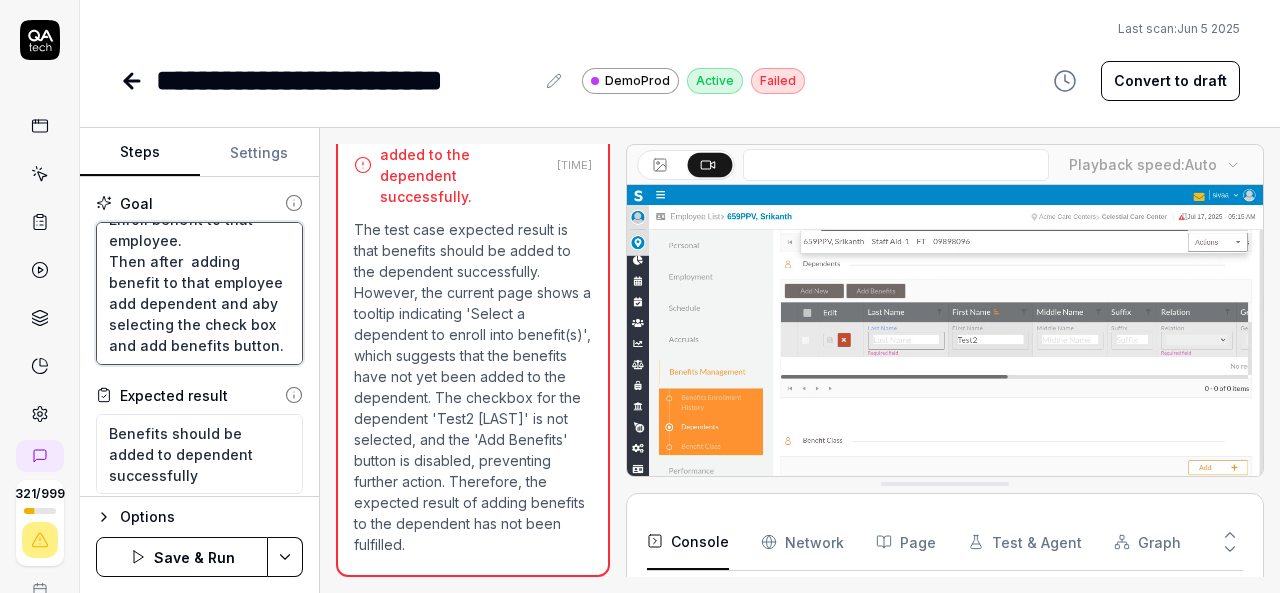 type on "*" 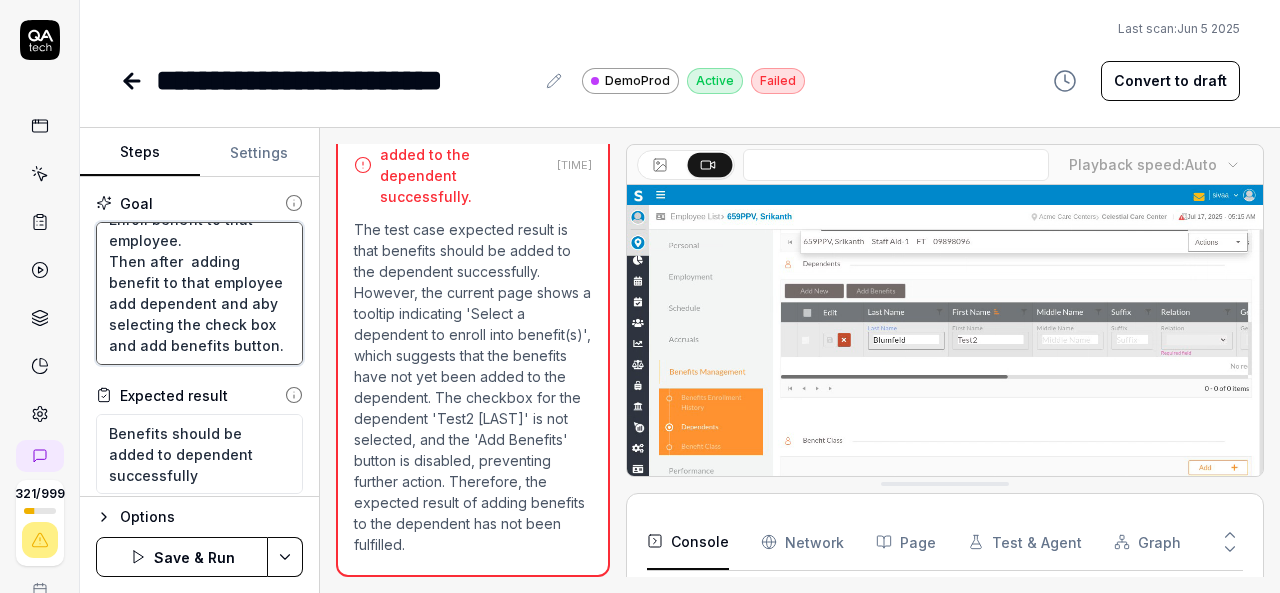 type on "Login to V6 application.
Navigate to employees, employees list.
select 659PPV, [FIRST] [LAST] employee and navigate to benefits management.
Enroll benefit to that employee.
Then after  adding benefit to that employee add dependent and adby selecting the check box and add benefits button." 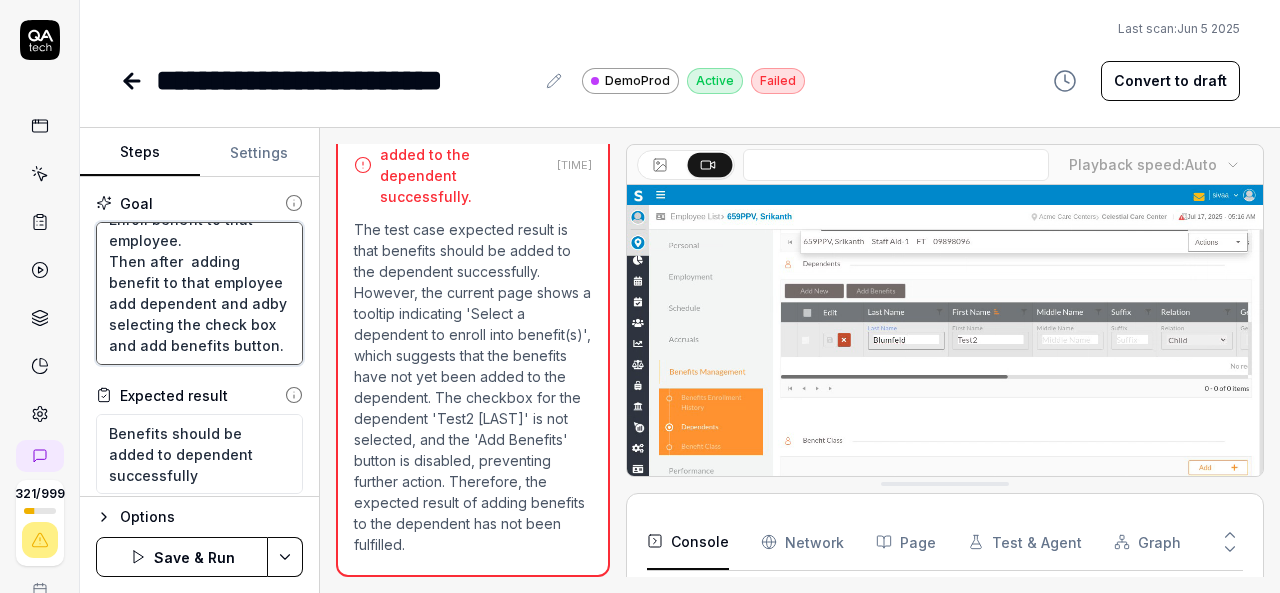 type on "*" 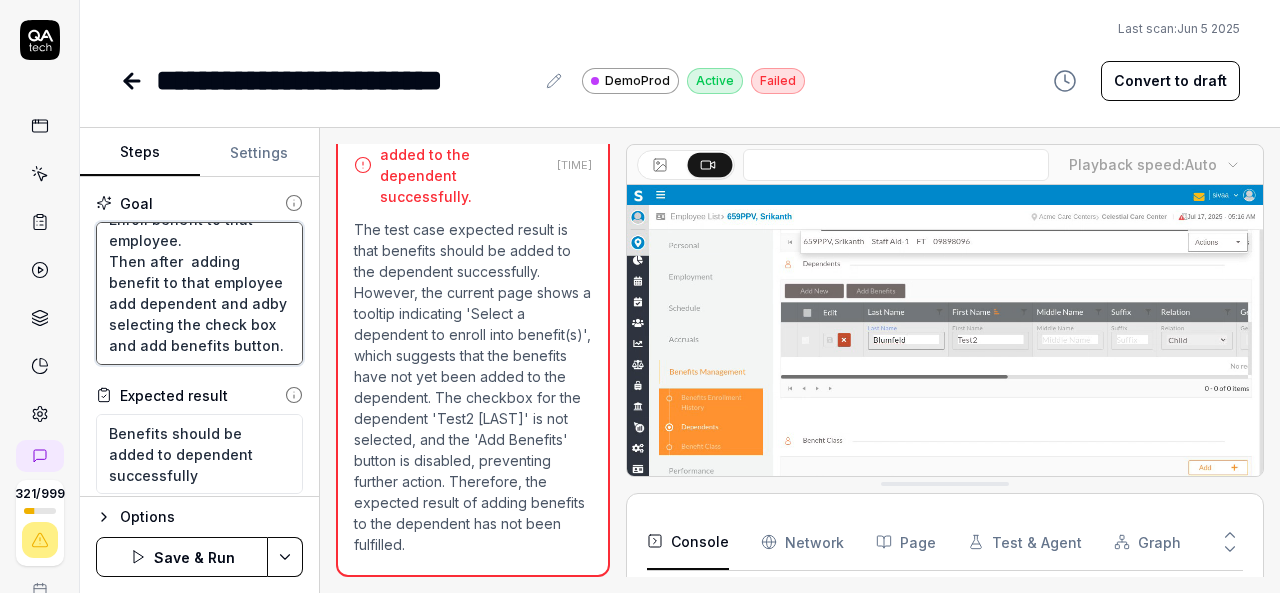 type on "Login to V6 application.
Navigate to employees, employees list.
select 659PPV, [FIRST] [LAST] employee and navigate to benefits management.
Enroll benefit to that employee.
Then after  adding benefit to that employee add dependent and addby selecting the check box and add benefits button." 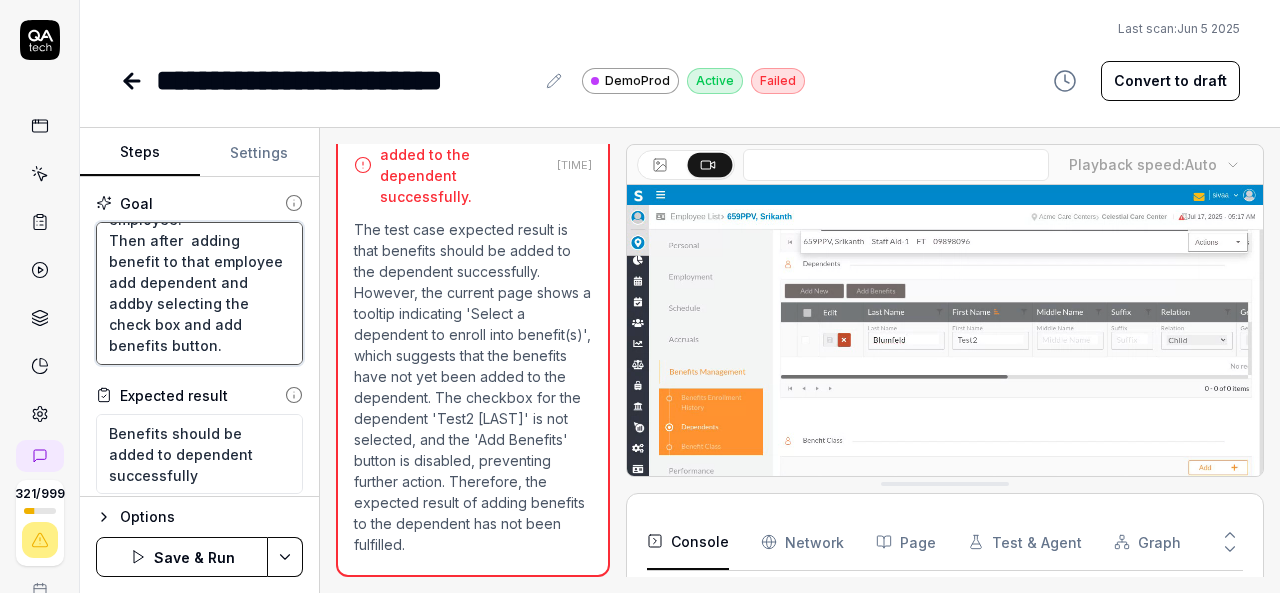 type on "*" 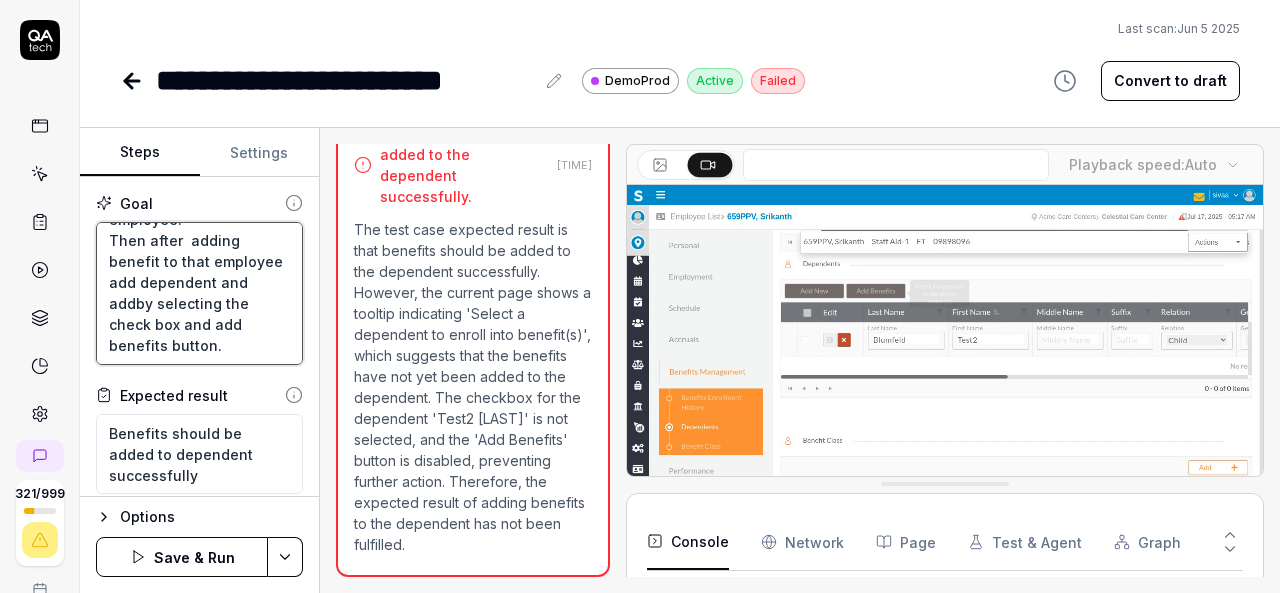 type on "Login to V6 application.
Navigate to employees, employees list.
select 659PPV, [FIRST] [LAST] employee and navigate to benefits management.
Enroll benefit to that employee.
Then after  adding benefit to that employee add dependent and add by selecting the check box and add benefits button." 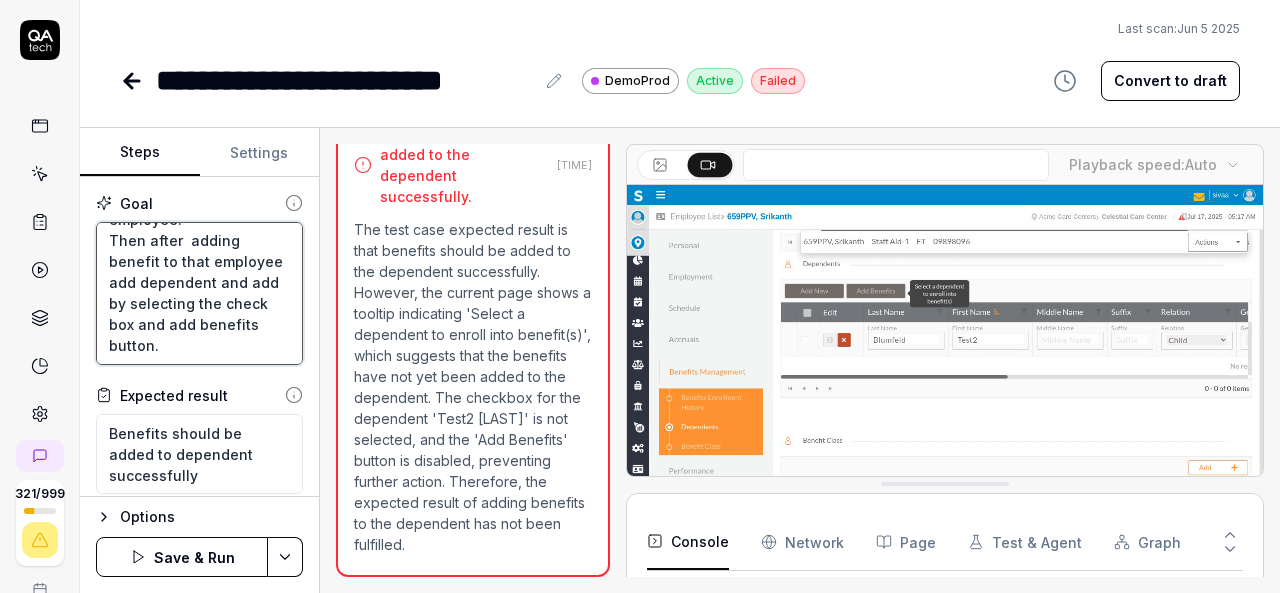 type on "*" 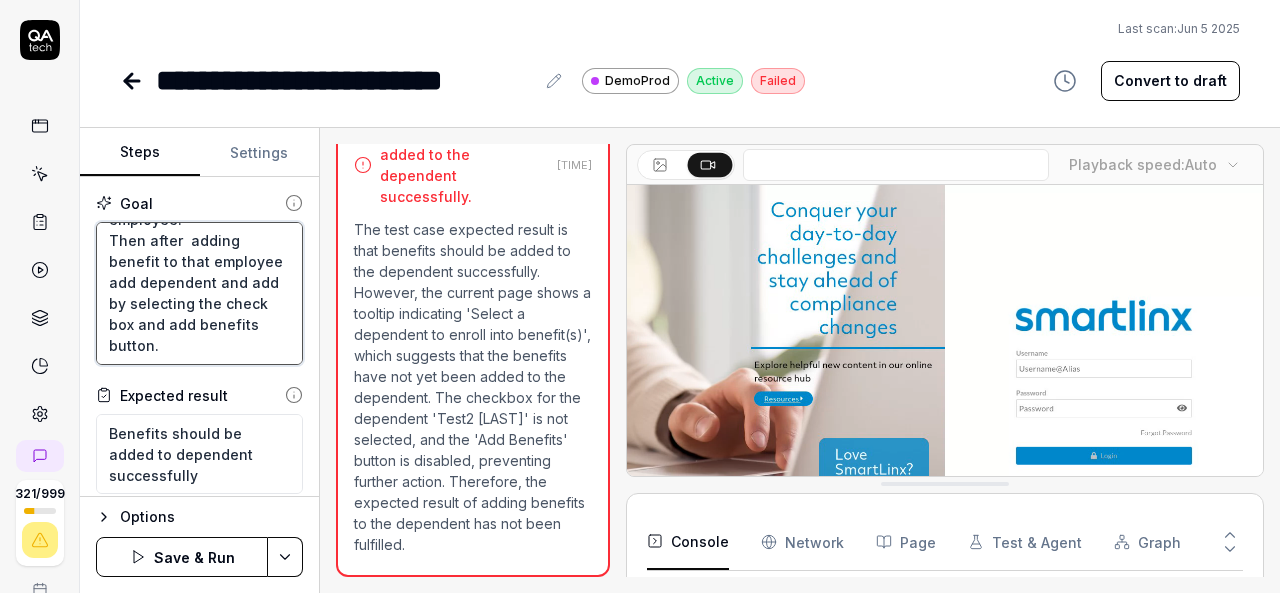 type on "Login to V6 application.
Navigate to employees, employees list.
select 659PPV, [FIRST] [LAST] employee and navigate to benefits management.
Enroll benefit to that employee.
Then after  adding benefit to that employee add dependent and add eby selecting the check box and add benefits button." 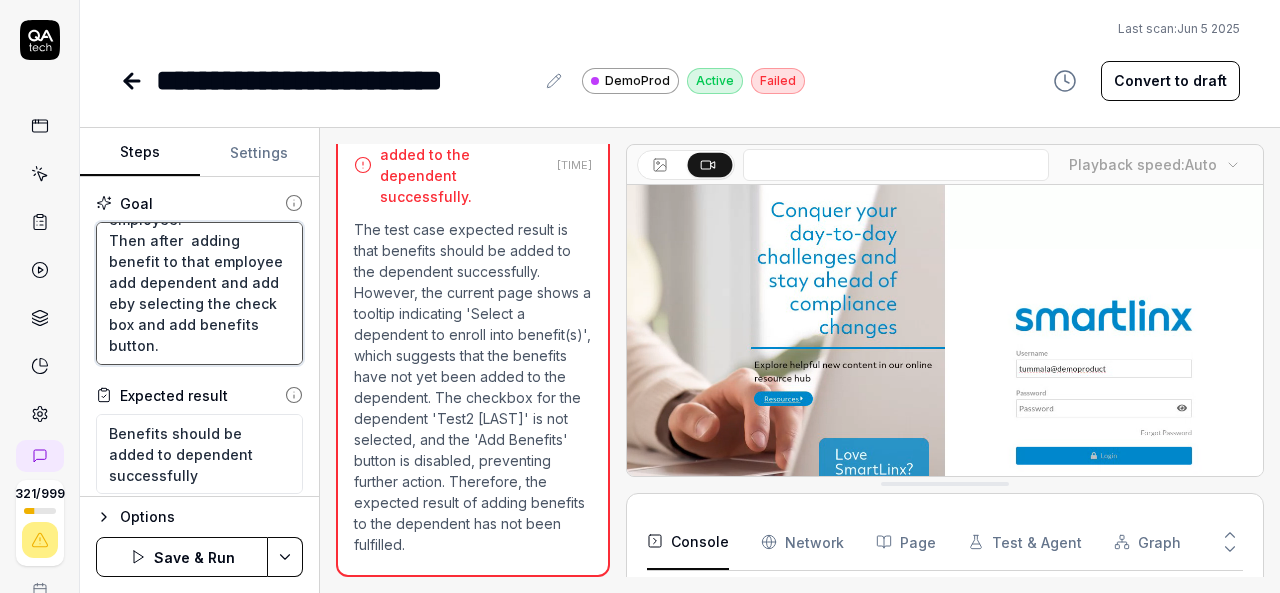 scroll, scrollTop: 200, scrollLeft: 0, axis: vertical 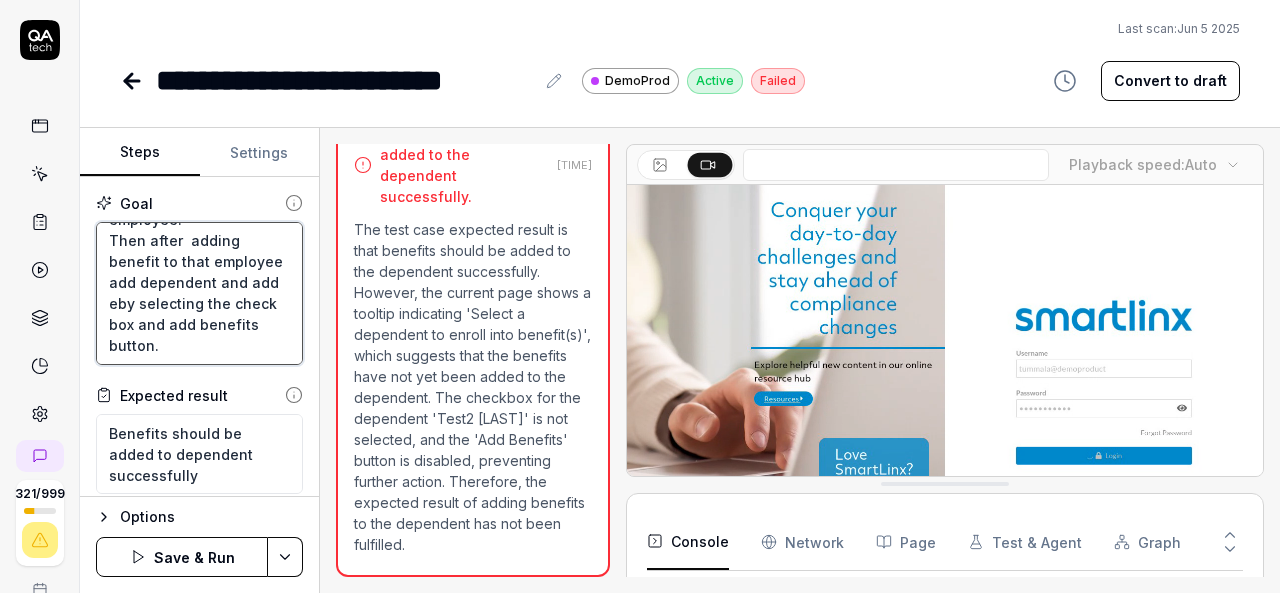 type on "*" 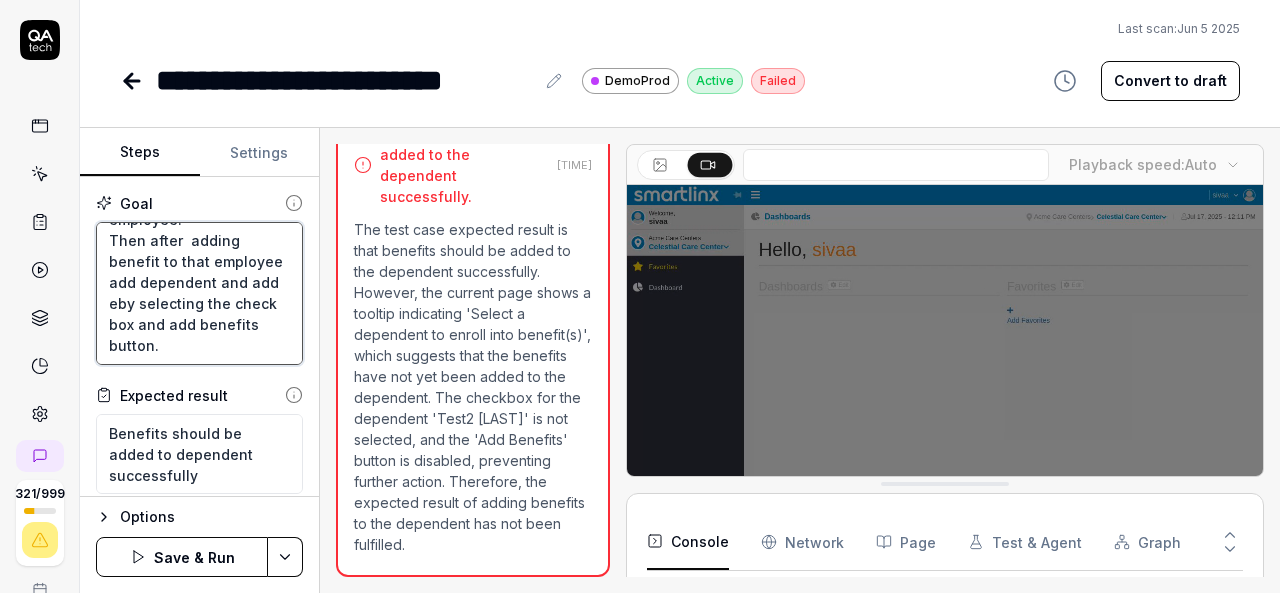 type on "Login to V6 application.
Navigate to employees, employees list.
select 659PPV, [FIRST] [LAST] employee and navigate to benefits management.
Enroll benefit to that employee.
Then after  adding benefit to that employee add dependent and add by selecting the check box and add benefits button." 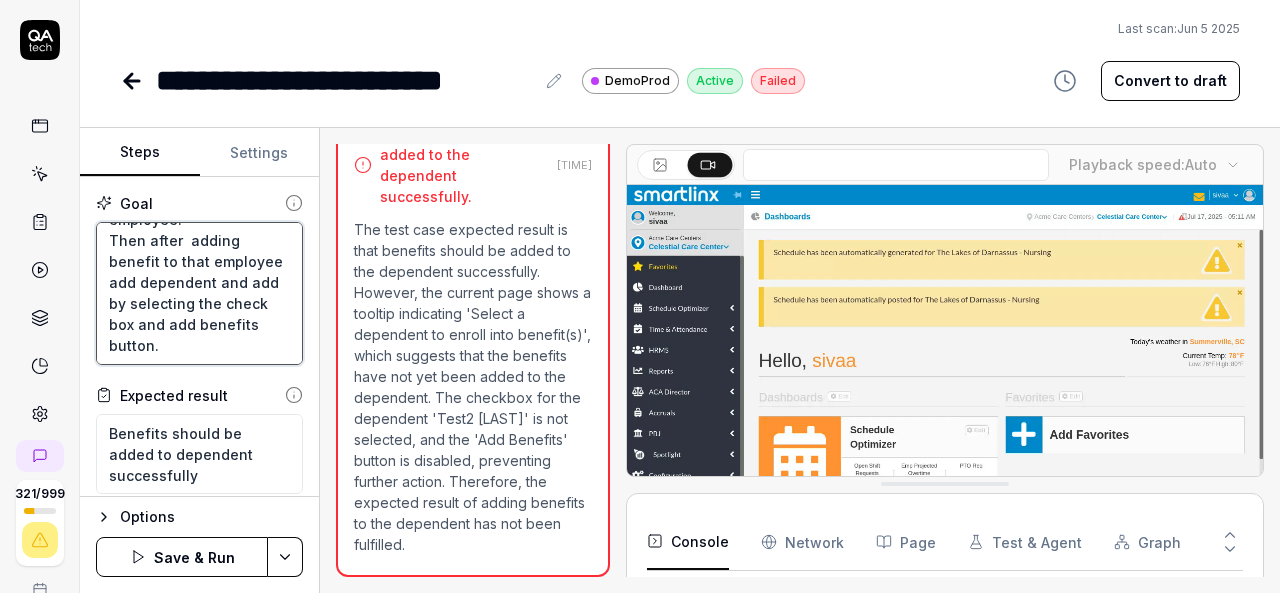 type on "*" 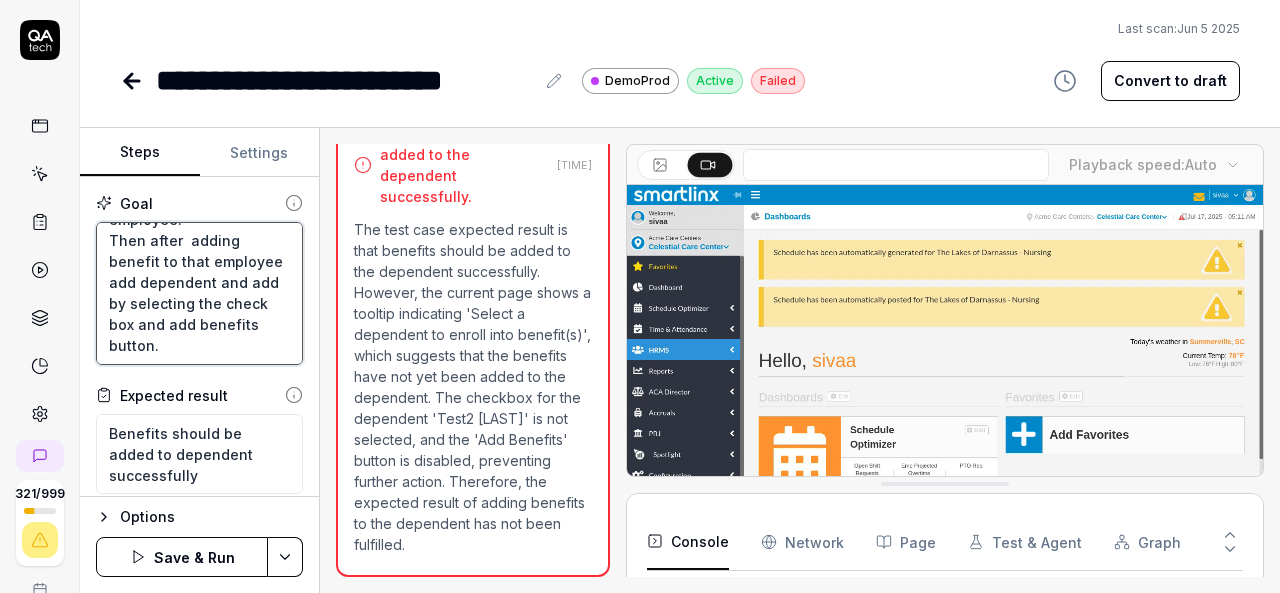 type on "Login to V6 application.
Navigate to employees, employees list.
select 659PPV, [FIRST] [LAST] employee and navigate to benefits management.
Enroll benefit to that employee.
Then after  adding benefit to that employee add dependent and add bby selecting the check box and add benefits button." 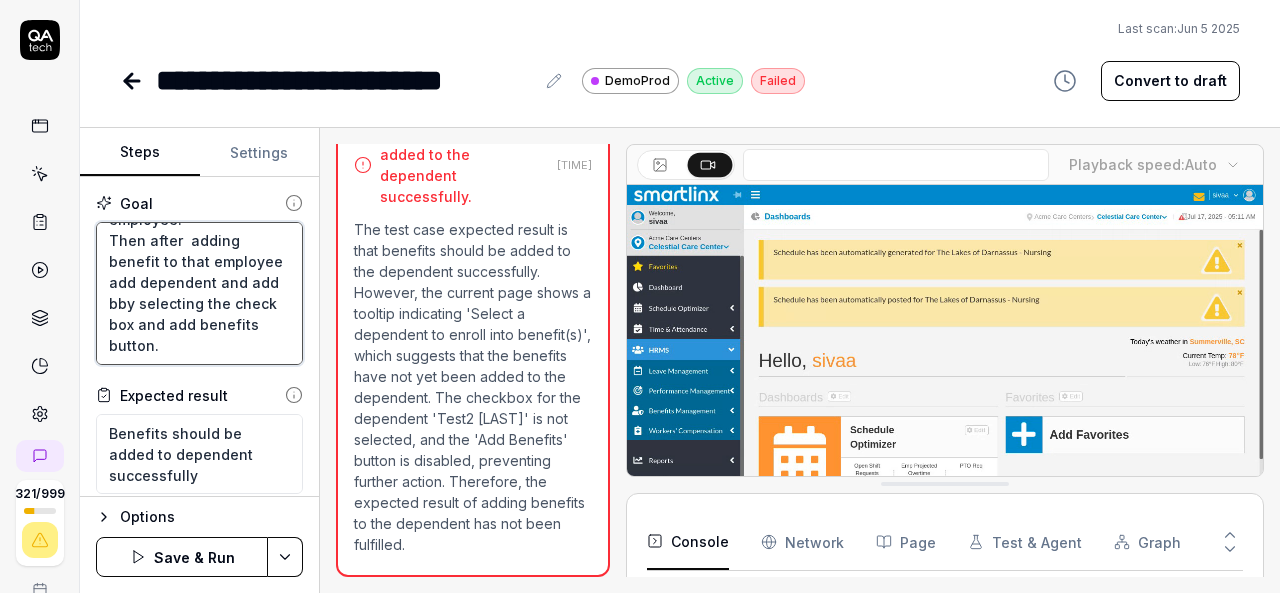 type on "*" 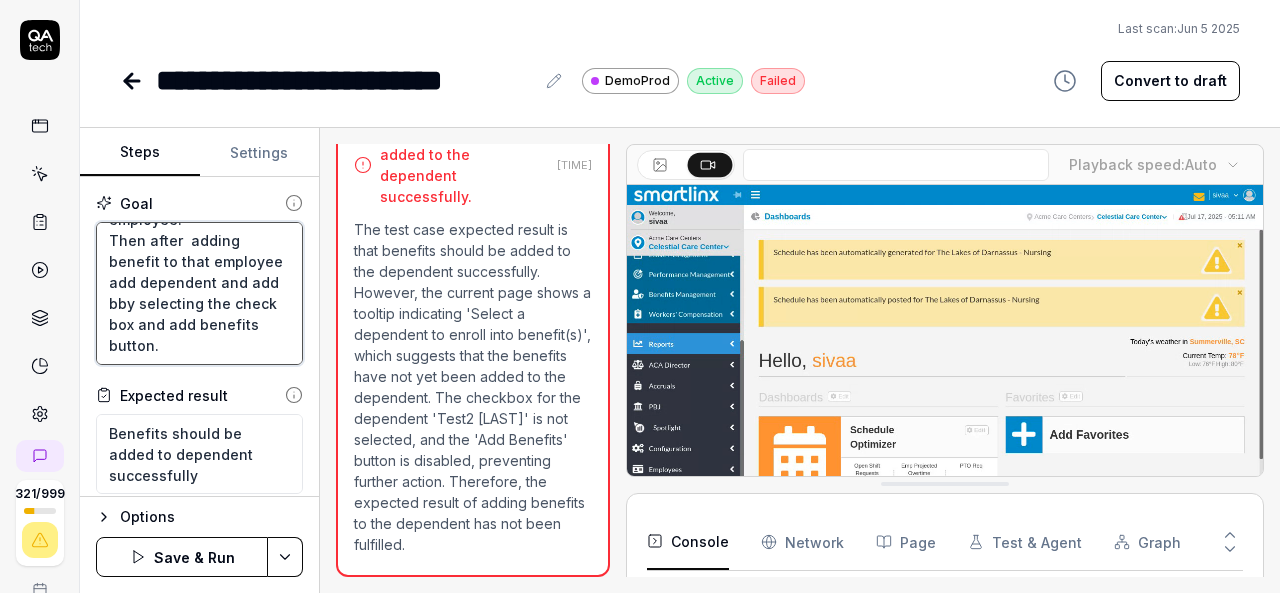type on "Login to V6 application.
Navigate to employees, employees list.
select 659PPV, [FIRST] [LAST] employee and navigate to benefits management.
Enroll benefit to that employee.
Then after  adding benefit to that employee add dependent and add beby selecting the check box and add benefits button." 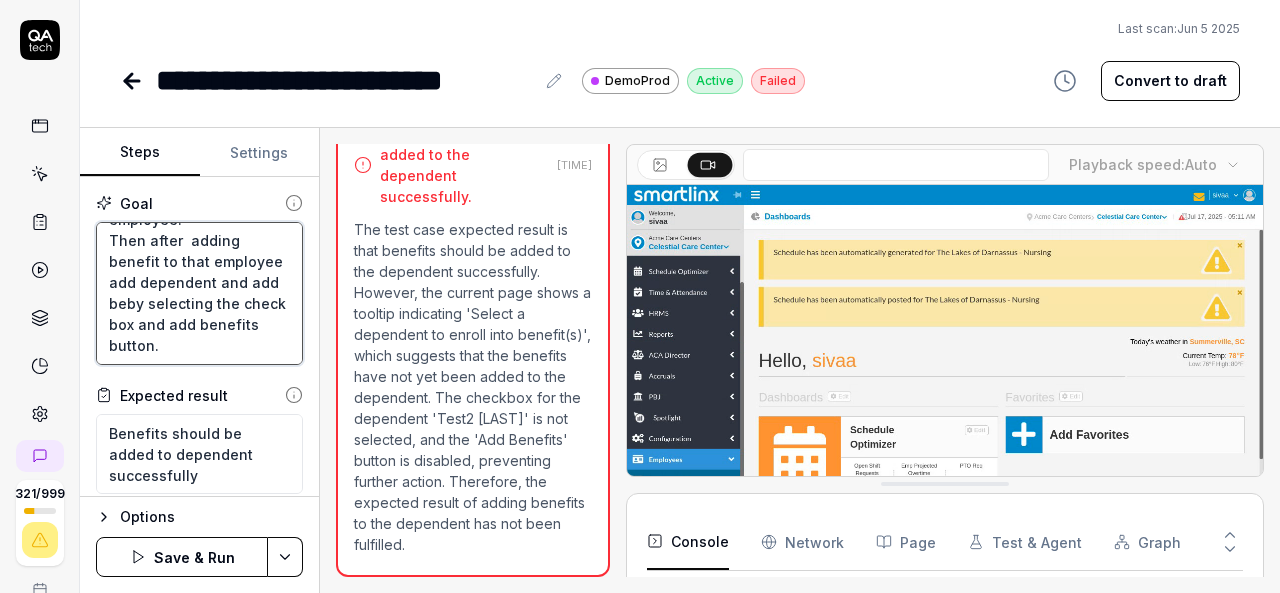 type on "*" 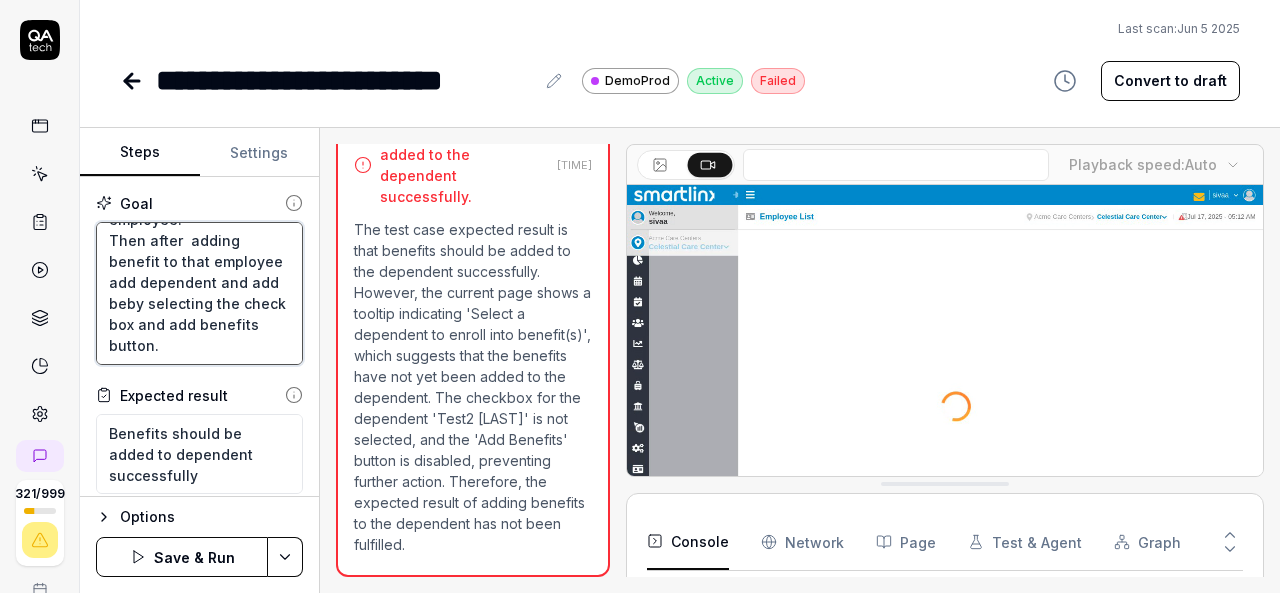 type on "Login to V6 application.
Navigate to employees, employees list.
select 659PPV, [FIRST] [LAST] employee and navigate to benefits management.
Enroll benefit to that employee.
Then after  adding benefit to that employee add dependent and add benby selecting the check box and add benefits button." 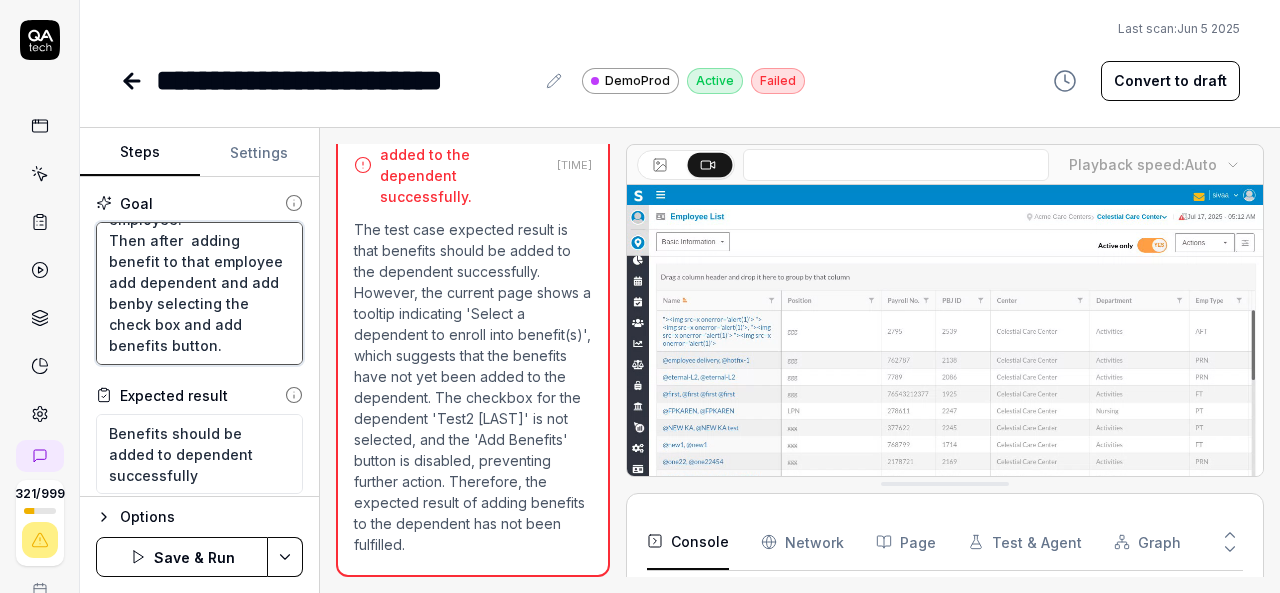 type on "*" 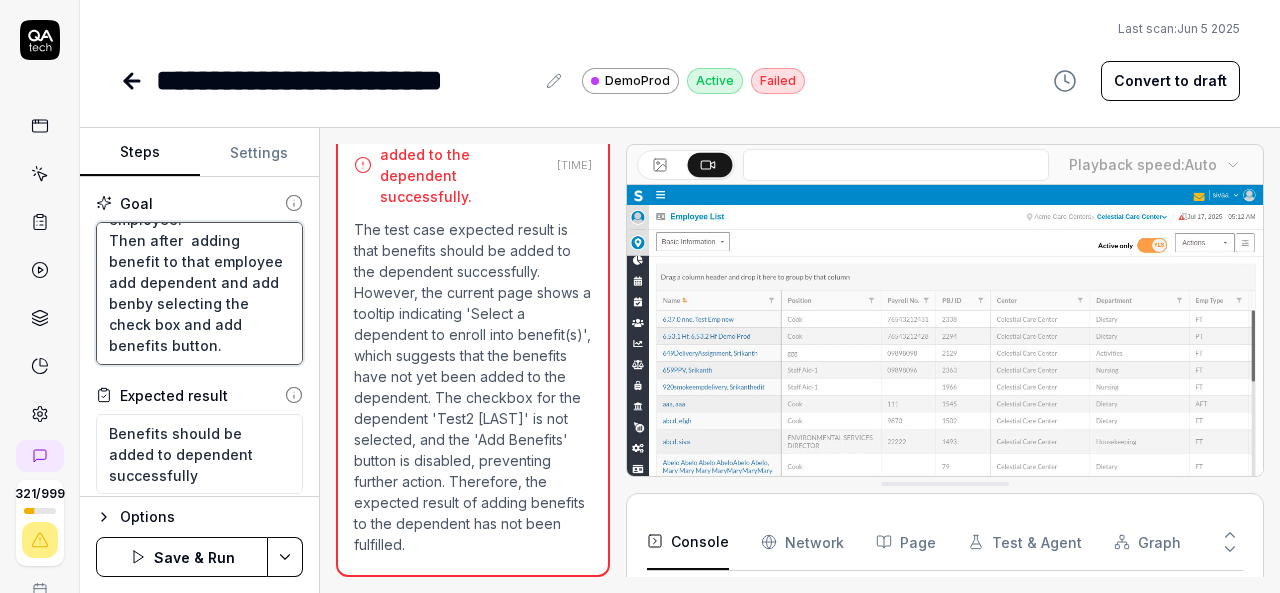 type on "Login to V6 application.
Navigate to employees, employees list.
select 659PPV, [FIRST] [LAST] employee and navigate to benefits management.
Enroll benefit to that employee.
Then after  adding benefit to that employee add dependent and add beneby selecting the check box and add benefits button." 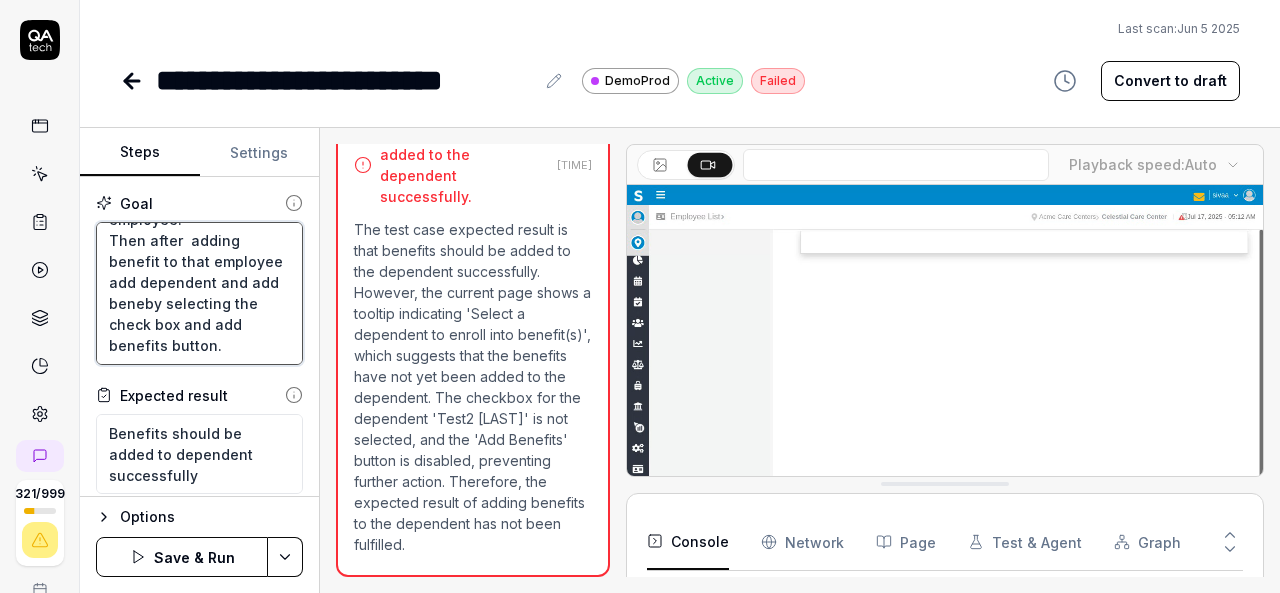type on "*" 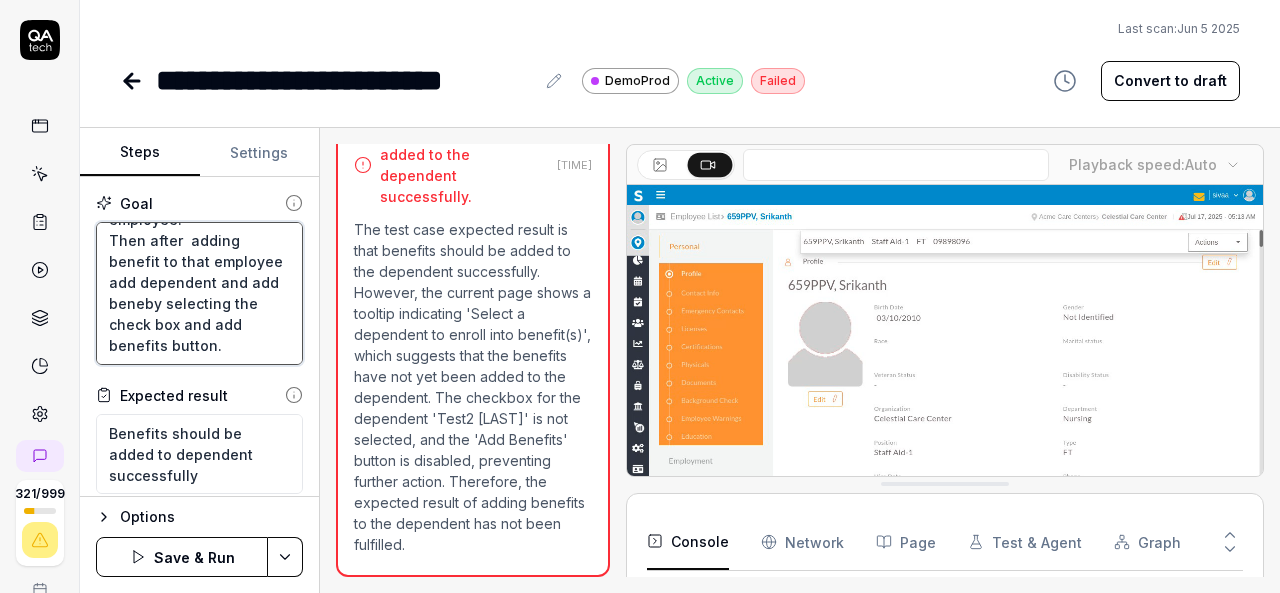 type on "Login to V6 application.
Navigate to employees, employees list.
select 659PPV, [FIRST] [LAST] employee and navigate to benefits management.
Enroll benefit to that employee.
Then after  adding benefit to that employee add dependent and add benefby selecting the check box and add benefits button." 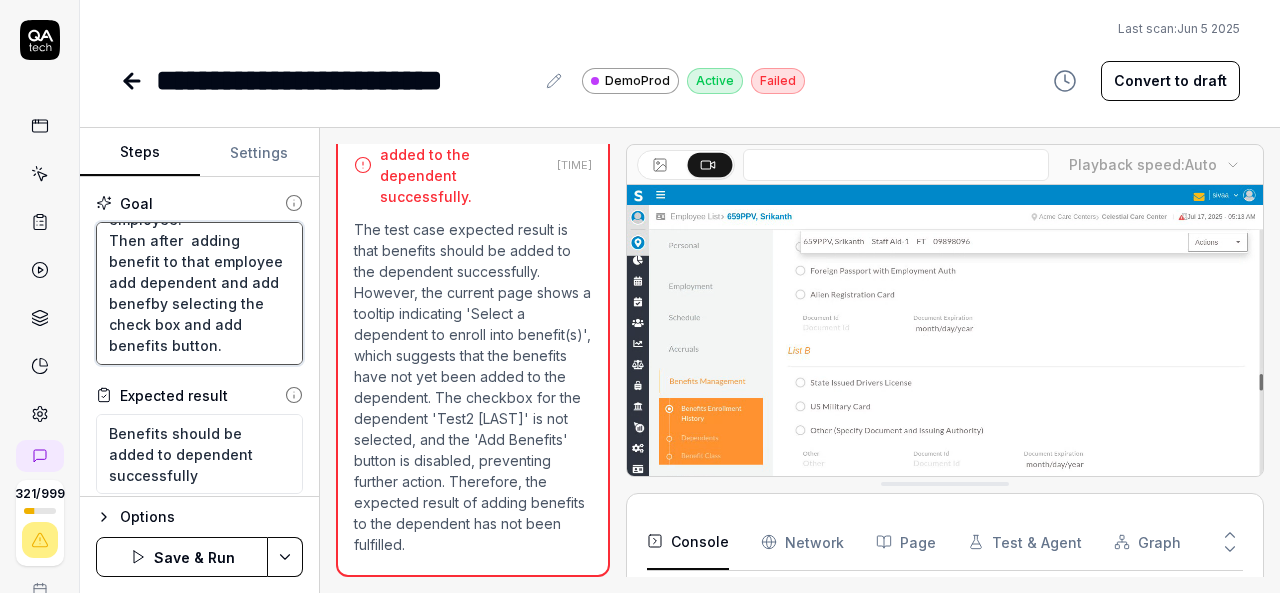 type on "*" 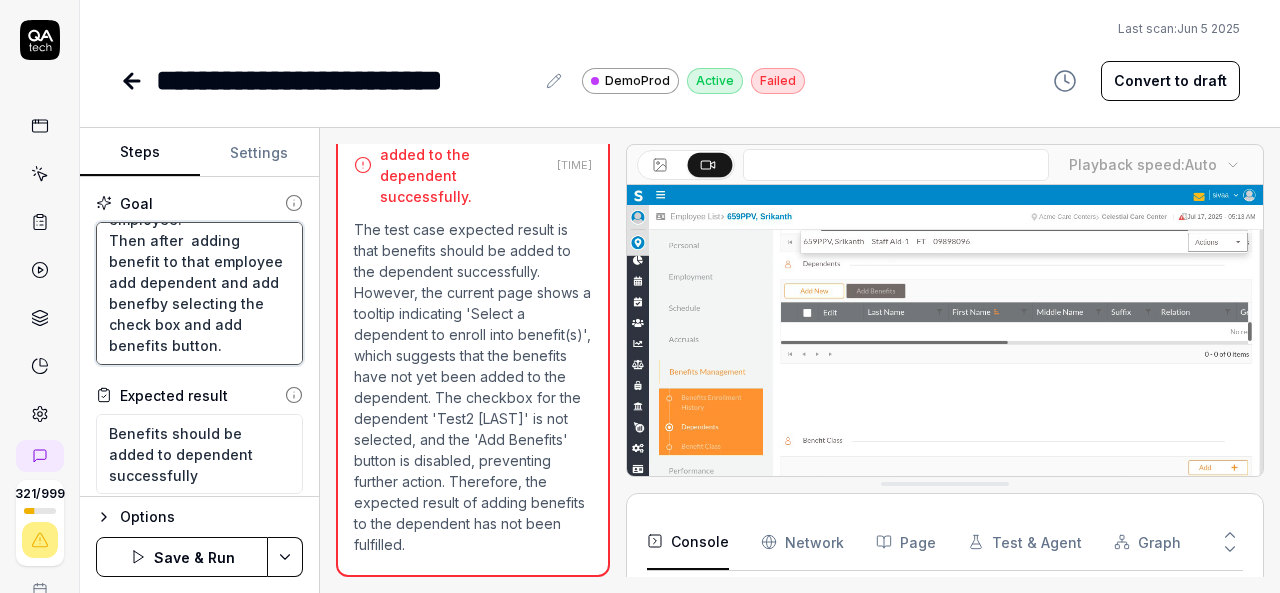 type on "Login to V6 application.
Navigate to employees, employees list.
select 659PPV, [FIRST] [LAST] employee and navigate to benefits management.
Enroll benefit to that employee.
Then after  adding benefit to that employee add dependent and add benefiby selecting the check box and add benefits button." 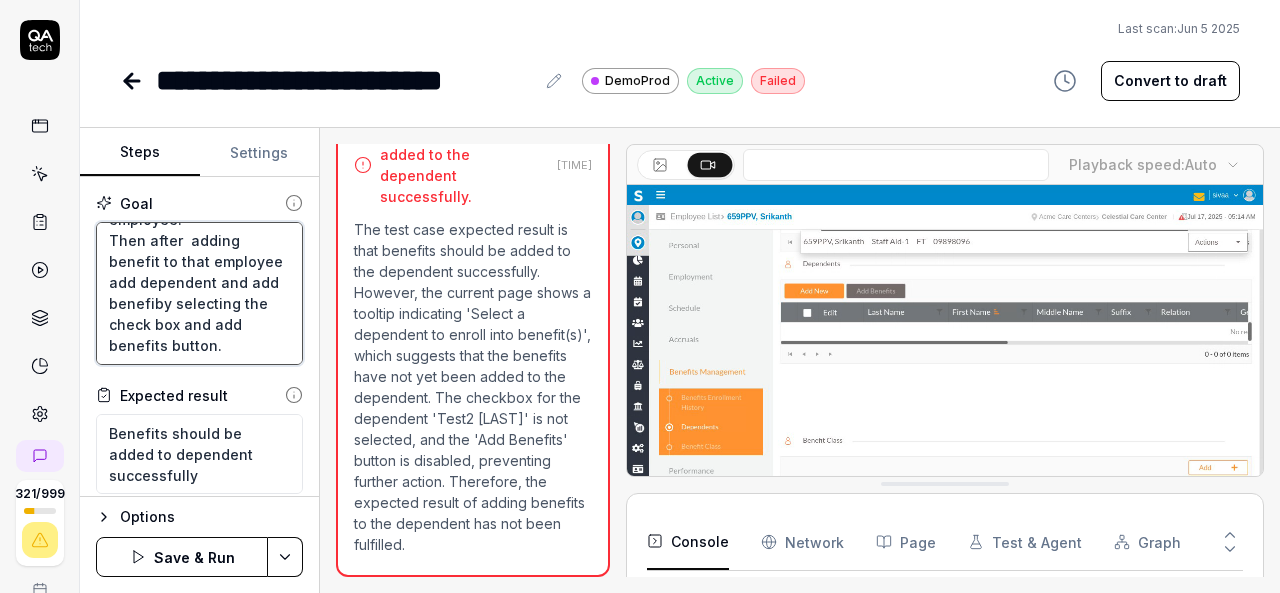 type on "*" 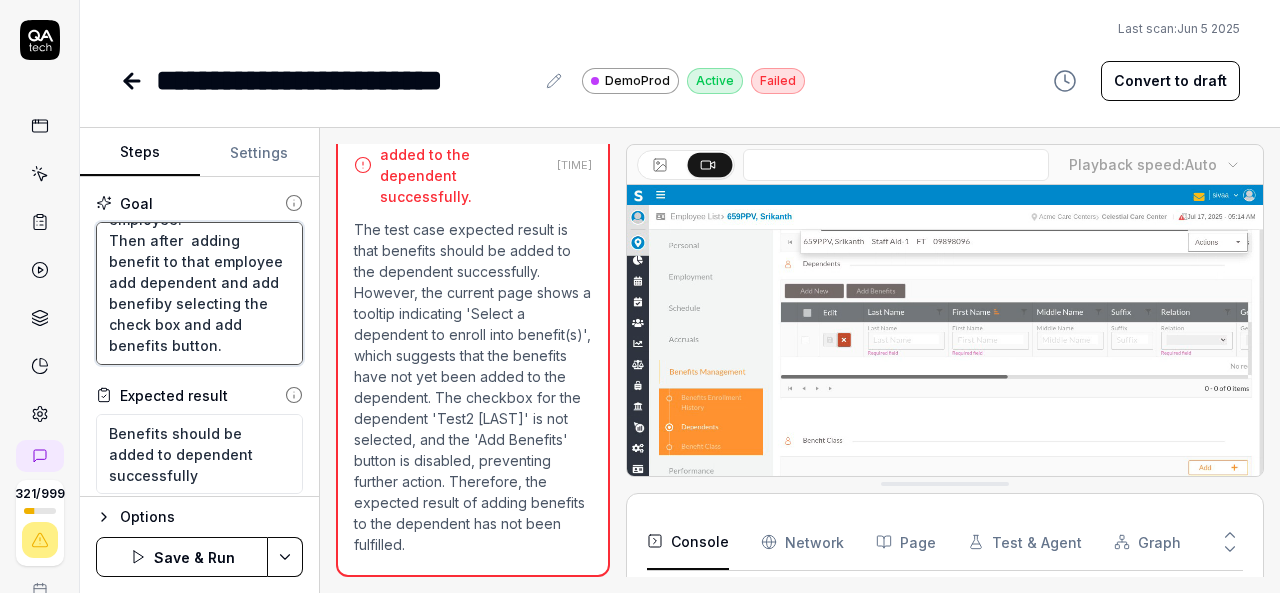 type on "Login to V6 application.
Navigate to employees, employees list.
select 659PPV, [FIRST] [LAST] employee and navigate to benefits management.
Enroll benefit to that employee.
Then after  adding benefit to that employee add dependent and add benefitby selecting the check box and add benefits button." 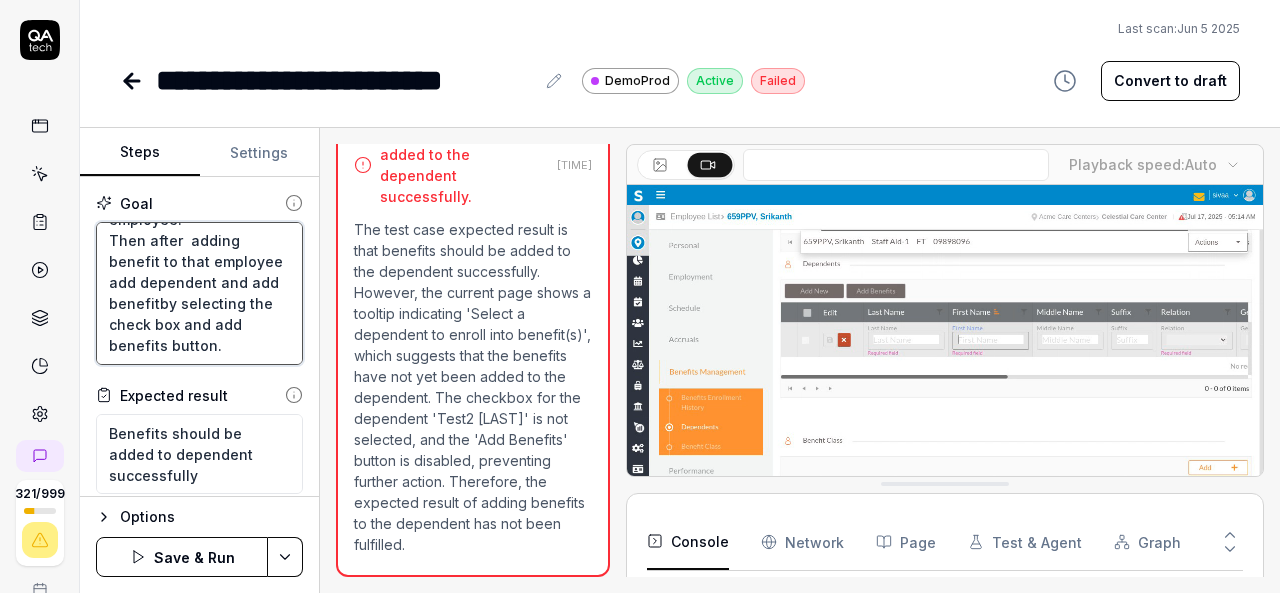 type on "*" 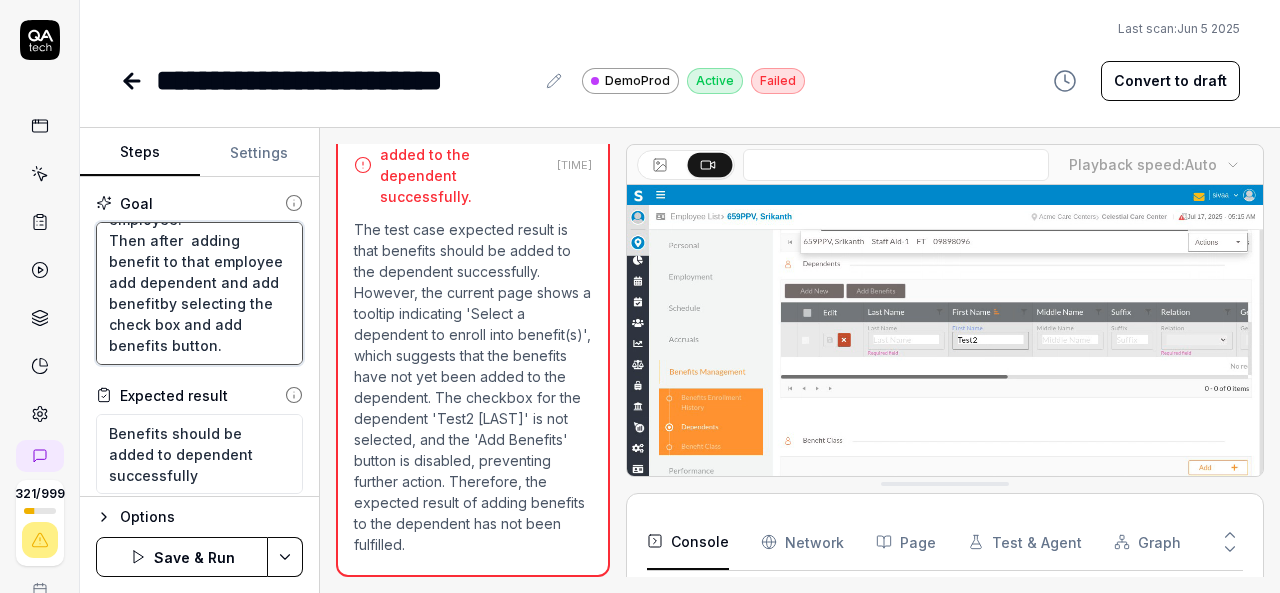 type on "Login to V6 application.
Navigate to employees, employees list.
select [EMPLOYEE_ID], [FIRST] [LAST] employee and navigate to benefits management.
Enroll benefit to that employee.
Then after  adding benefit to that employee add dependent and add benefit by selecting the check box and add benefits button." 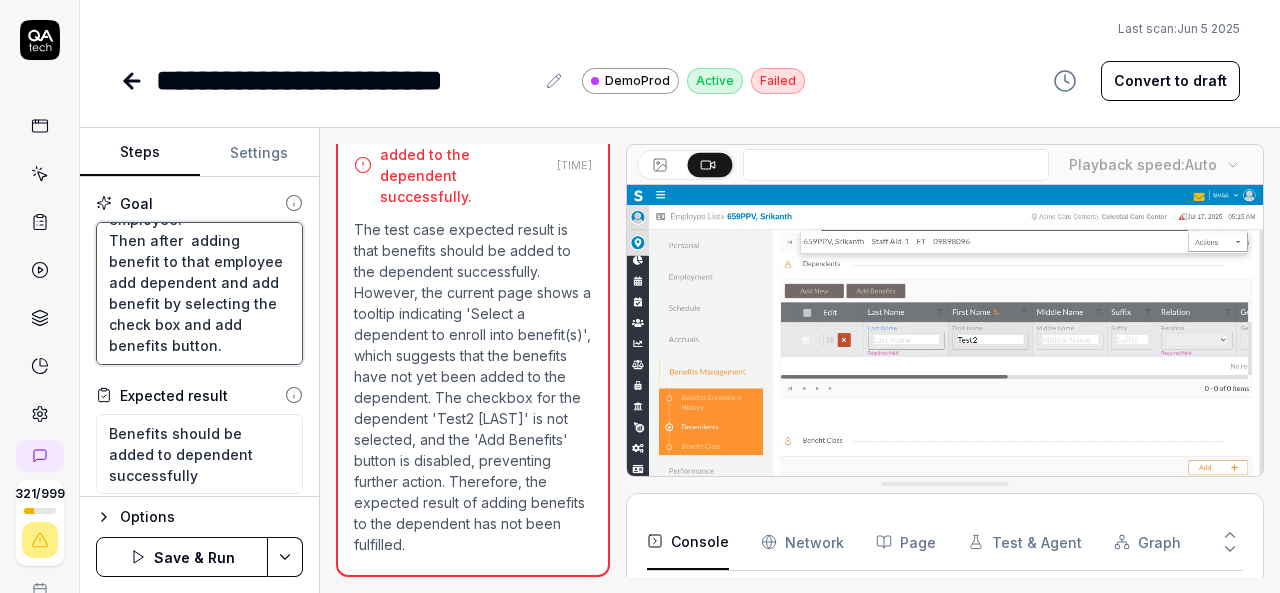 scroll, scrollTop: 294, scrollLeft: 0, axis: vertical 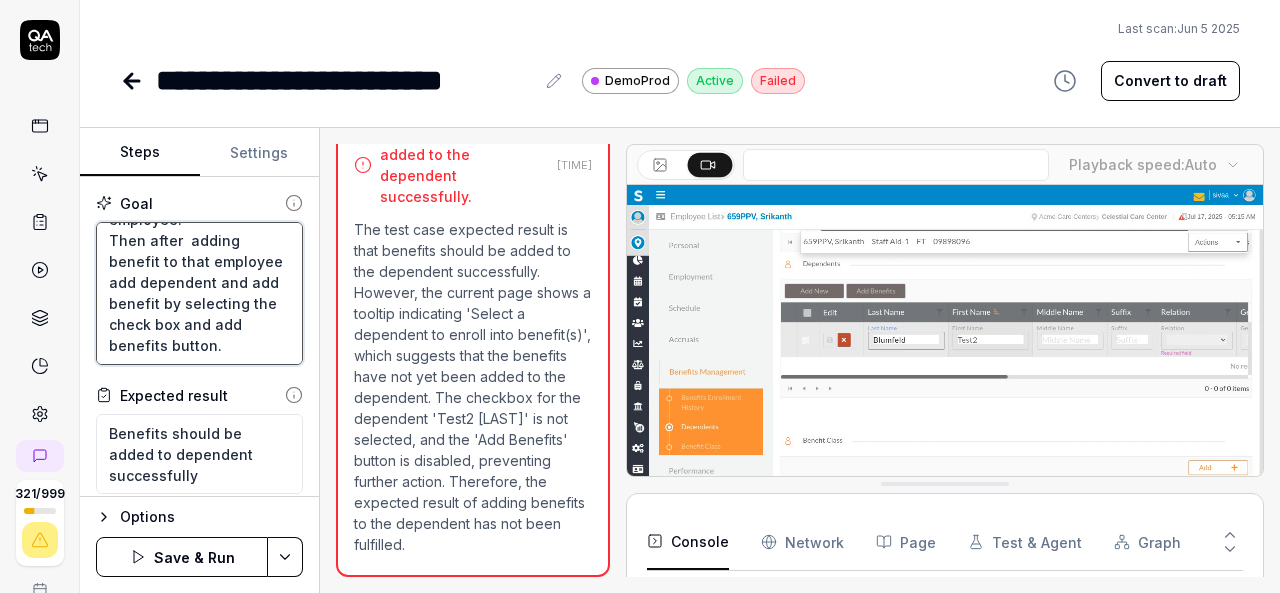 drag, startPoint x: 208, startPoint y: 279, endPoint x: 235, endPoint y: 307, distance: 38.8973 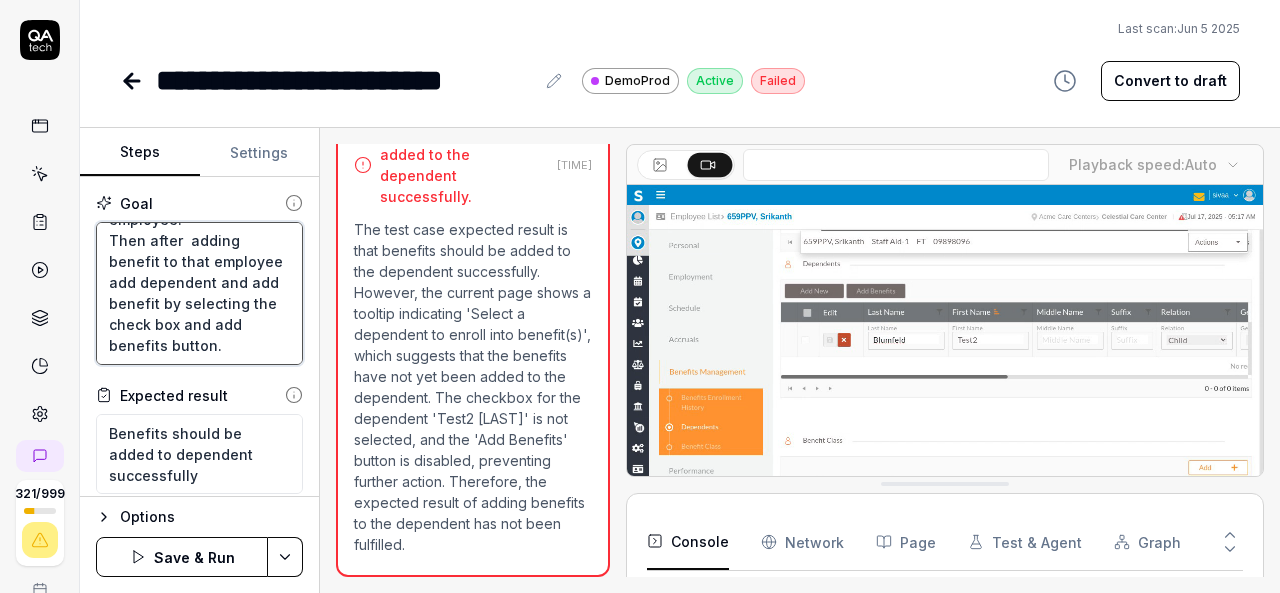 click on "Login to V6 application.
Navigate to employees, employees list.
select [EMPLOYEE_ID], [FIRST] [LAST] employee and navigate to benefits management.
Enroll benefit to that employee.
Then after  adding benefit to that employee add dependent and add benefit by selecting the check box and add benefits button." at bounding box center [199, 293] 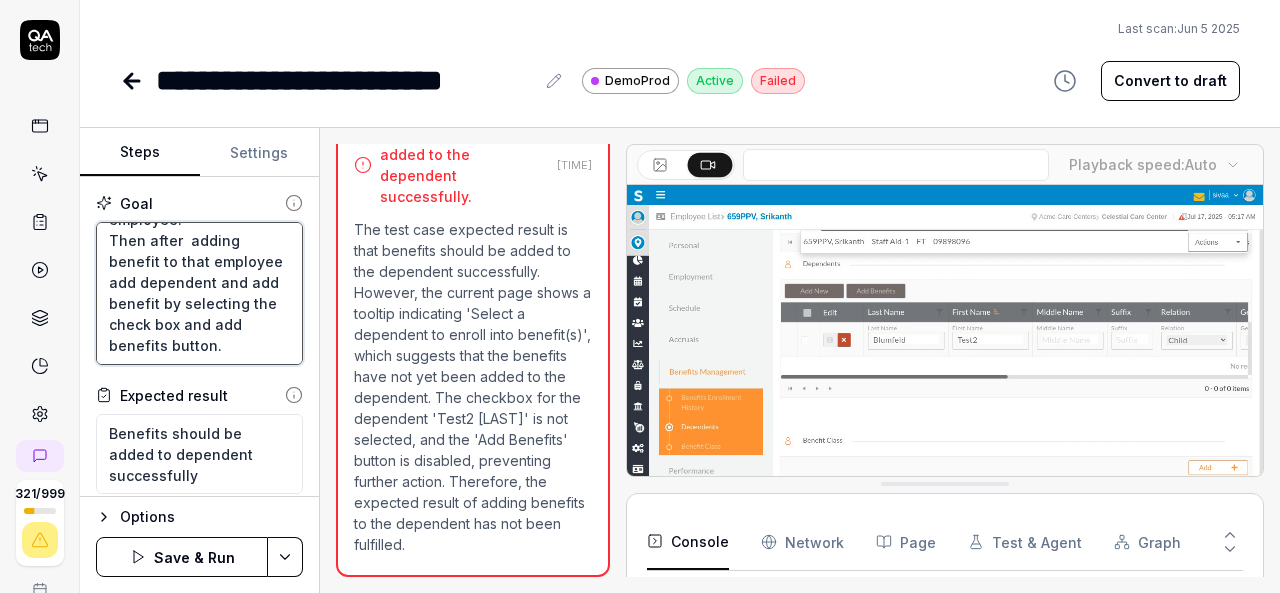 type on "*" 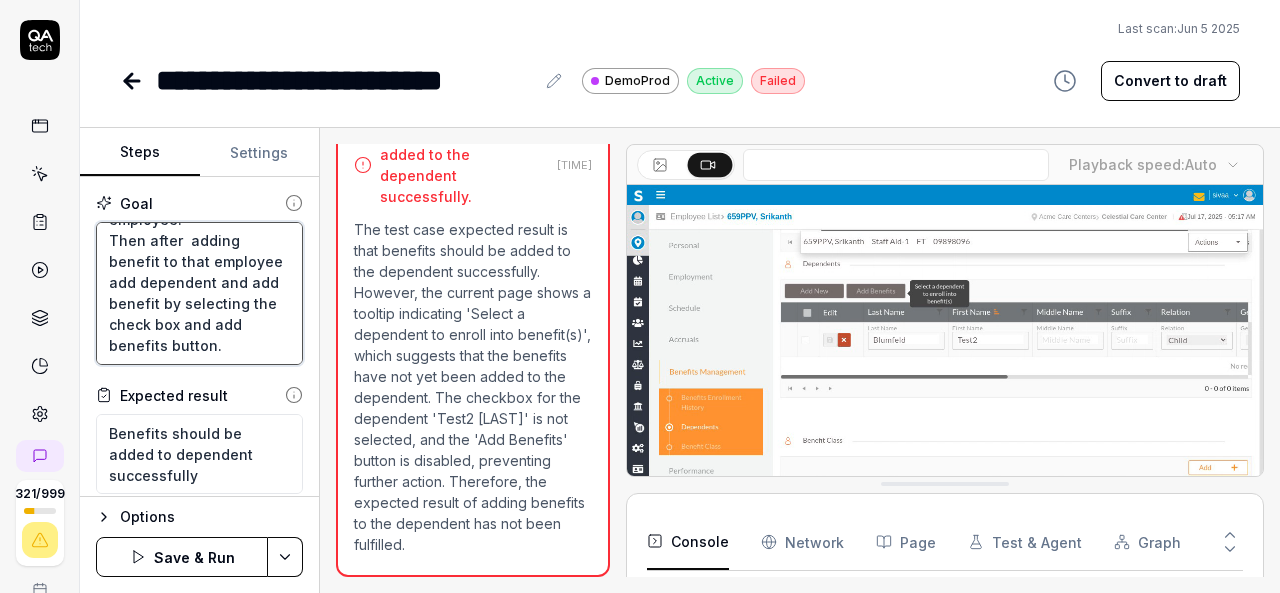type on "Login to V6 application.
Navigate to employees, employees list.
select 659PPV, [FIRST] [LAST] employee and navigate to benefits management.
Enroll benefit to that employee.
Then after  adding benefit to that employee add dependent and add benefit by selecting the check box ." 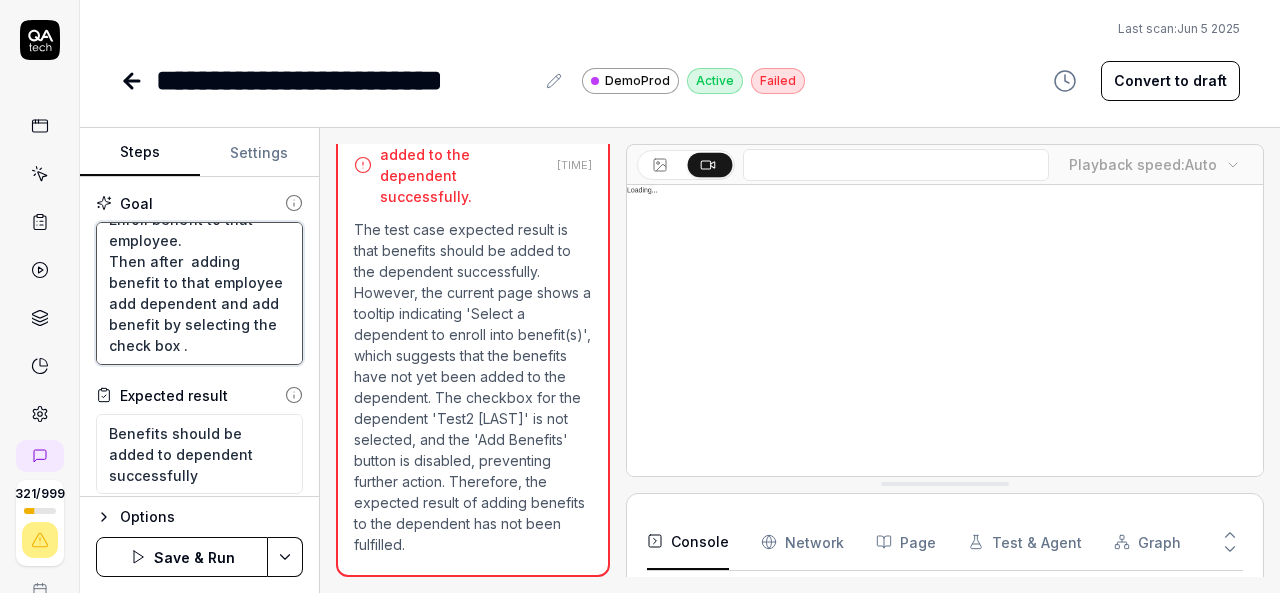 scroll, scrollTop: 273, scrollLeft: 0, axis: vertical 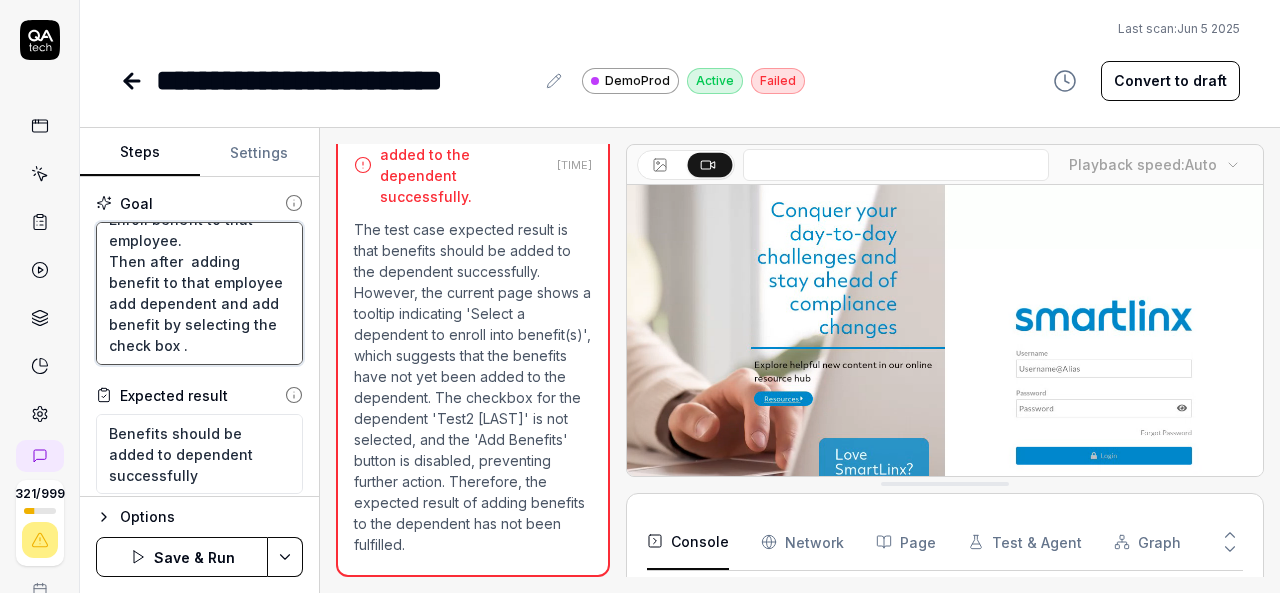type on "*" 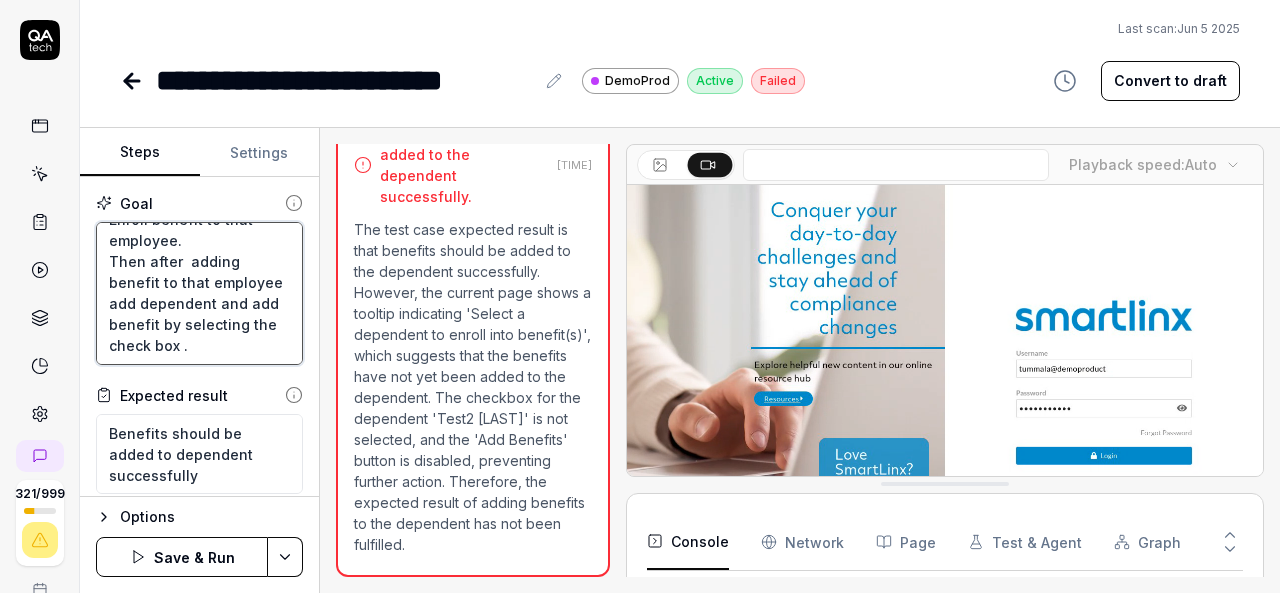 type on "Login to V6 application.
Navigate to employees, employees list.
select [EMPLOYEE_ID], [FIRST] [LAST] employee and navigate to benefits management.
Enroll benefit to that employee.
Then after  adding benefit to that employee add dependent and add benefit by selecting the check box." 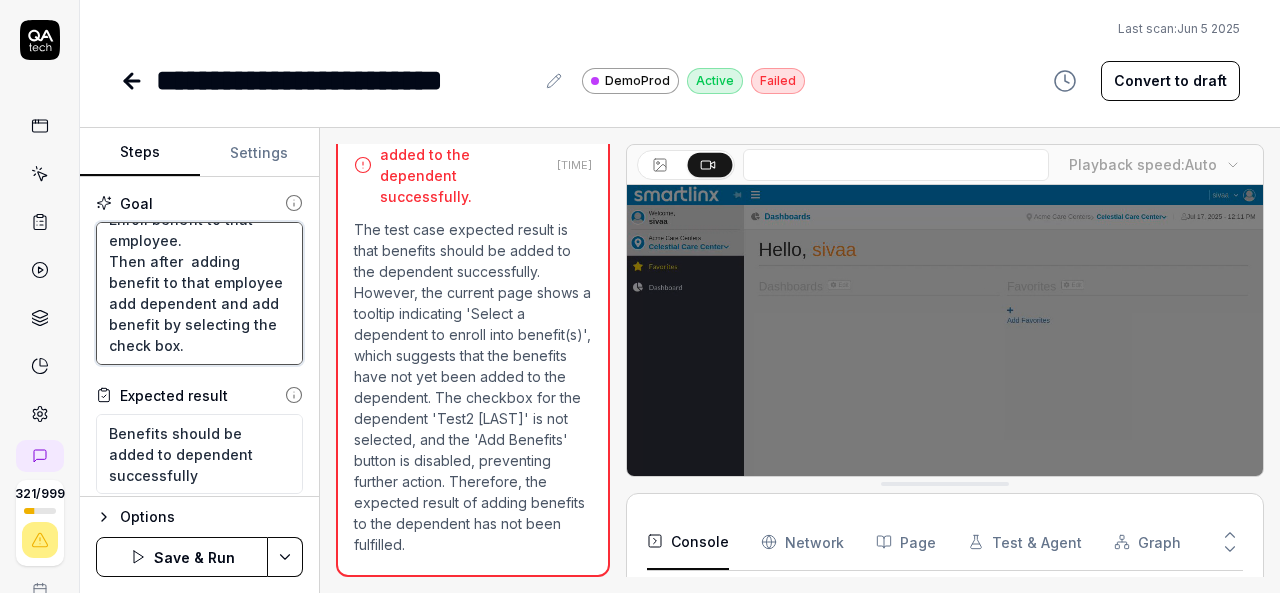 scroll, scrollTop: 273, scrollLeft: 0, axis: vertical 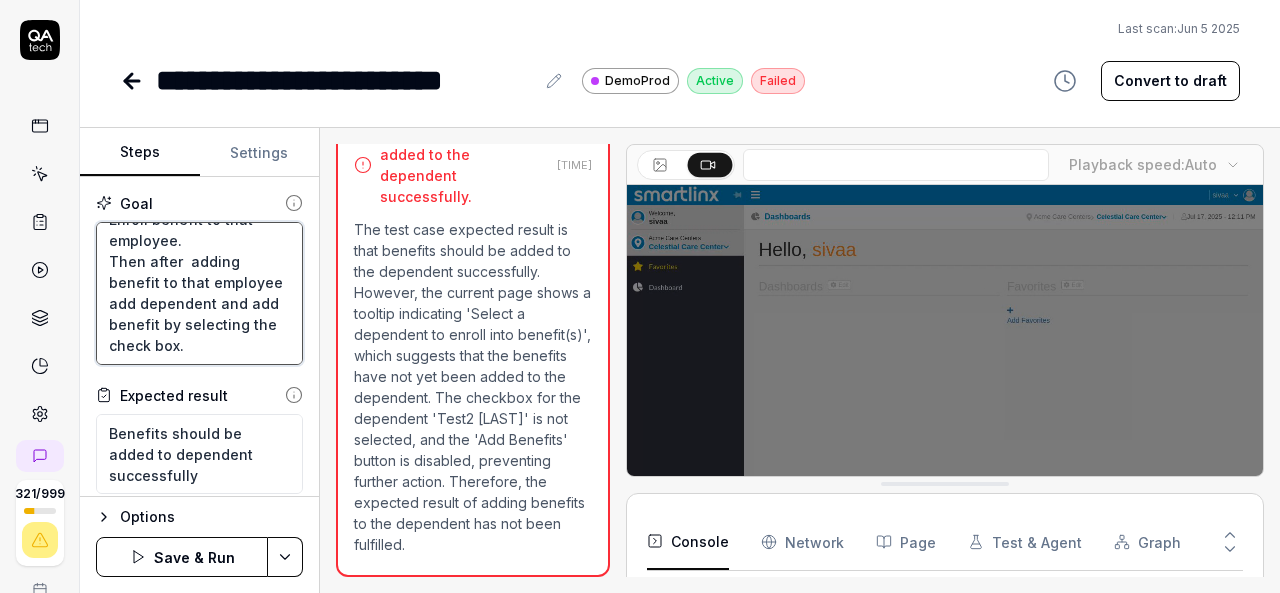 type on "*" 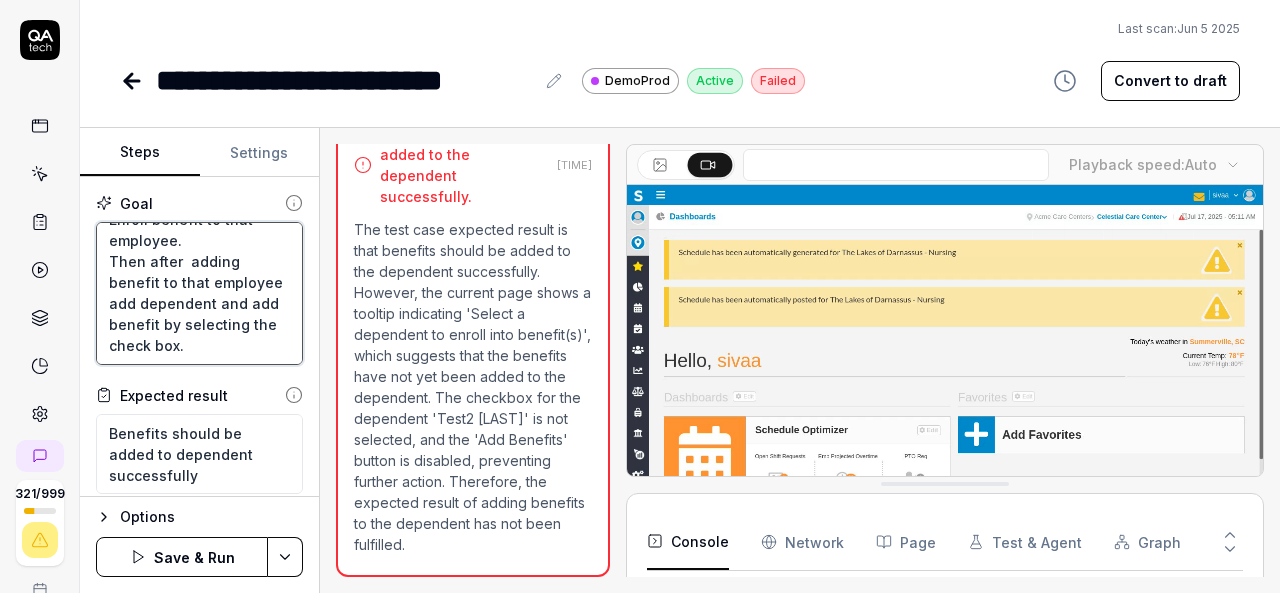 type on "Login to V6 application.
Navigate to employees, employees list.
select 659PPV, [FIRST] [LAST] employee and navigate to benefits management.
Enroll benefit to that employee.
Then after  adding benefit to that employee add dependent and add benefit by selecting the check box ." 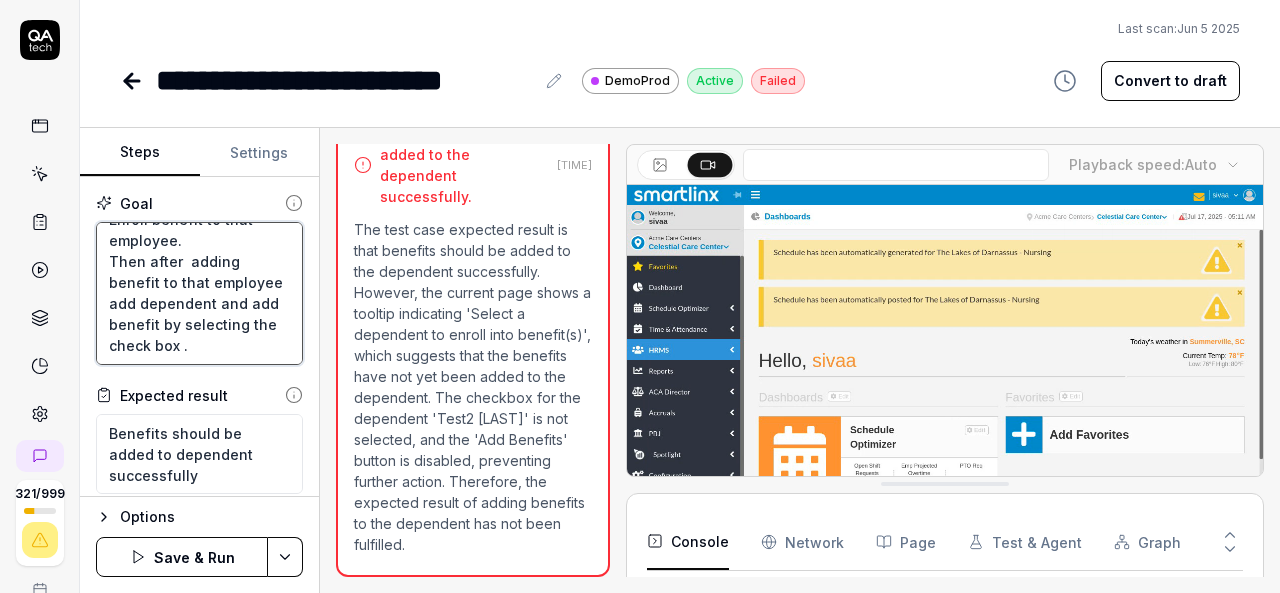 type on "*" 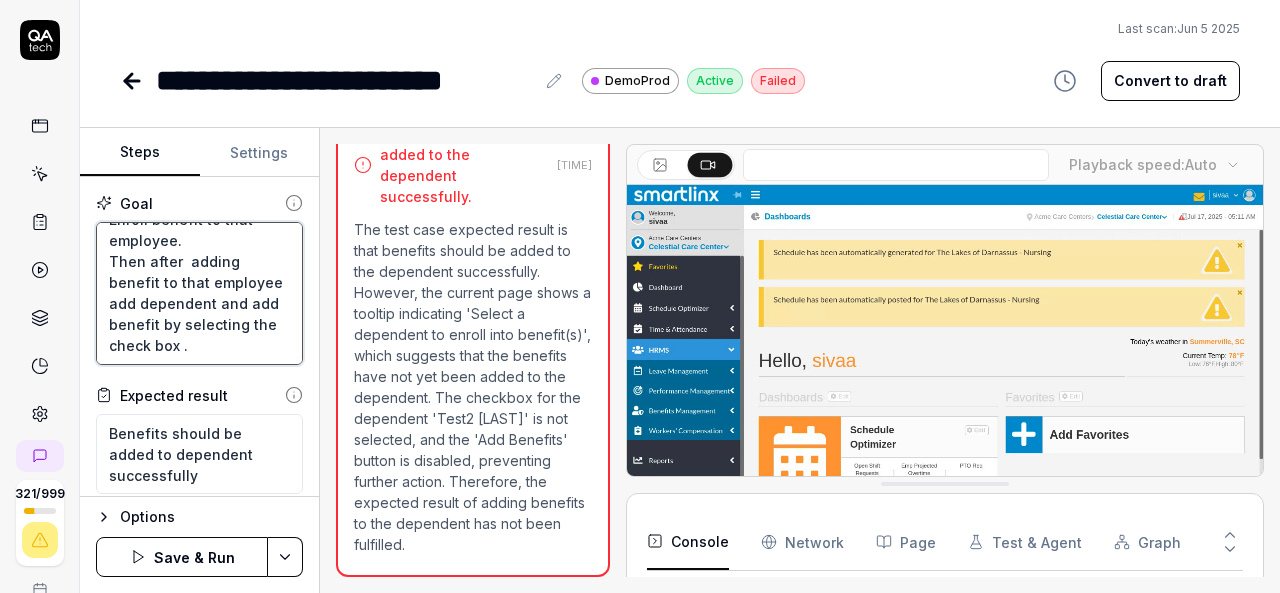 type on "Login to V6 application.
Navigate to employees, employees list.
select 659PPV, [FIRST] [LAST] employee and navigate to benefits management.
Enroll benefit to that employee.
Then after  adding benefit to that employee add dependent and add benefit by selecting the check box t." 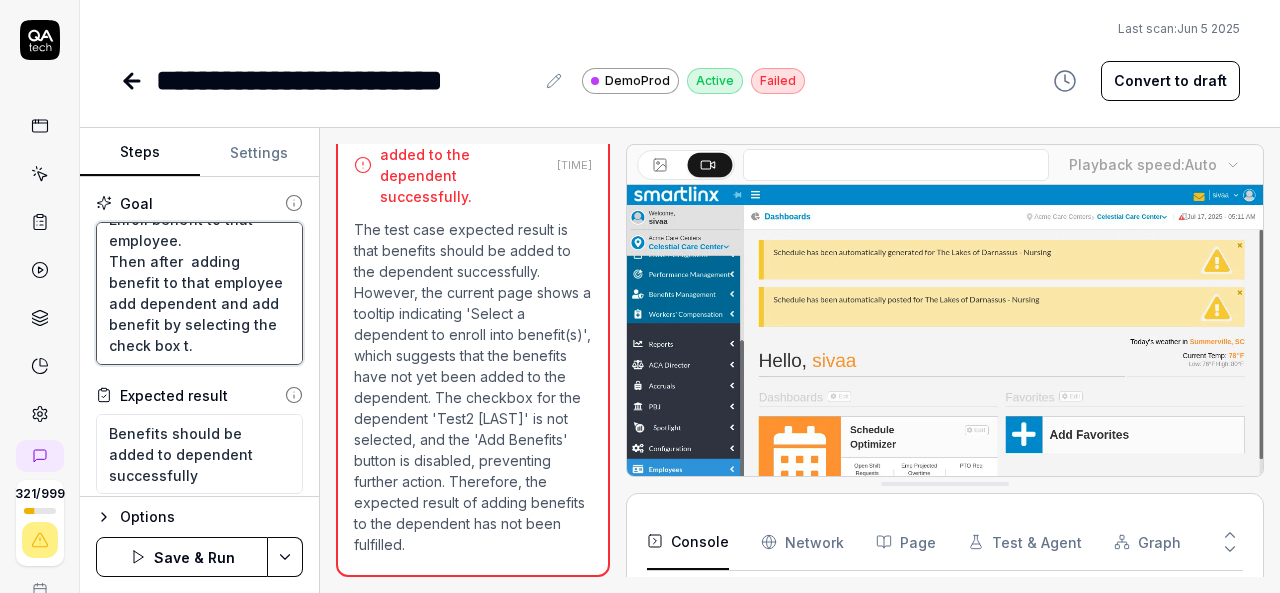 type on "*" 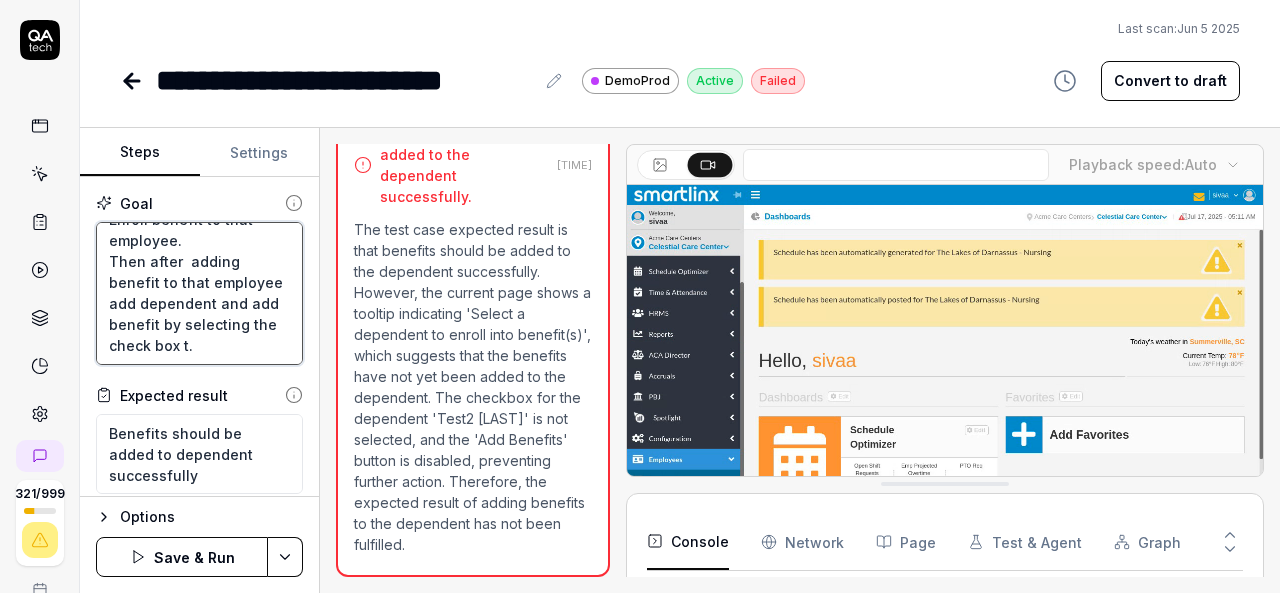 type on "Login to V6 application.
Navigate to employees, employees list.
select 659PPV, [FIRST] [LAST] employee and navigate to benefits management.
Enroll benefit to that employee.
Then after  adding benefit to that employee add dependent and add benefit by selecting the check box to." 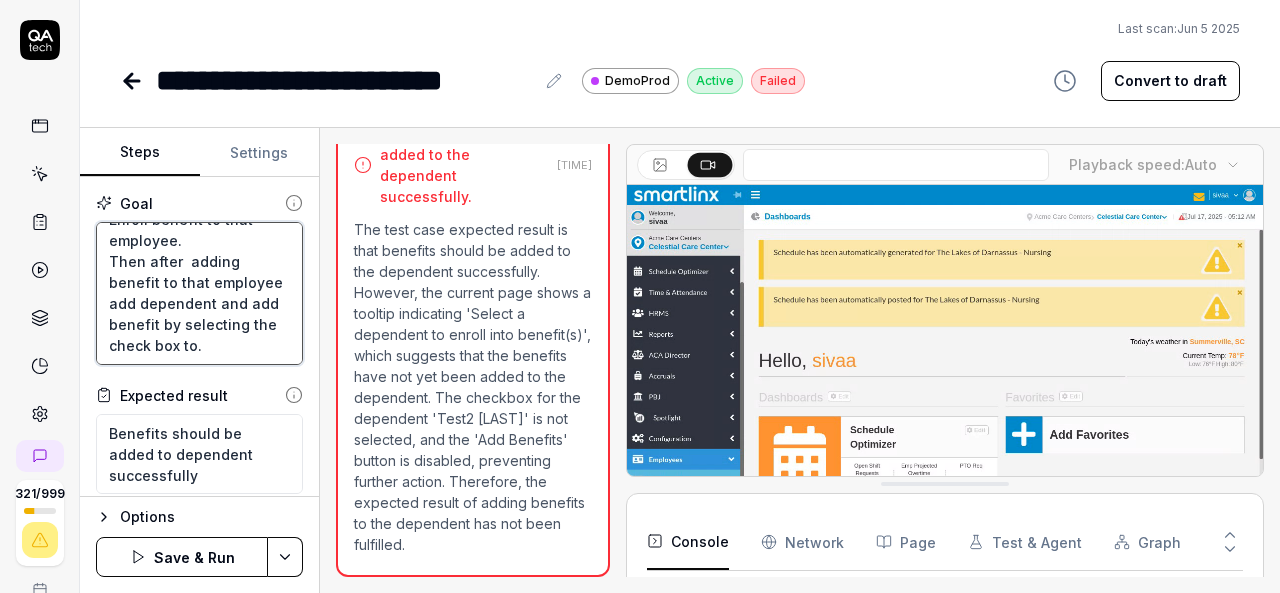 type on "*" 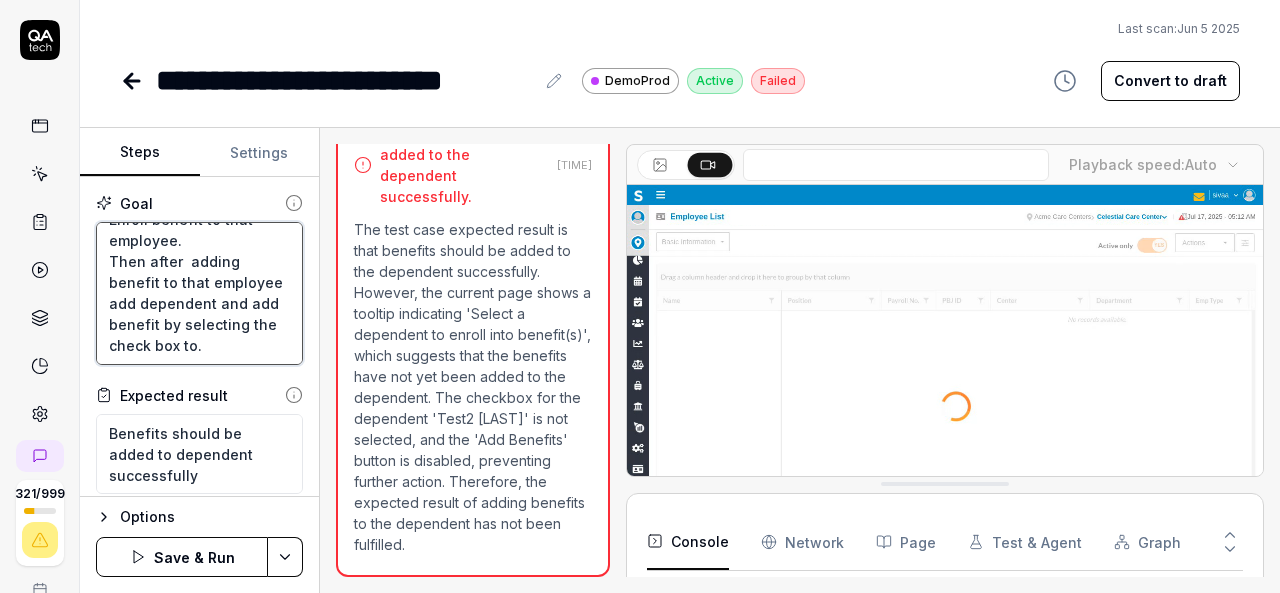 type on "Login to V6 application.
Navigate to employees, employees list.
select 659PPV, [FIRST] [LAST] employee and navigate to benefits management.
Enroll benefit to that employee.
Then after  adding benefit to that employee add dependent and add benefit by selecting the check box to ." 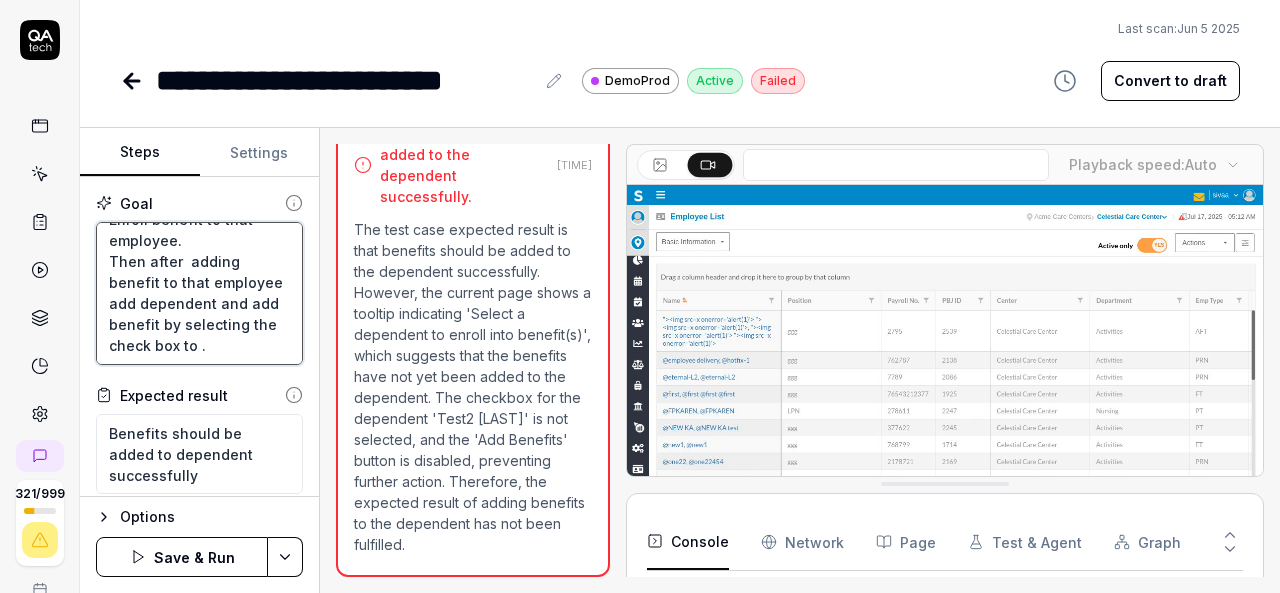 type on "*" 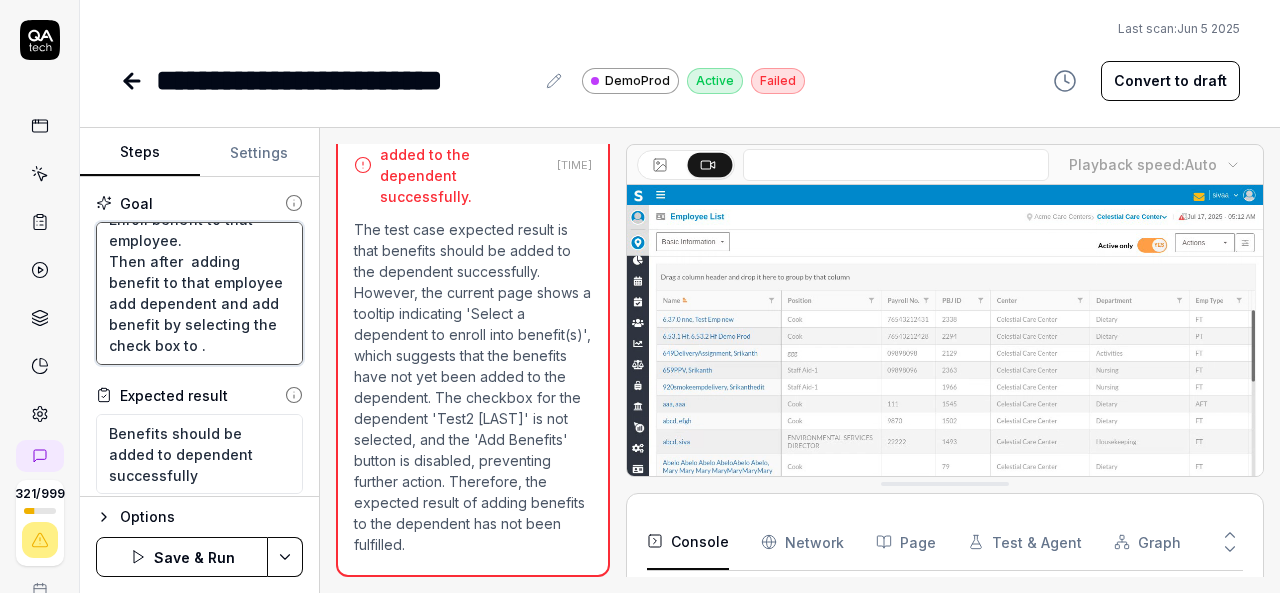 type on "Login to V6 application.
Navigate to employees, employees list.
select 659PPV, [FIRST] [LAST] employee and navigate to benefits management.
Enroll benefit to that employee.
Then after  adding benefit to that employee add dependent and add benefit by selecting the check box to t." 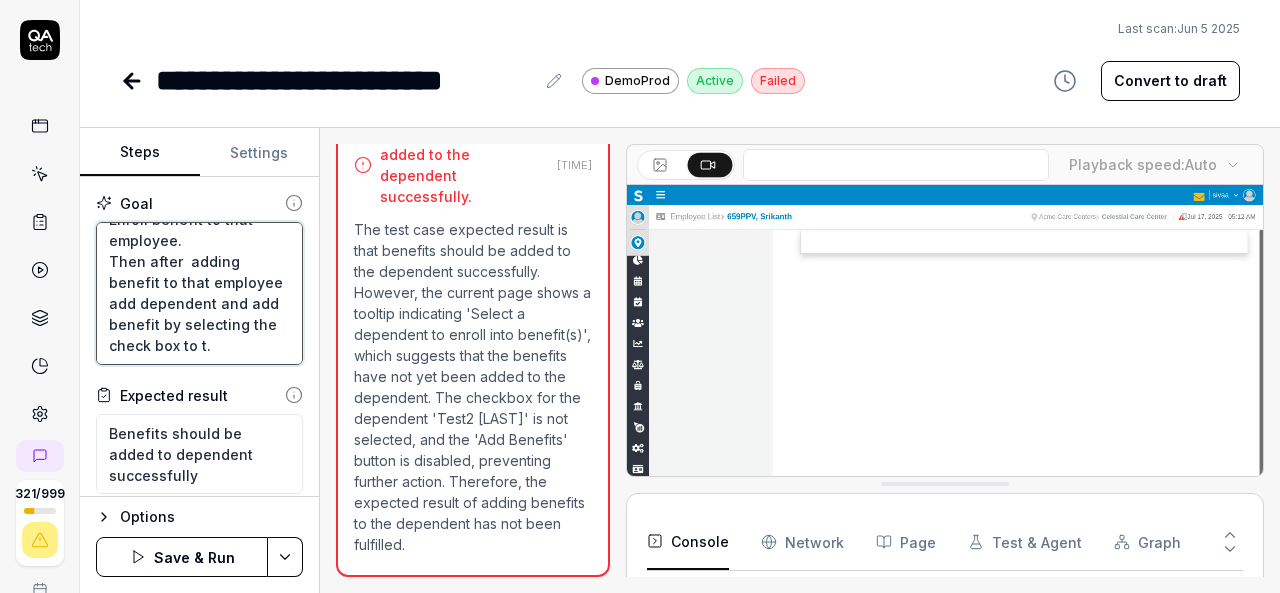 type on "*" 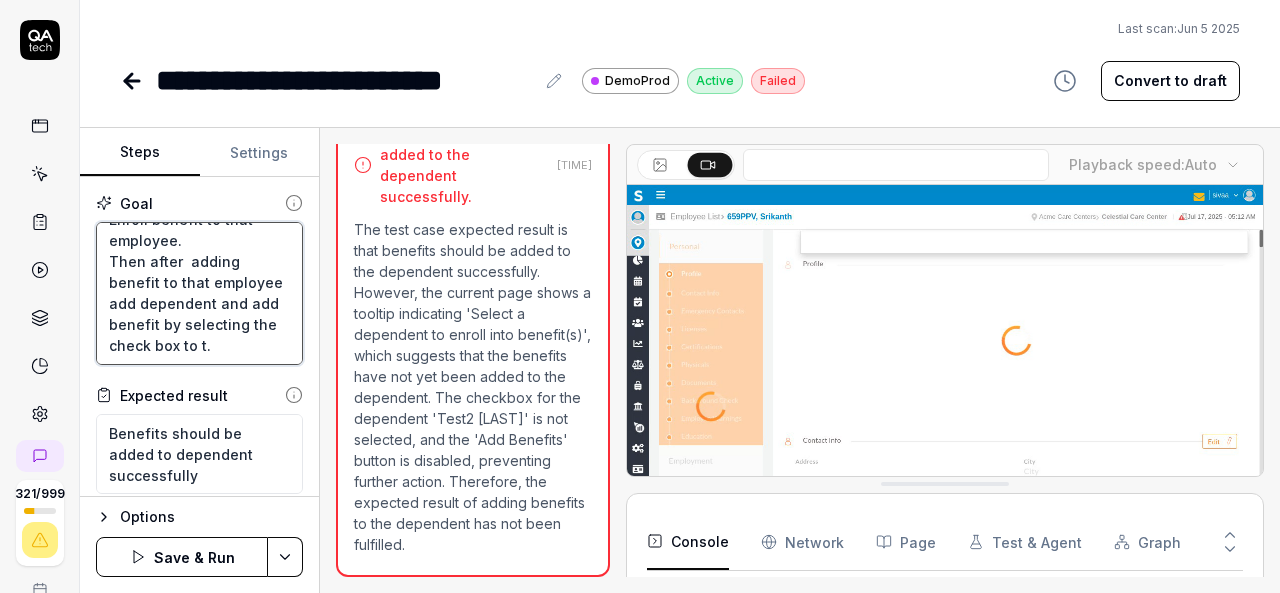 type on "Login to V6 application.
Navigate to employees, employees list.
select 659PPV, [FIRST] [LAST] employee and navigate to benefits management.
Enroll benefit to that employee.
Then after  adding benefit to that employee add dependent and add benefit by selecting the check box to th." 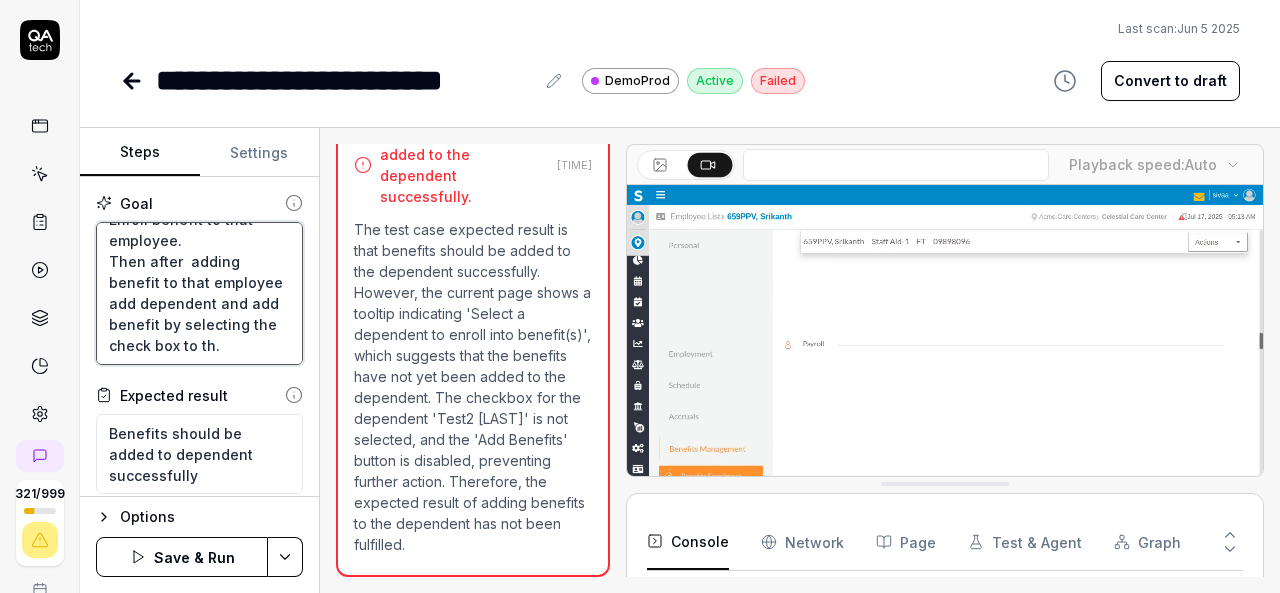 type on "*" 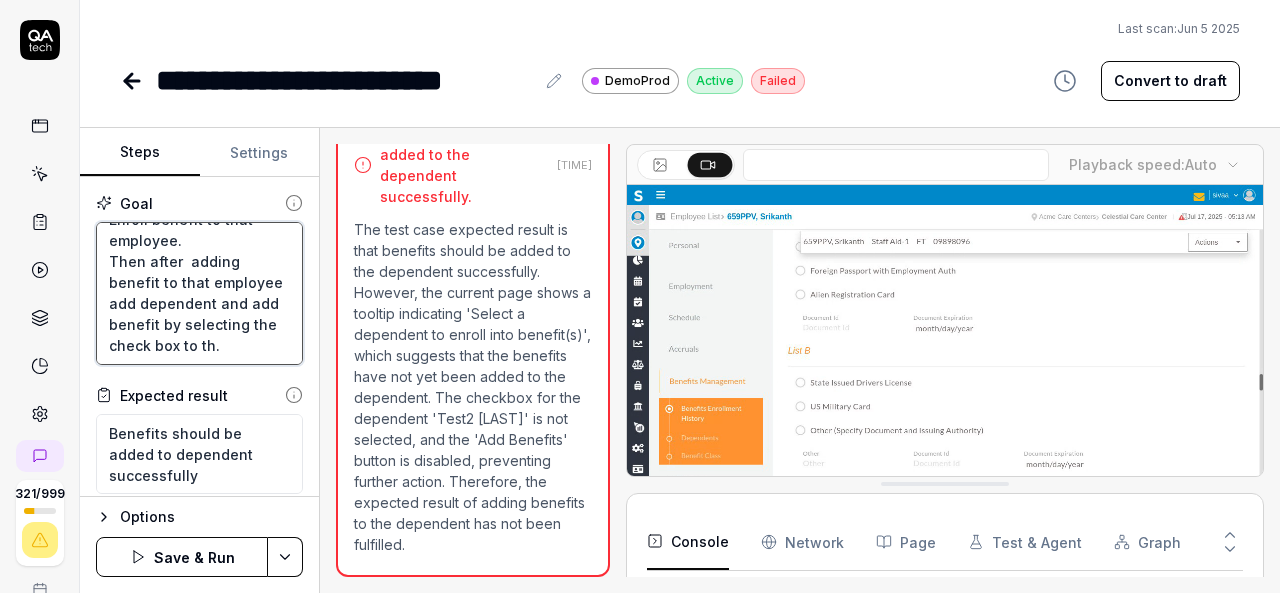 type on "Login to V6 application.
Navigate to employees, employees list.
select 659PPV, [FIRST] [LAST] employee and navigate to benefits management.
Enroll benefit to that employee.
Then after  adding benefit to that employee add dependent and add benefit by selecting the check box to tha." 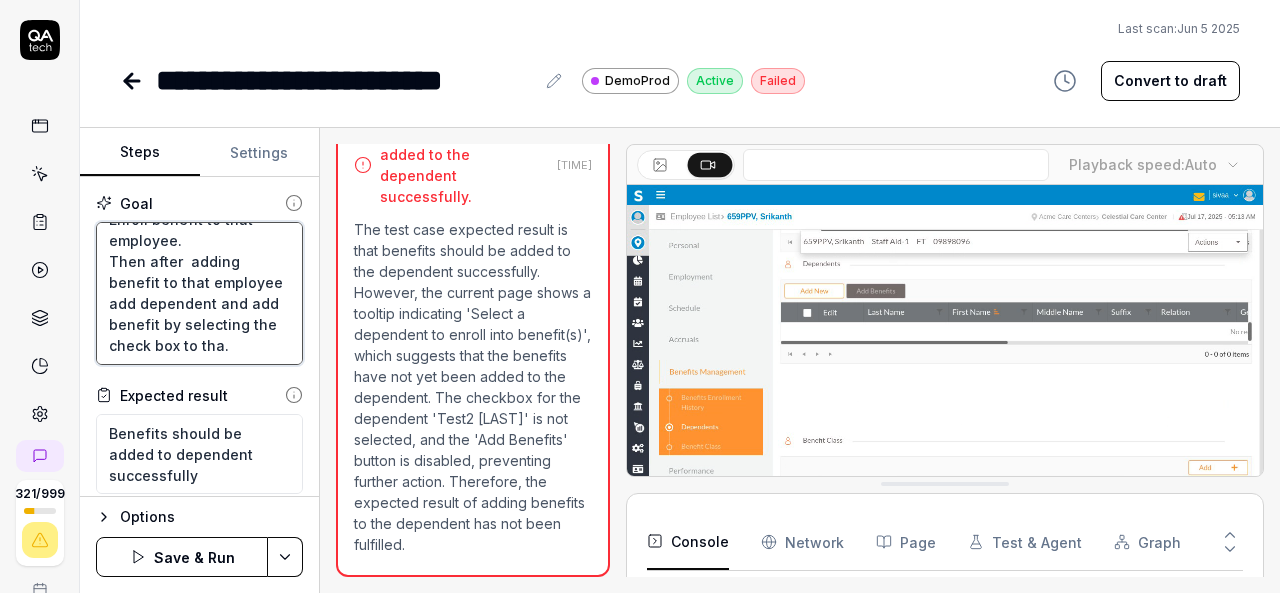 type on "*" 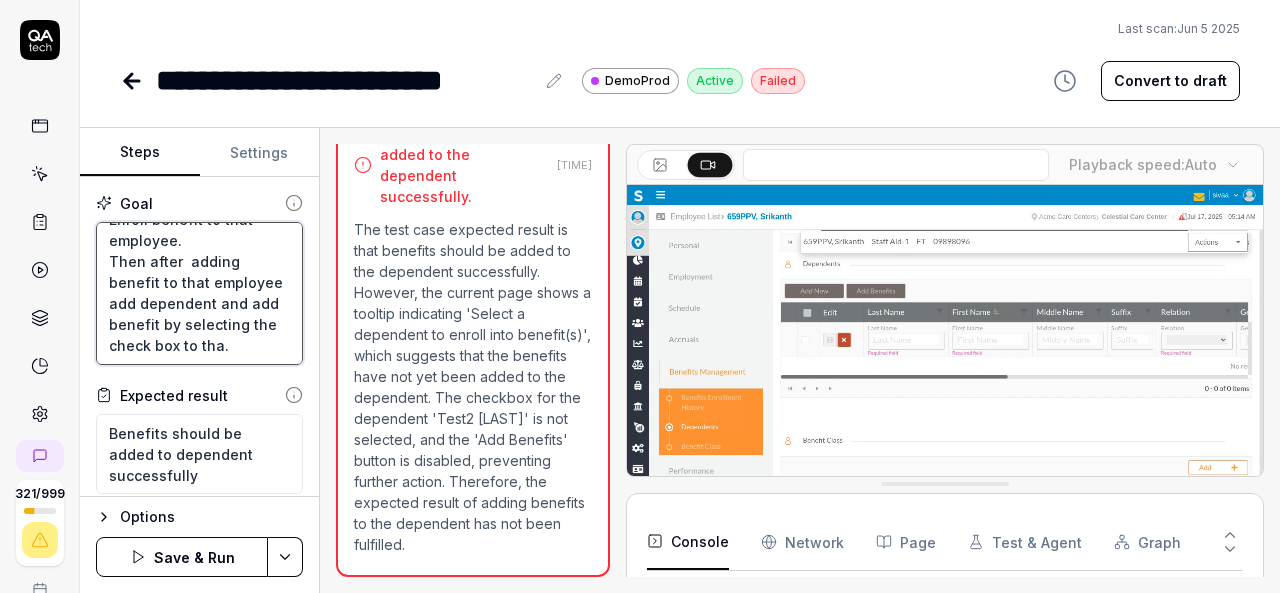 type on "Login to V6 application.
Navigate to employees, employees list.
select 659PPV, [FIRST] [LAST] employee and navigate to benefits management.
Enroll benefit to that employee.
Then after  adding benefit to that employee add dependent and add benefit by selecting the check box to that." 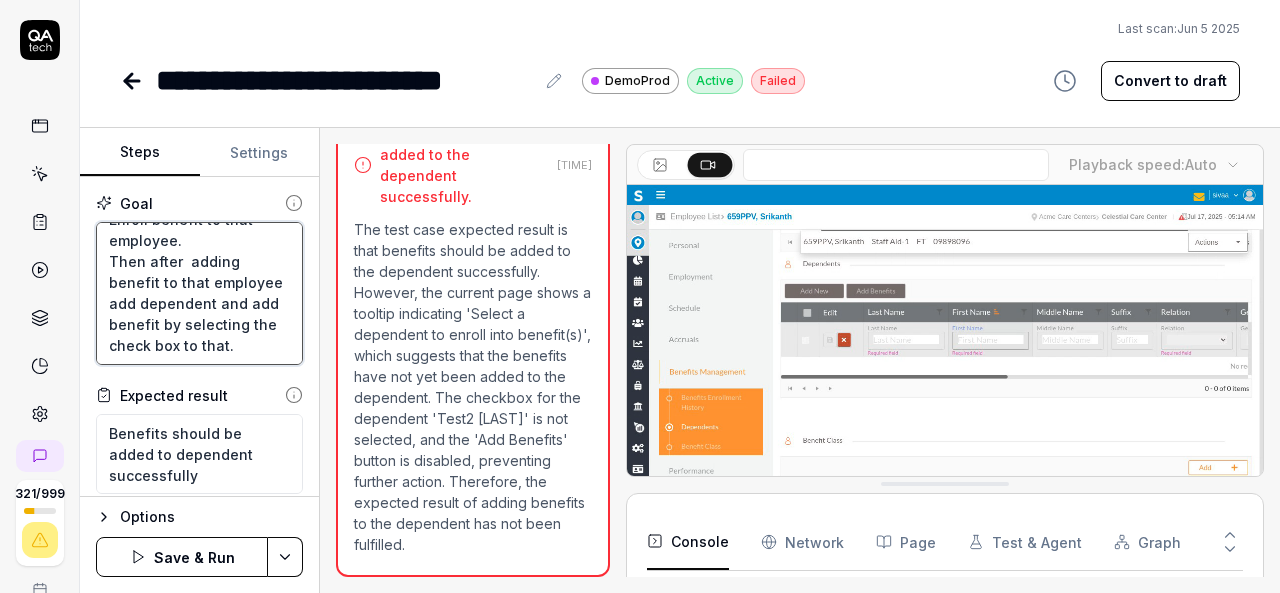type on "*" 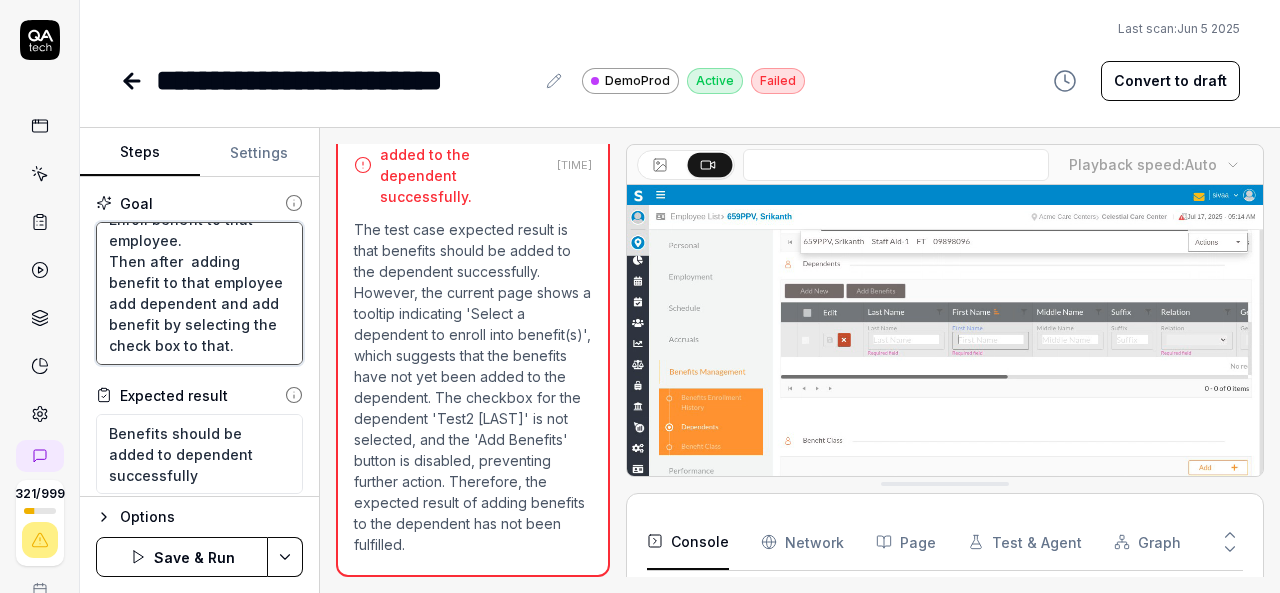 type on "Login to V6 application.
Navigate to employees, employees list.
select 659PPV, [FIRST] [LAST] employee and navigate to benefits management.
Enroll benefit to that employee.
Then after  adding benefit to that employee add dependent and add benefit by selecting the check box to that ." 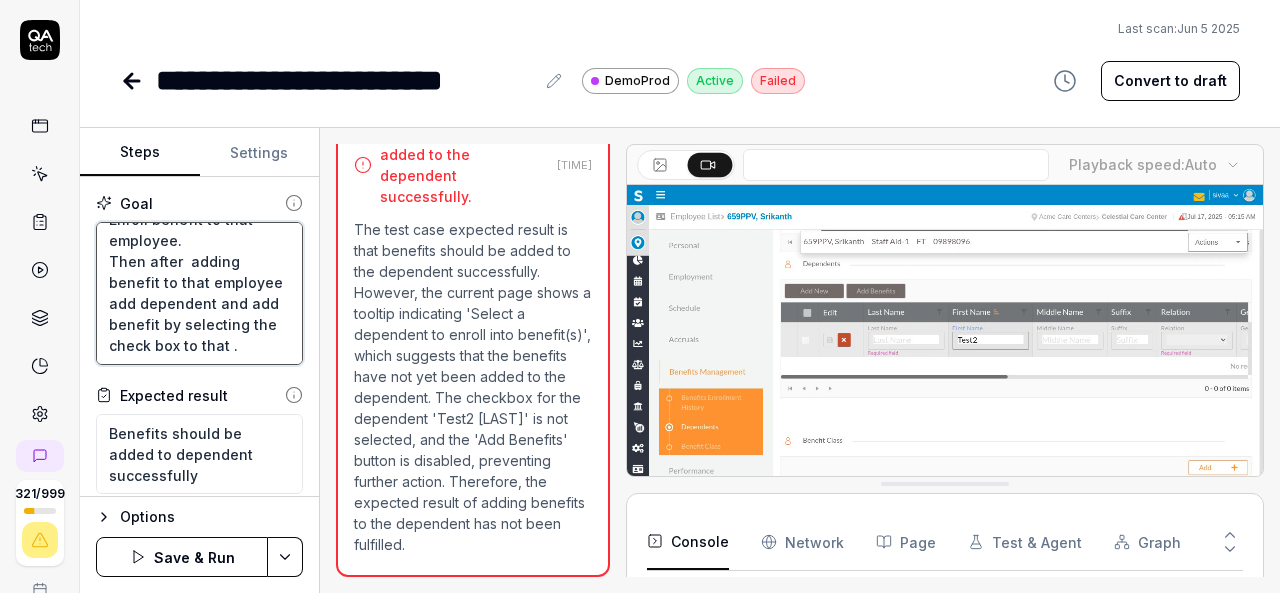 type on "*" 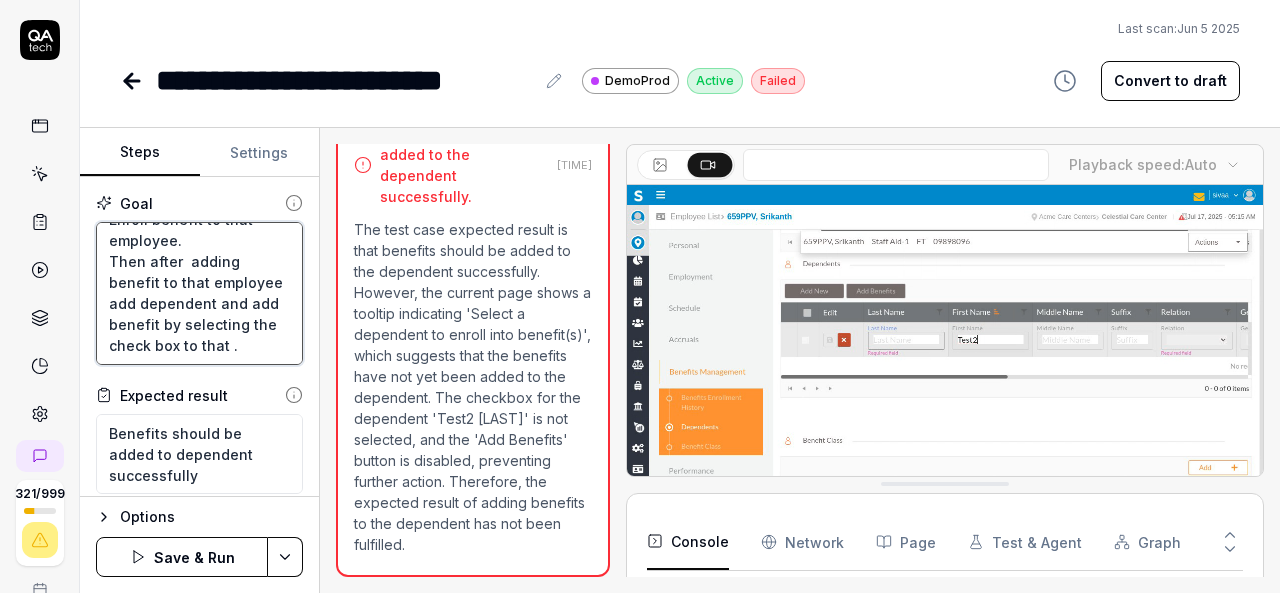 type on "Login to V6 application.
Navigate to employees, employees list.
select 659PPV, [FIRST] [LAST] employee and navigate to benefits management.
Enroll benefit to that employee.
Then after  adding benefit to that employee add dependent and add benefit by selecting the check box to that d." 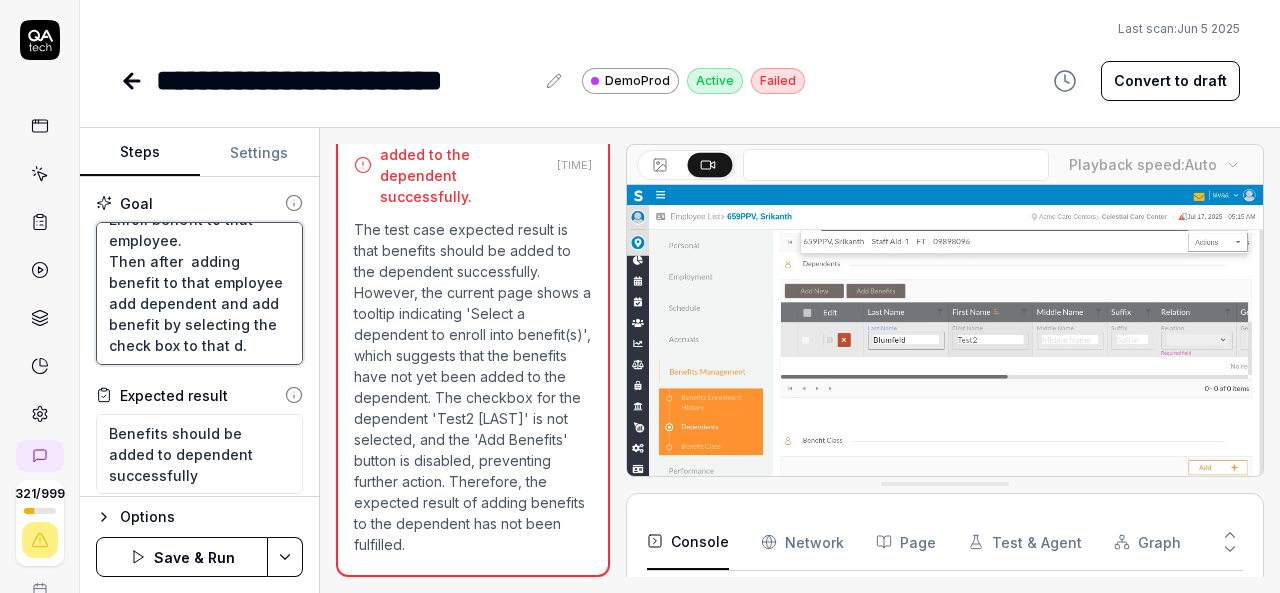 type on "*" 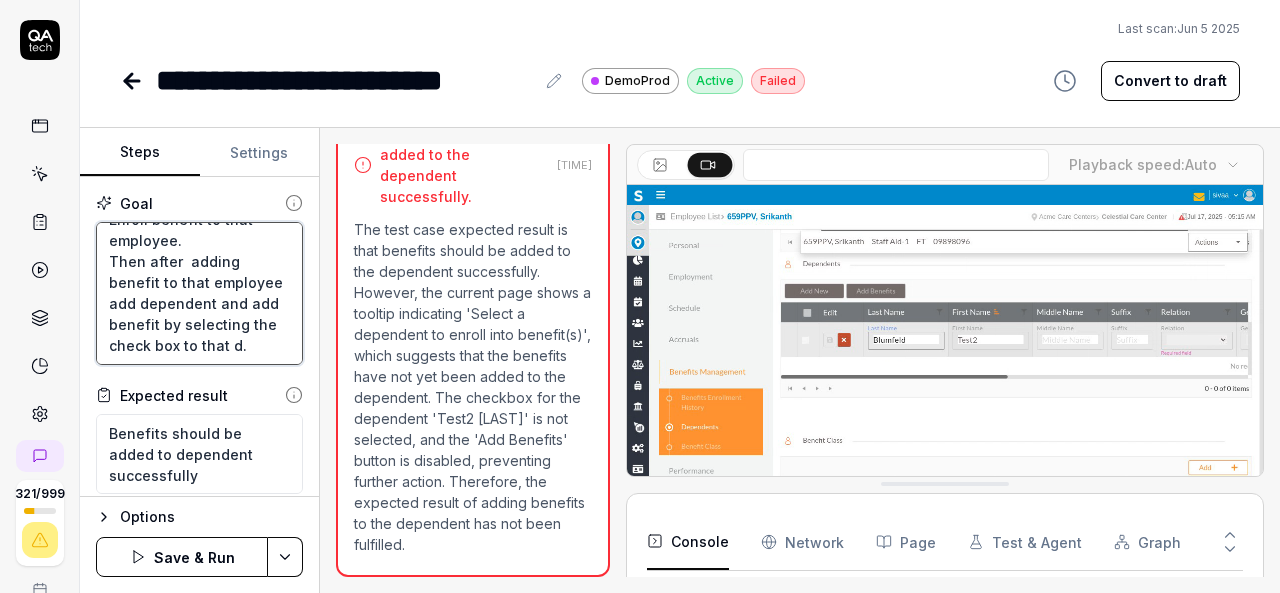 type on "Login to V6 application.
Navigate to employees, employees list.
select 659PPV, [FIRST] [LAST] employee and navigate to benefits management.
Enroll benefit to that employee.
Then after  adding benefit to that employee add dependent and add benefit by selecting the check box to that de." 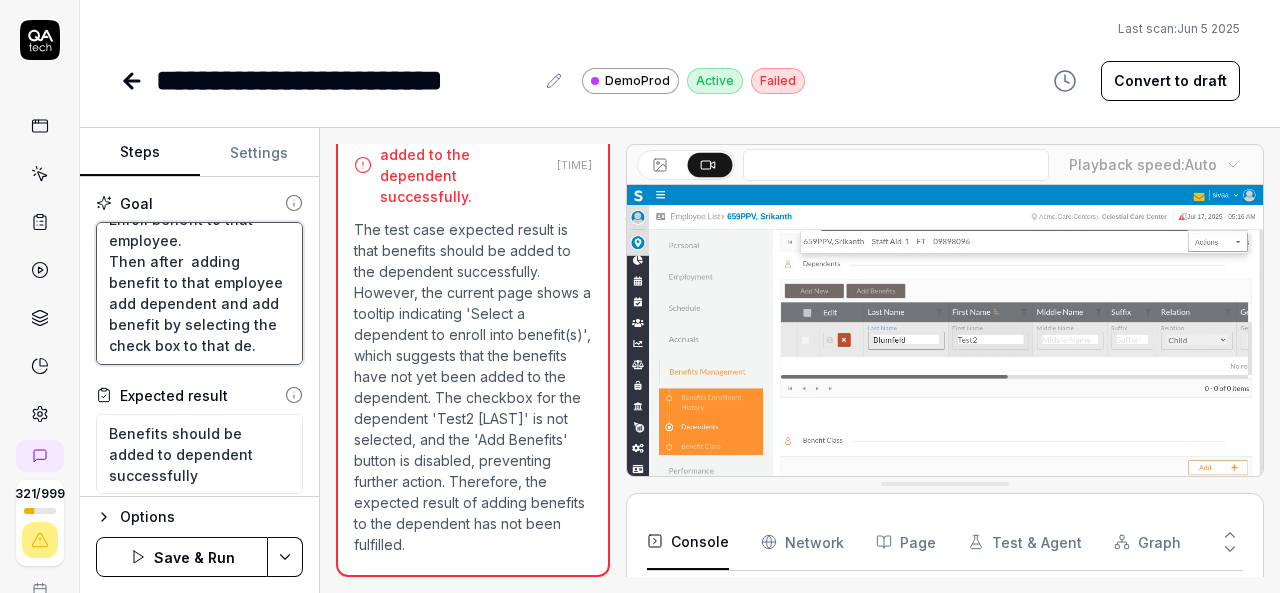type on "*" 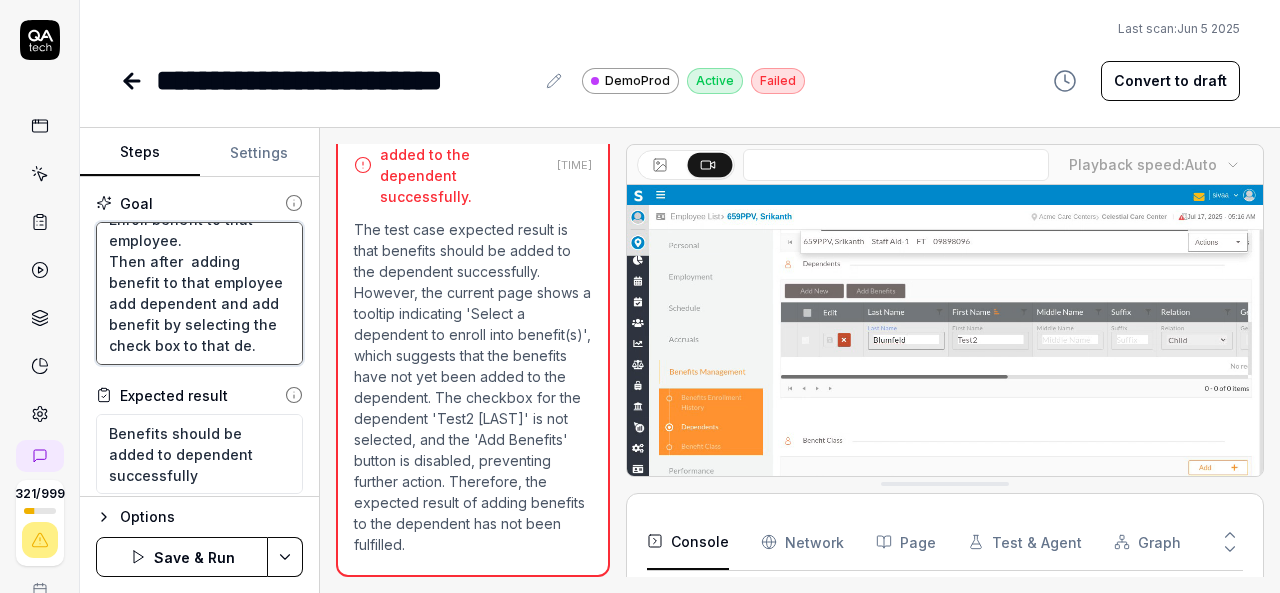 type on "Login to V6 application.
Navigate to employees, employees list.
select 659PPV, [FIRST] [LAST] employee and navigate to benefits management.
Enroll benefit to that employee.
Then after  adding benefit to that employee add dependent and add benefit by selecting the check box to that dep." 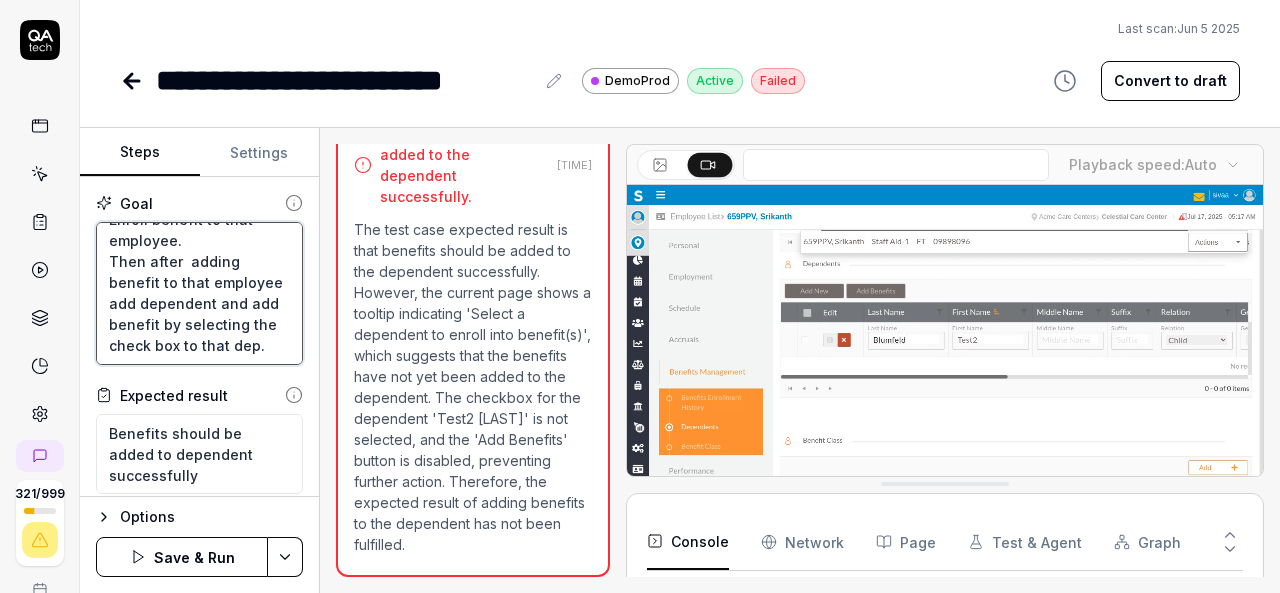 type on "*" 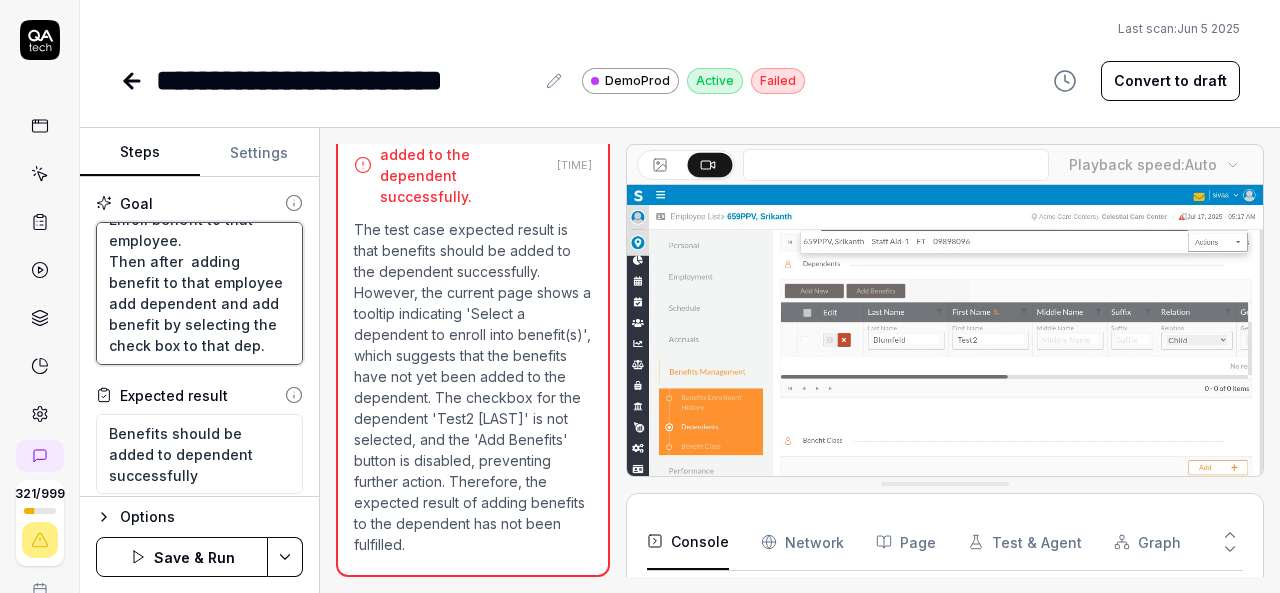 type on "Login to V6 application.
Navigate to employees, employees list.
select 659PPV, [FIRST] [LAST] employee and navigate to benefits management.
Enroll benefit to that employee.
Then after  adding benefit to that employee add dependent and add benefit by selecting the check box to that depe." 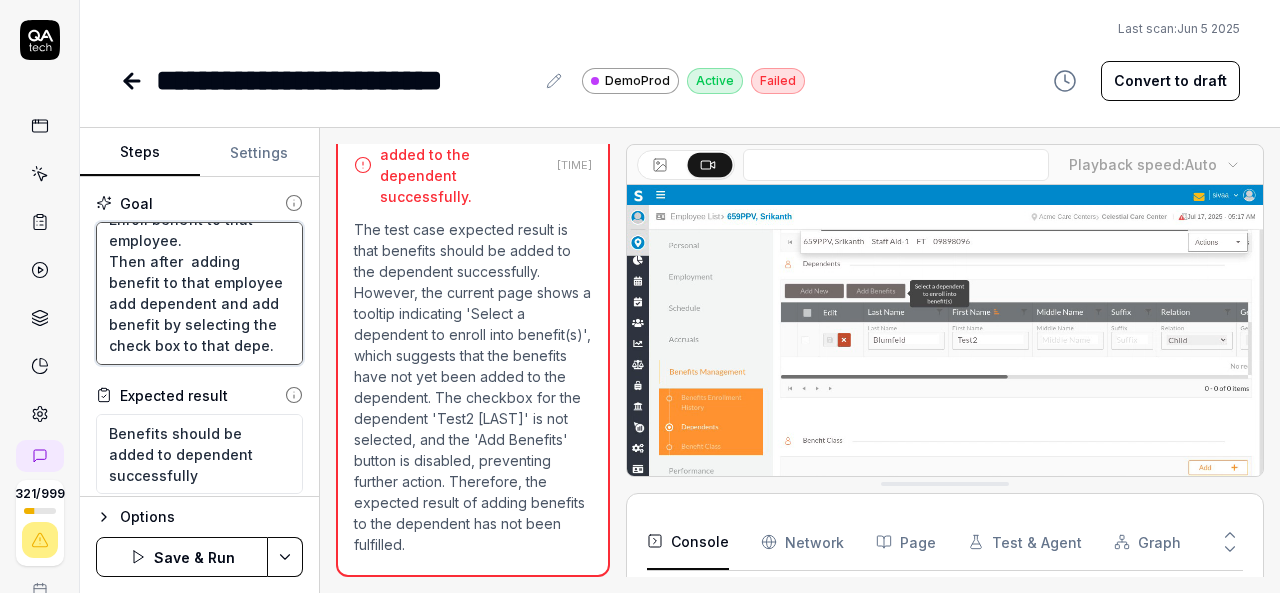 type on "*" 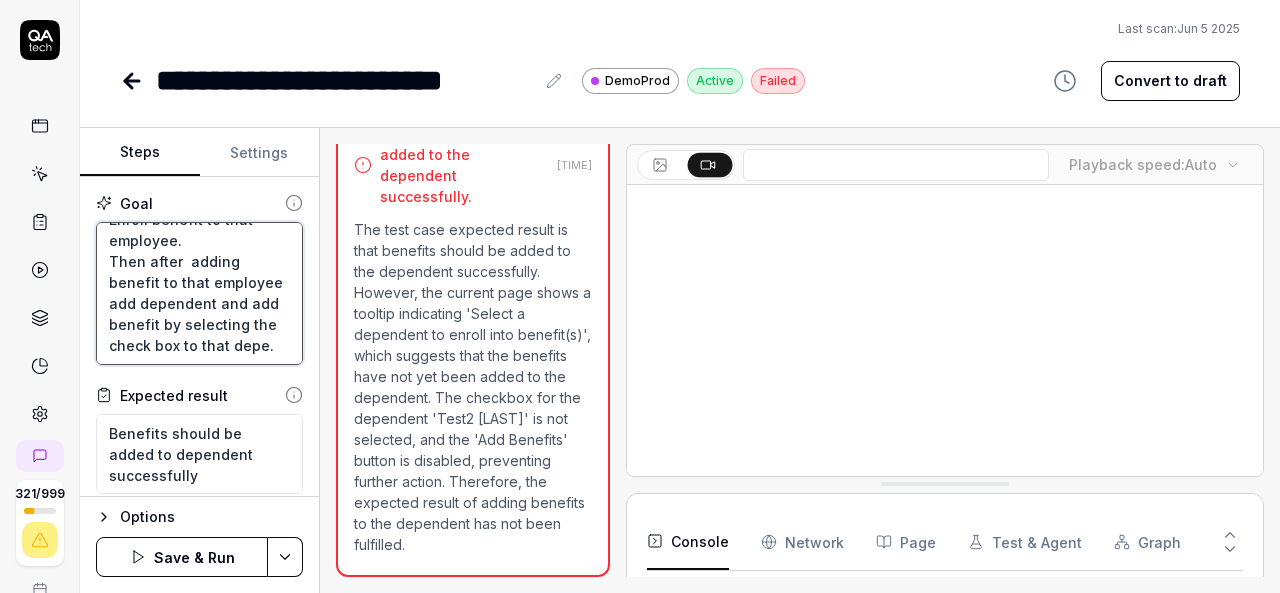 type on "Login to V6 application.
Navigate to employees, employees list.
select 659PPV, [FIRST] [LAST] employee and navigate to benefits management.
Enroll benefit to that employee.
Then after  adding benefit to that employee add dependent and add benefit by selecting the check box to that depen." 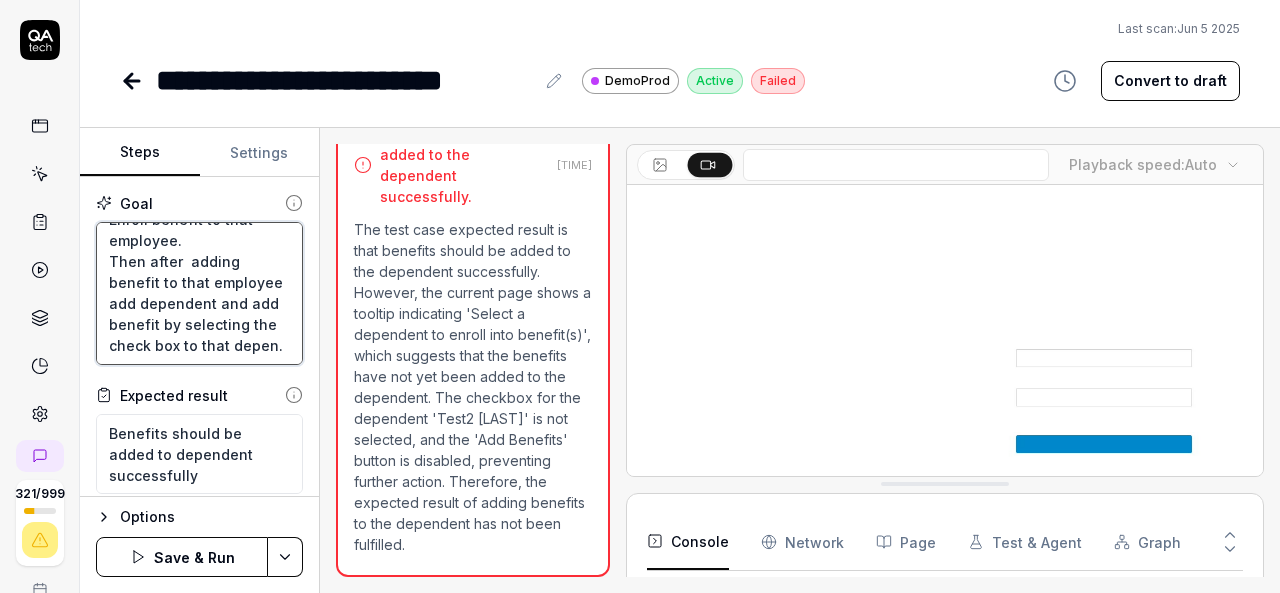 type on "*" 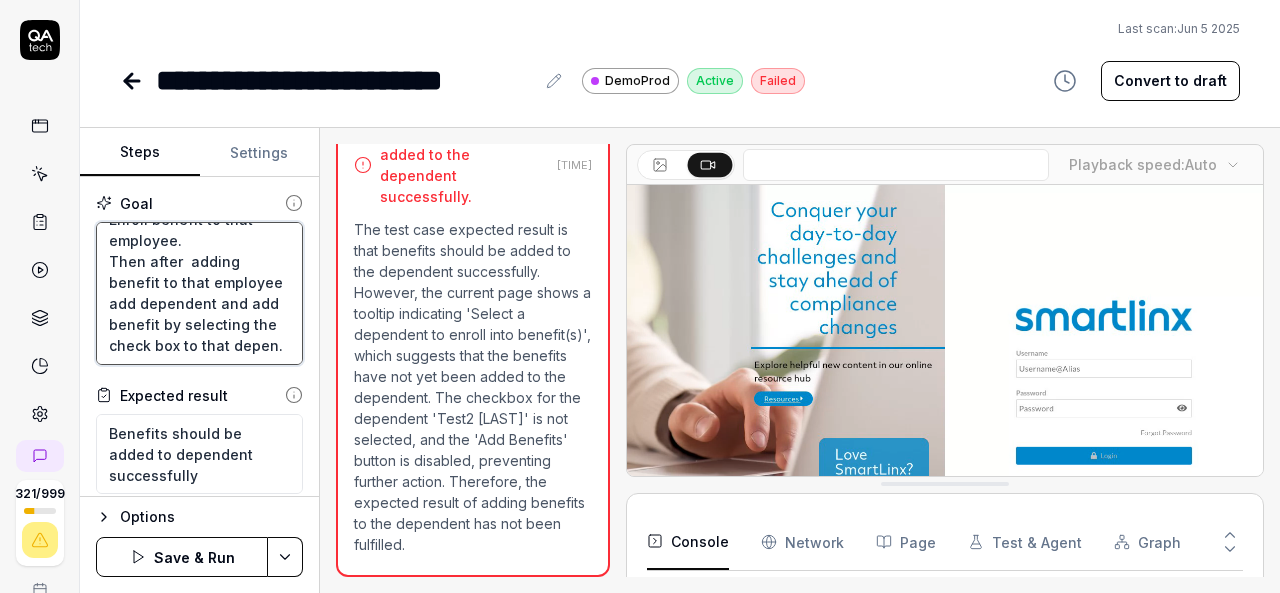 type on "Login to V6 application.
Navigate to employees, employees list.
select 659PPV, [FIRST] [LAST] employee and navigate to benefits management.
Enroll benefit to that employee.
Then after  adding benefit to that employee add dependent and add benefit by selecting the check box to that depend." 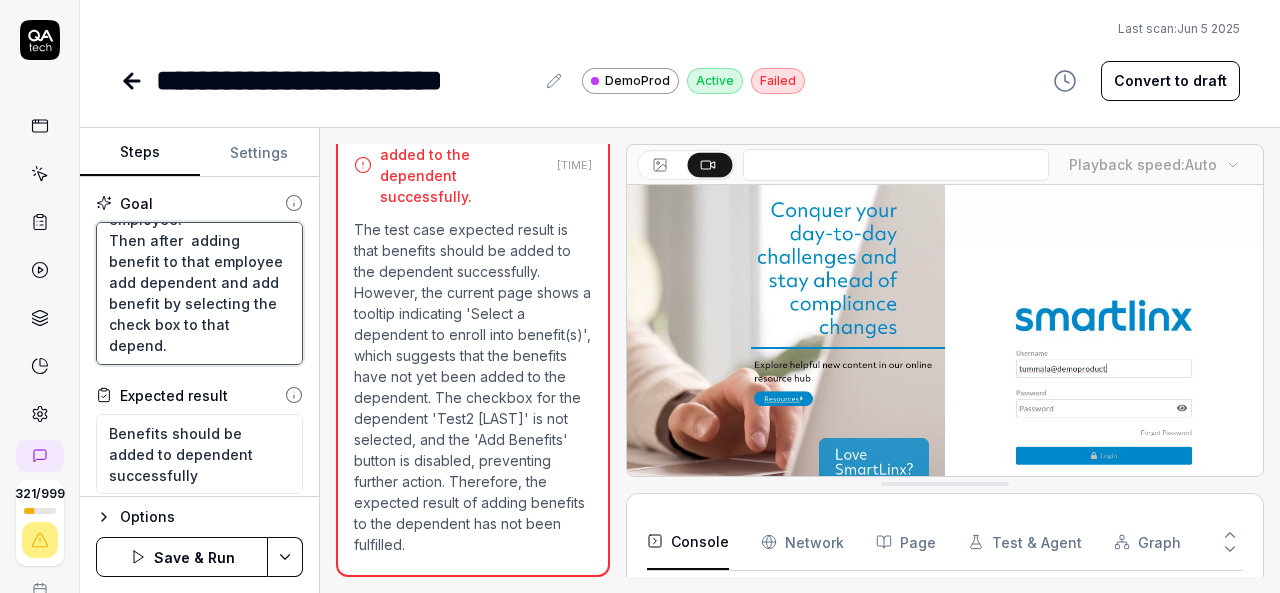 type on "*" 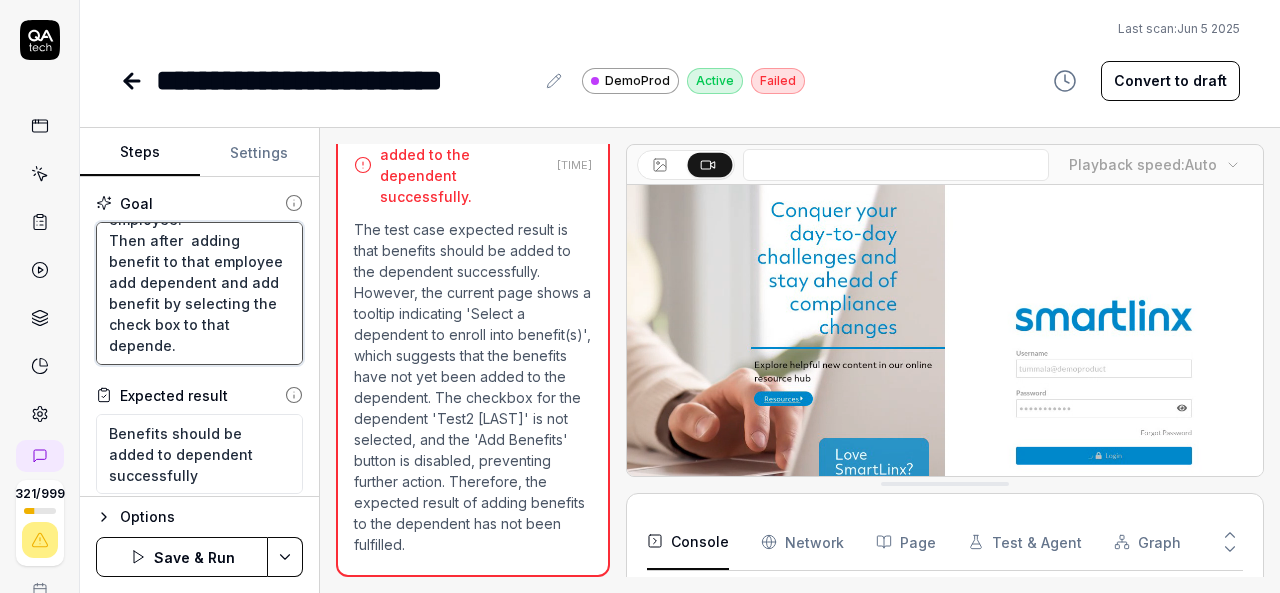 type on "Login to V6 application.
Navigate to employees, employees list.
select 659PPV, [FIRST] [LAST] employee and navigate to benefits management.
Enroll benefit to that employee.
Then after  adding benefit to that employee add dependent and add benefit by selecting the check box to that dependen." 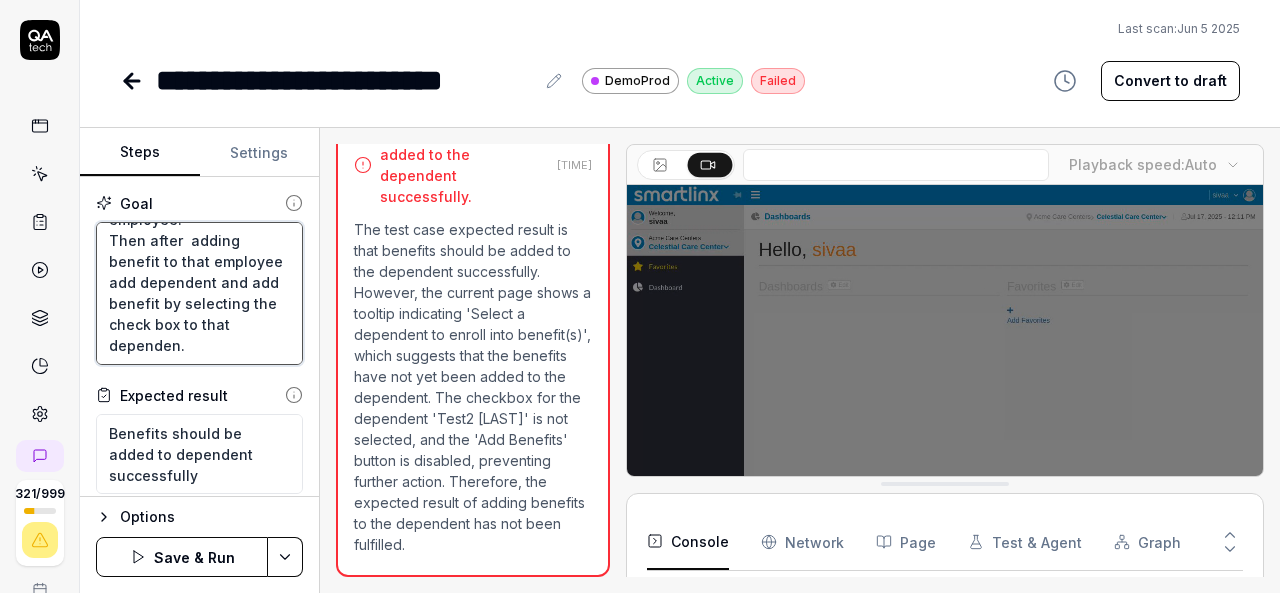 type on "*" 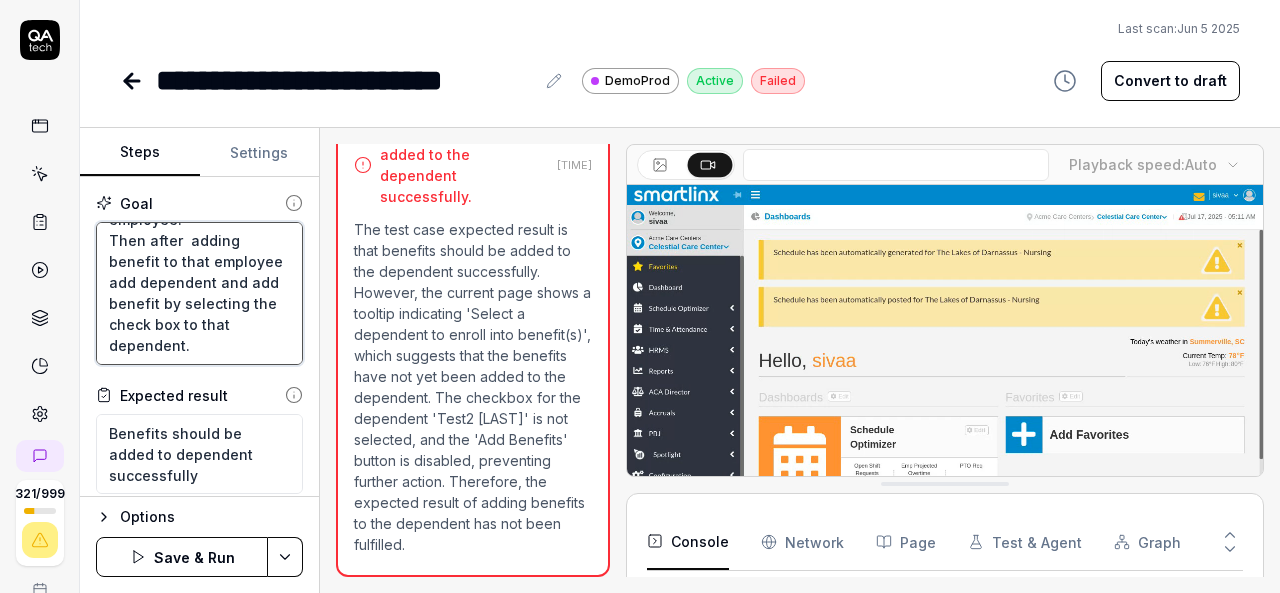 type on "Login to V6 application.
Navigate to employees, employees list.
select 659PPV, [FIRST] [LAST] employee and navigate to benefits management.
Enroll benefit to that employee.
Then after  adding benefit to that employee add dependent and add benefit by selecting the check box to that dependent." 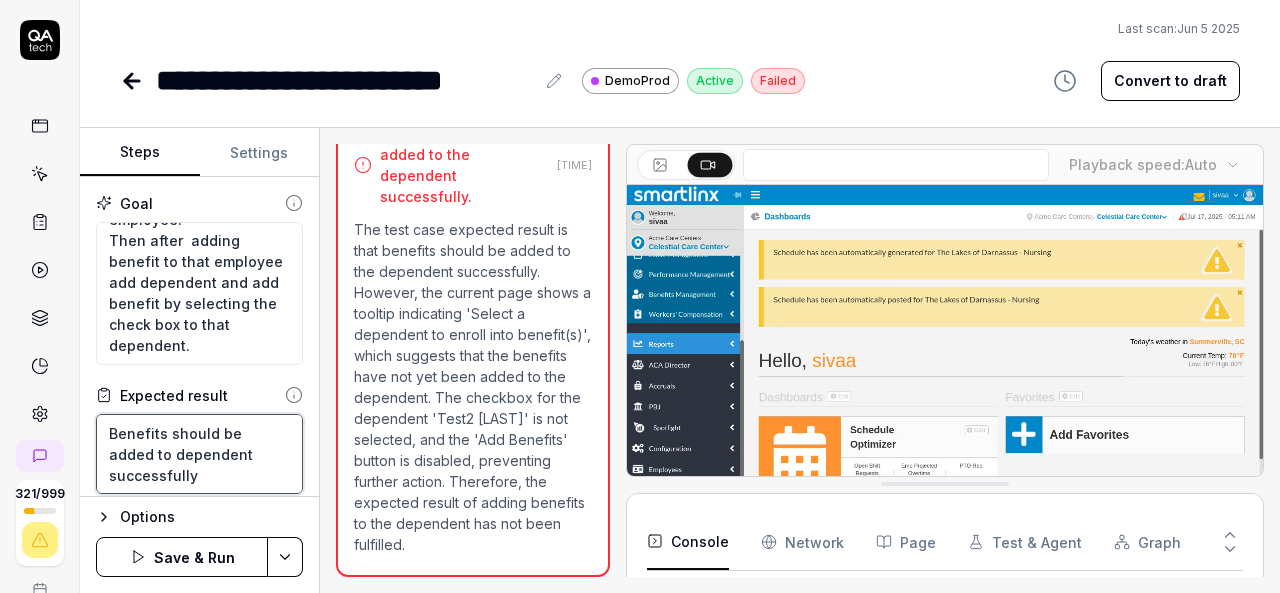 click on "Benefits should be added to dependent successfully" at bounding box center [199, 454] 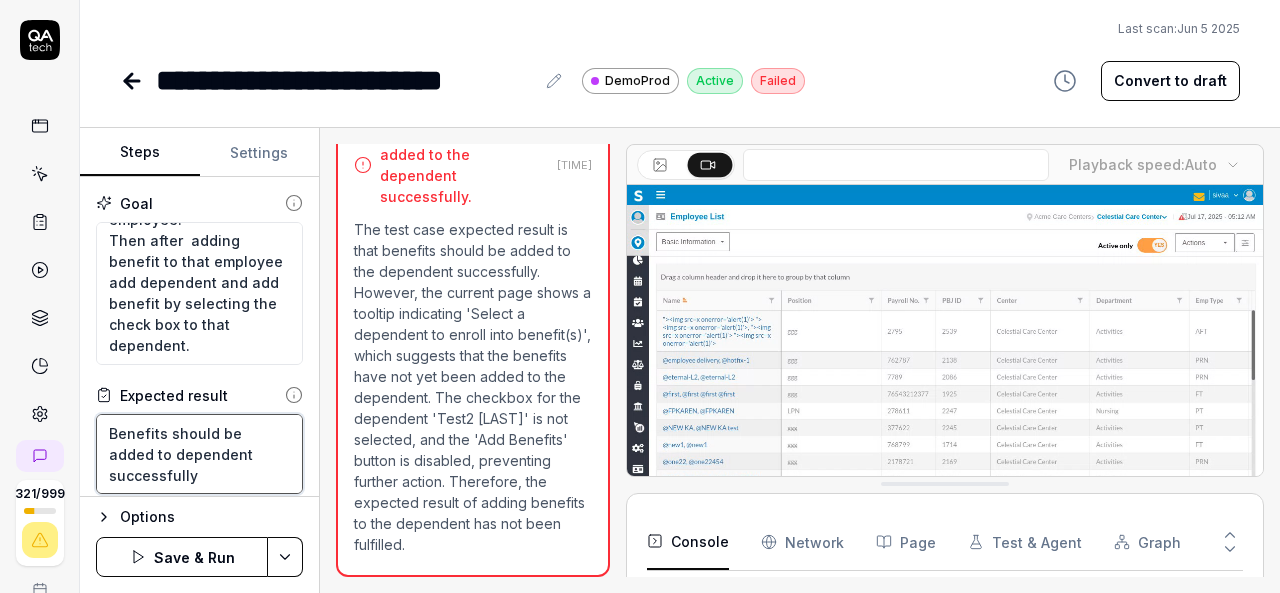 click on "Benefits should be added to dependent successfully" at bounding box center (199, 454) 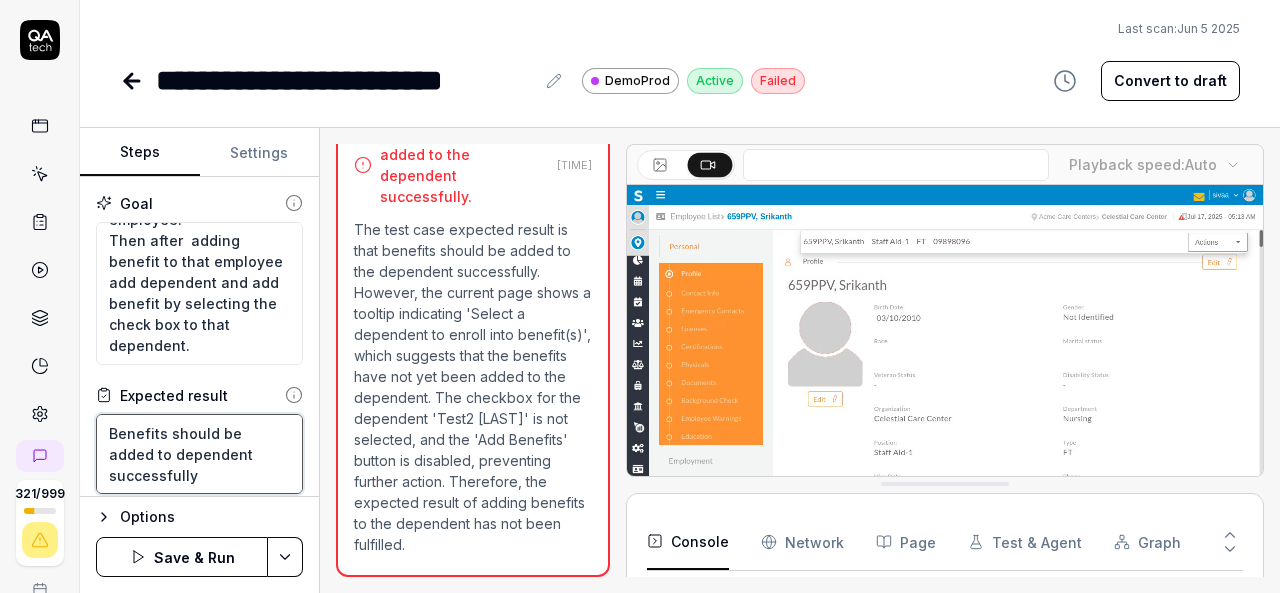 click on "Benefits should be added to dependent successfully" at bounding box center [199, 454] 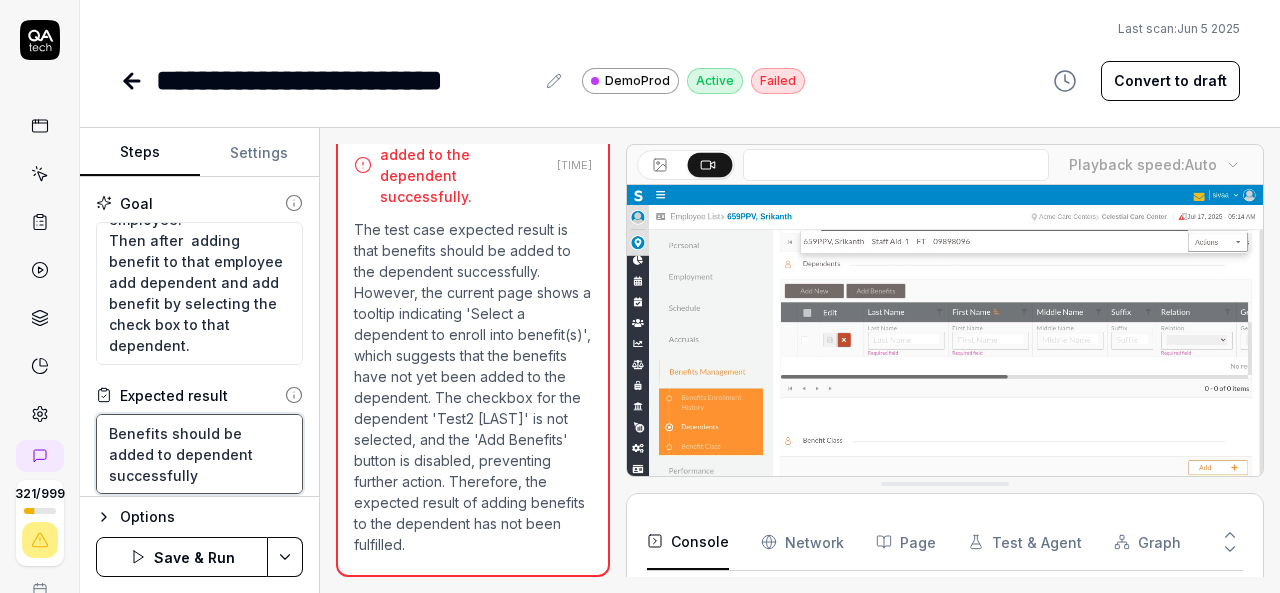 click on "Benefits should be added to dependent successfully" at bounding box center [199, 454] 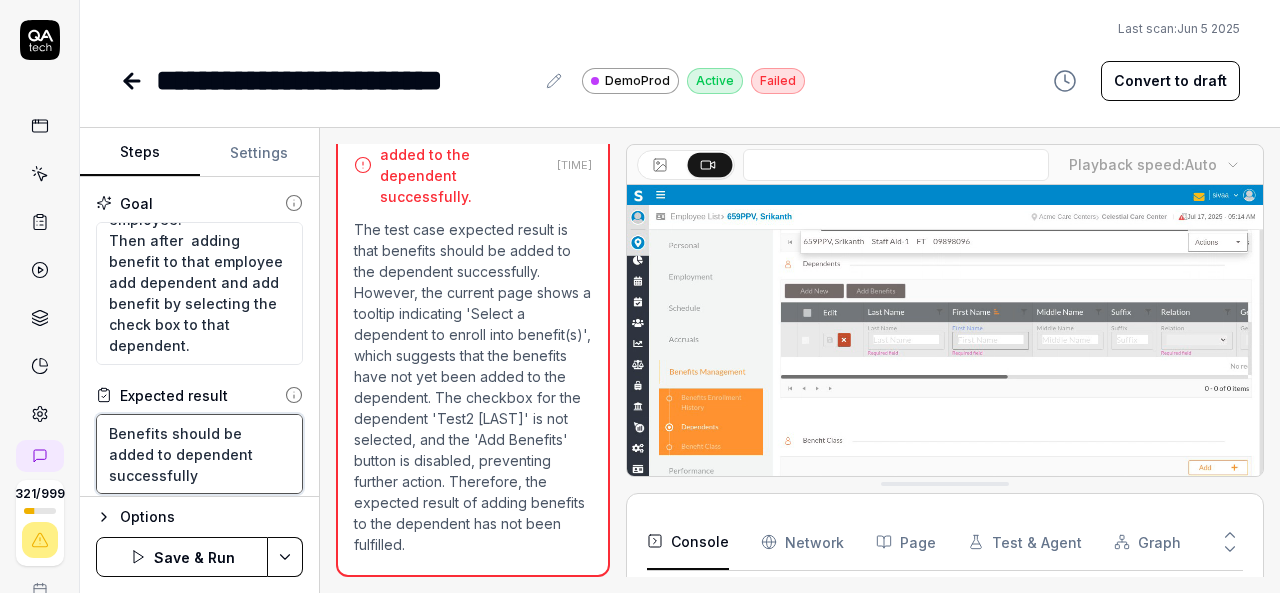 type on "*" 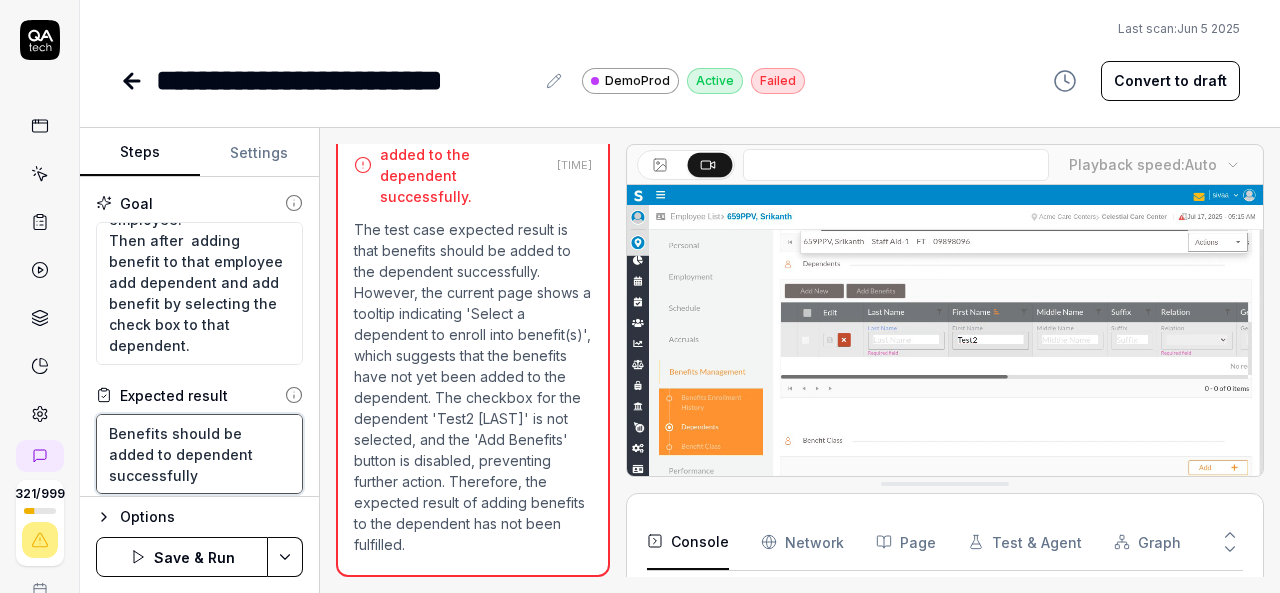 type on "Benefits should be added to that dependent successfully" 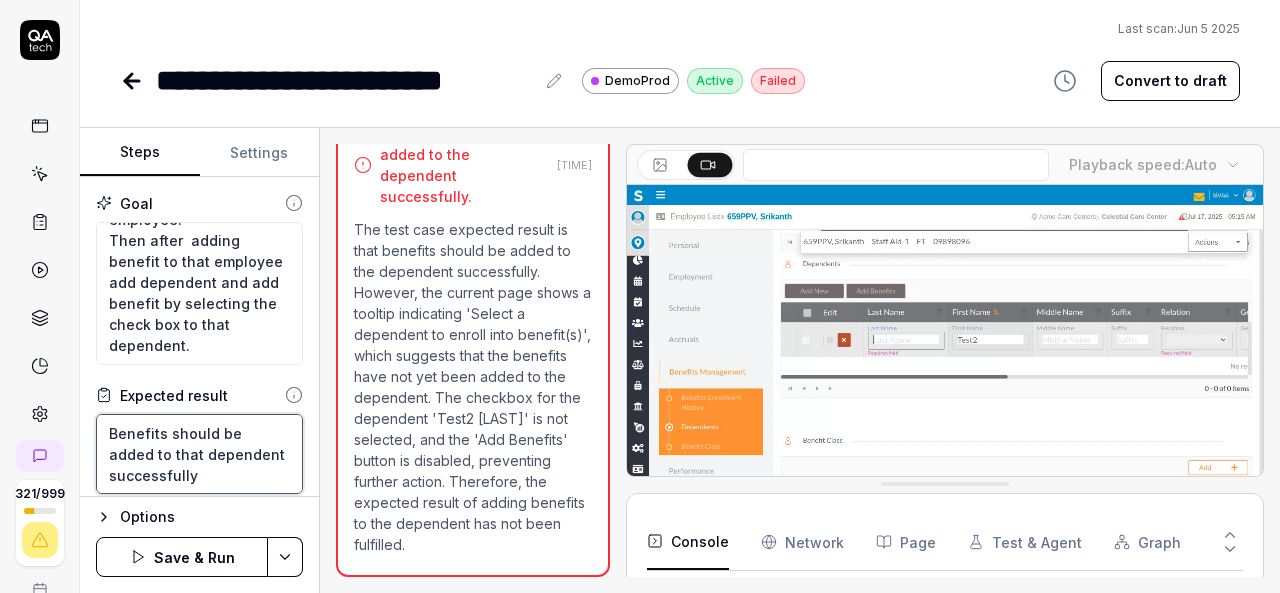 type on "*" 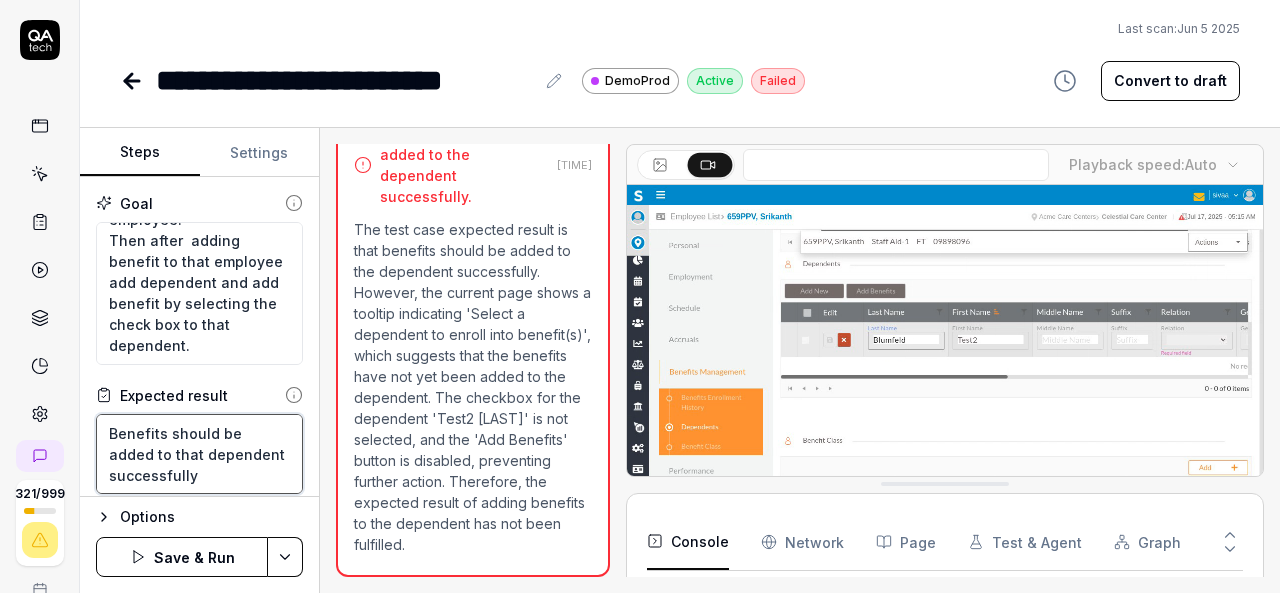 type on "Benefits should be added toth dependent successfully" 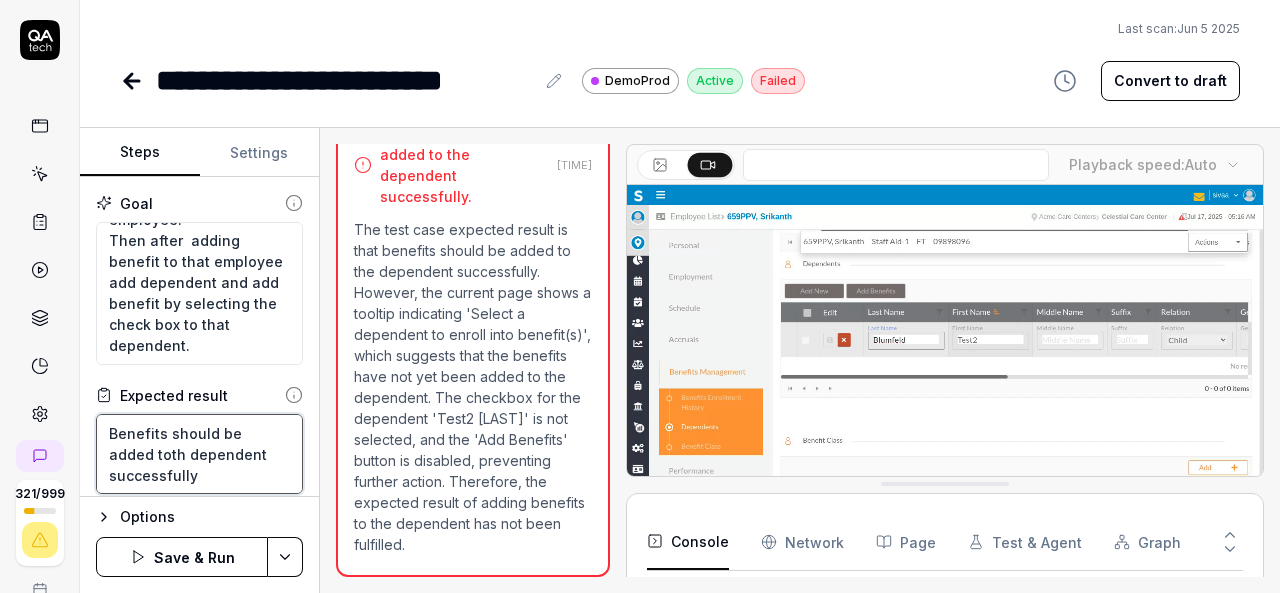 type on "*" 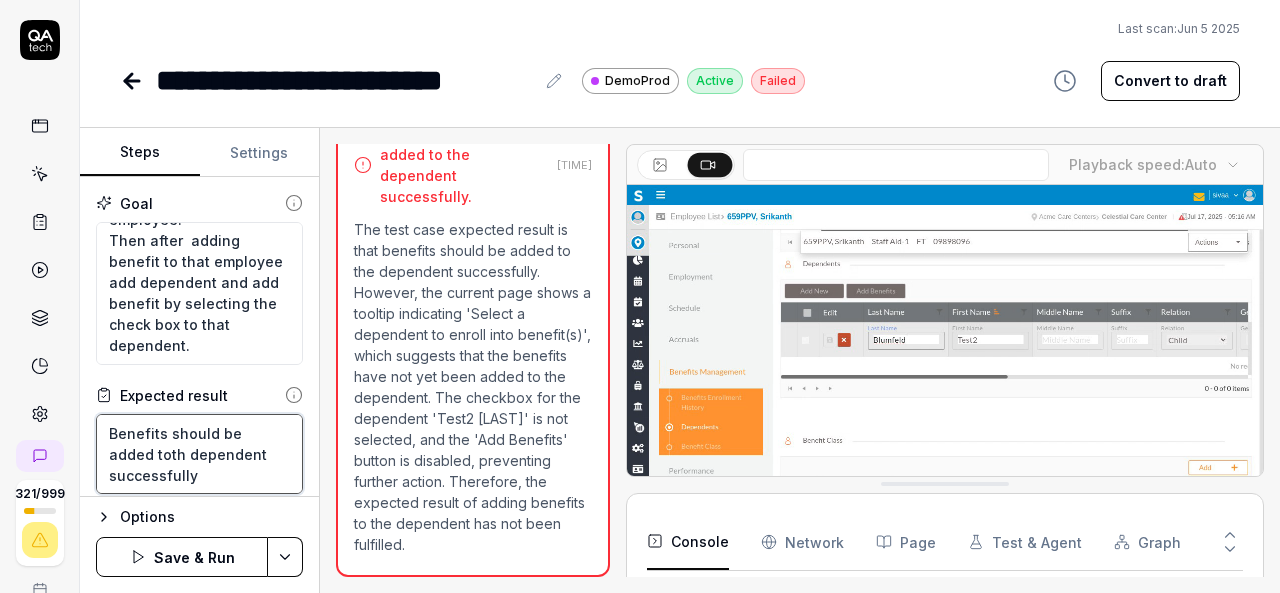 type on "Benefits should be added to that dependent successfully" 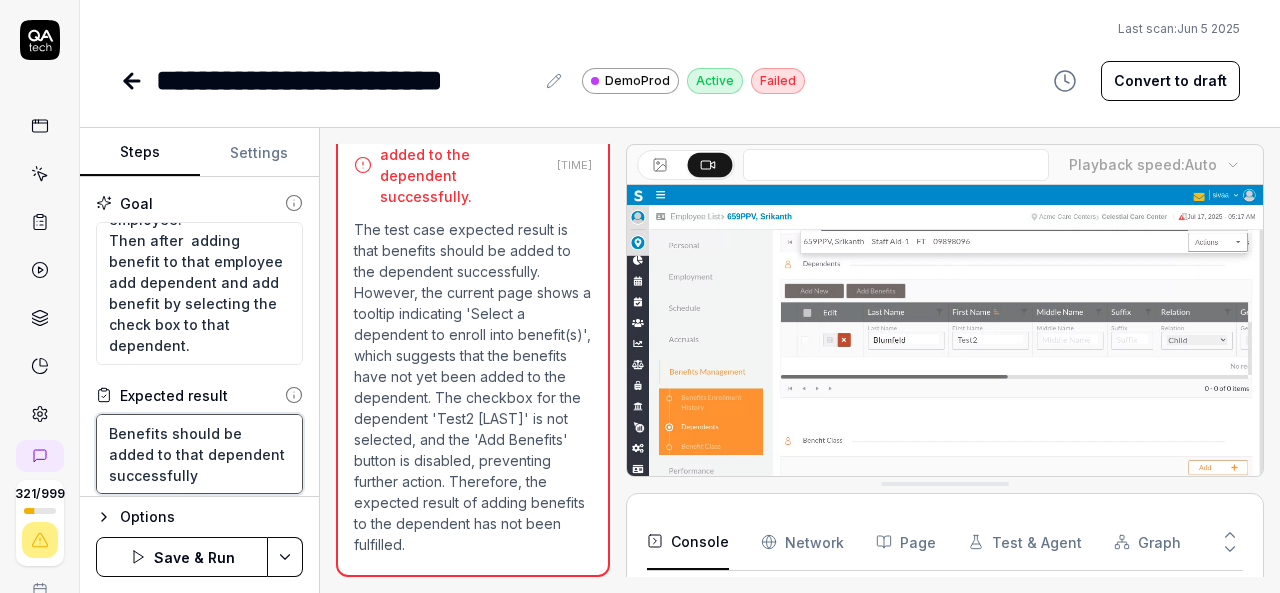 type on "*" 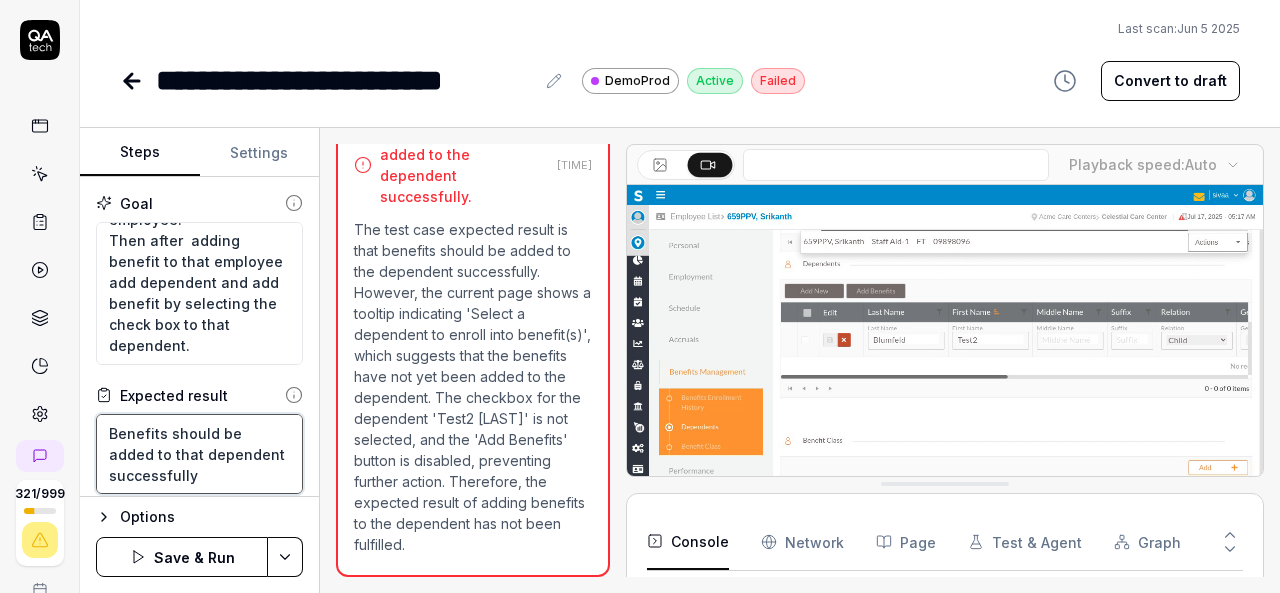 type on "Benefits should be added to dependent successfully" 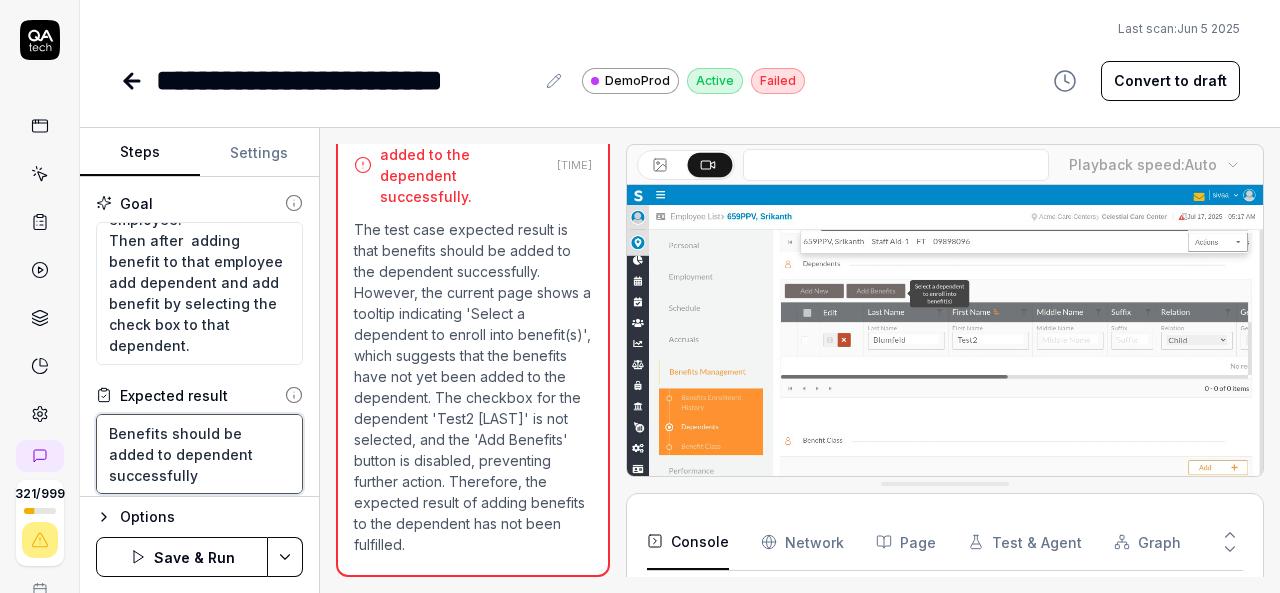 type on "*" 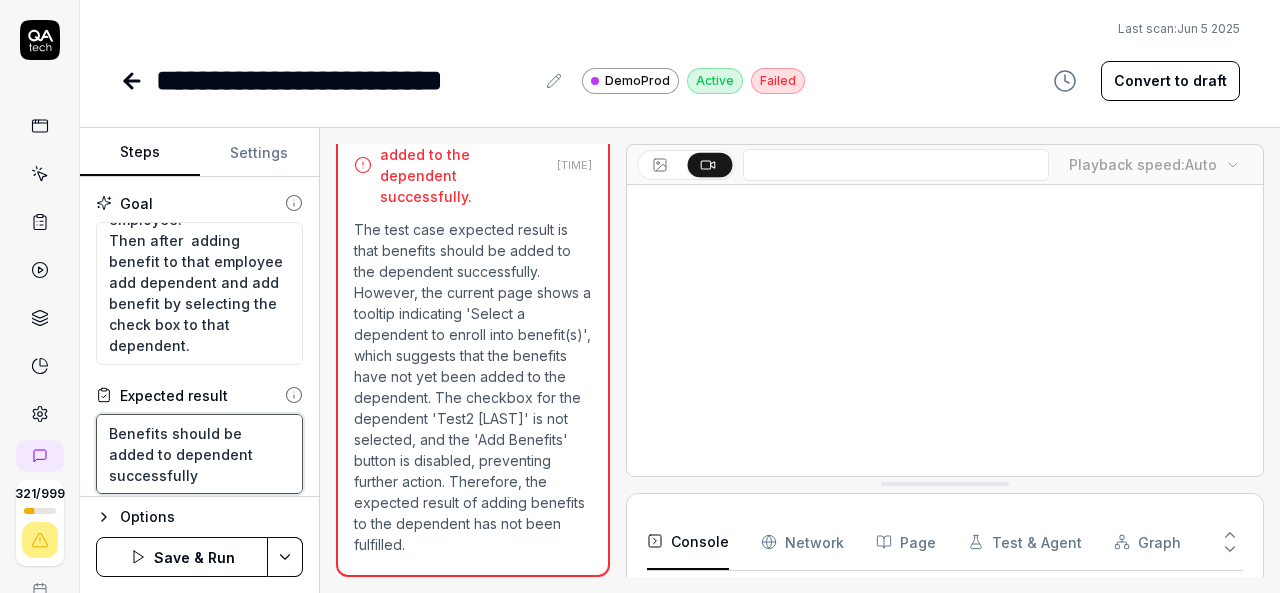 type on "Benefits should be added to  dependent successfully" 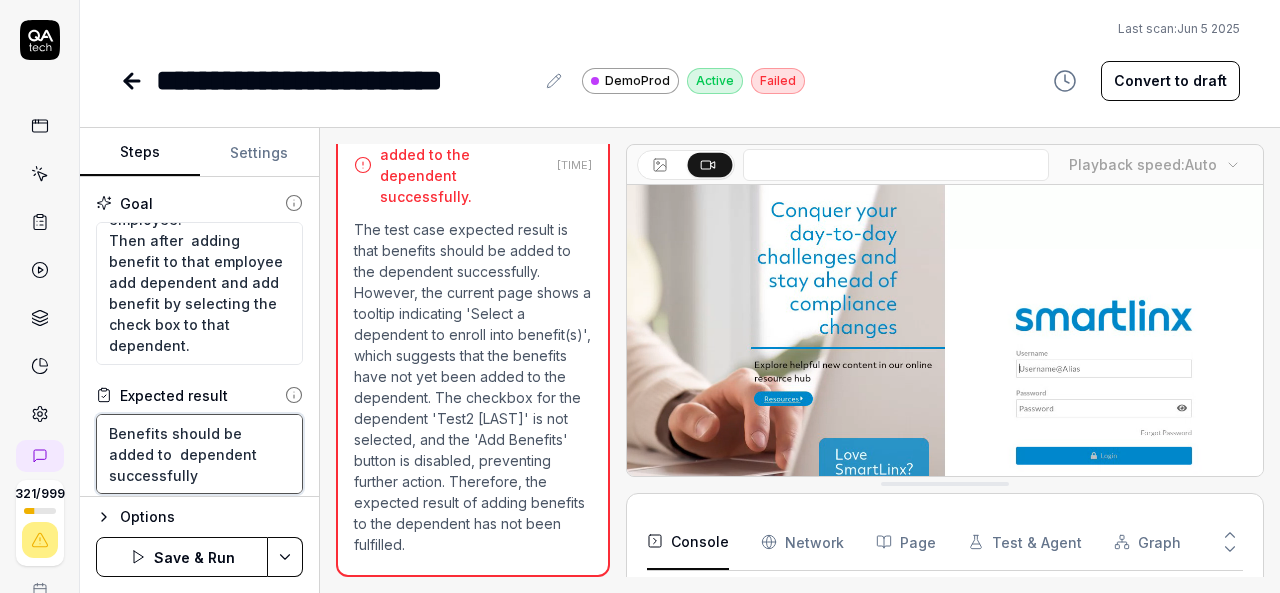 type on "*" 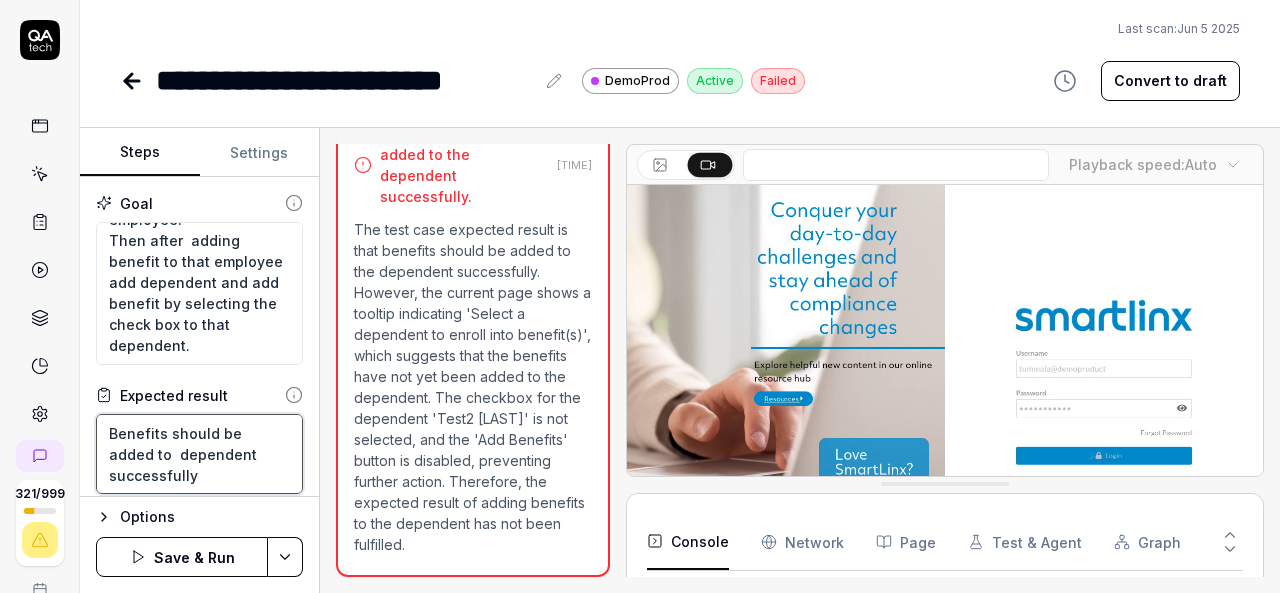 type on "Benefits should be added to t dependent successfully" 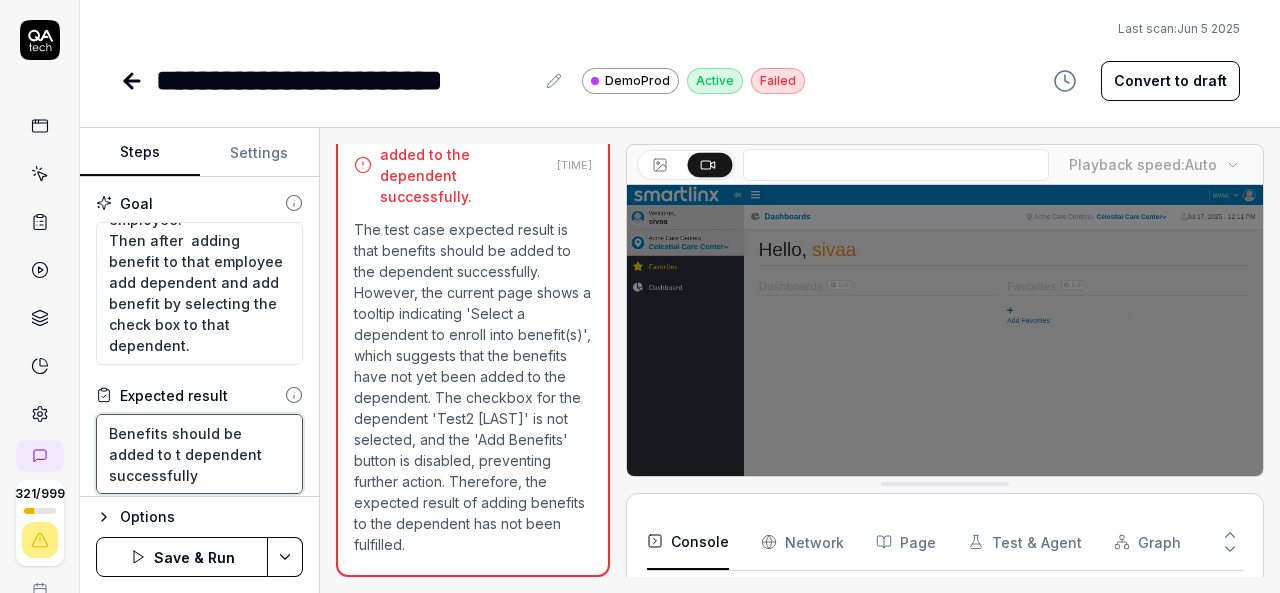 type on "*" 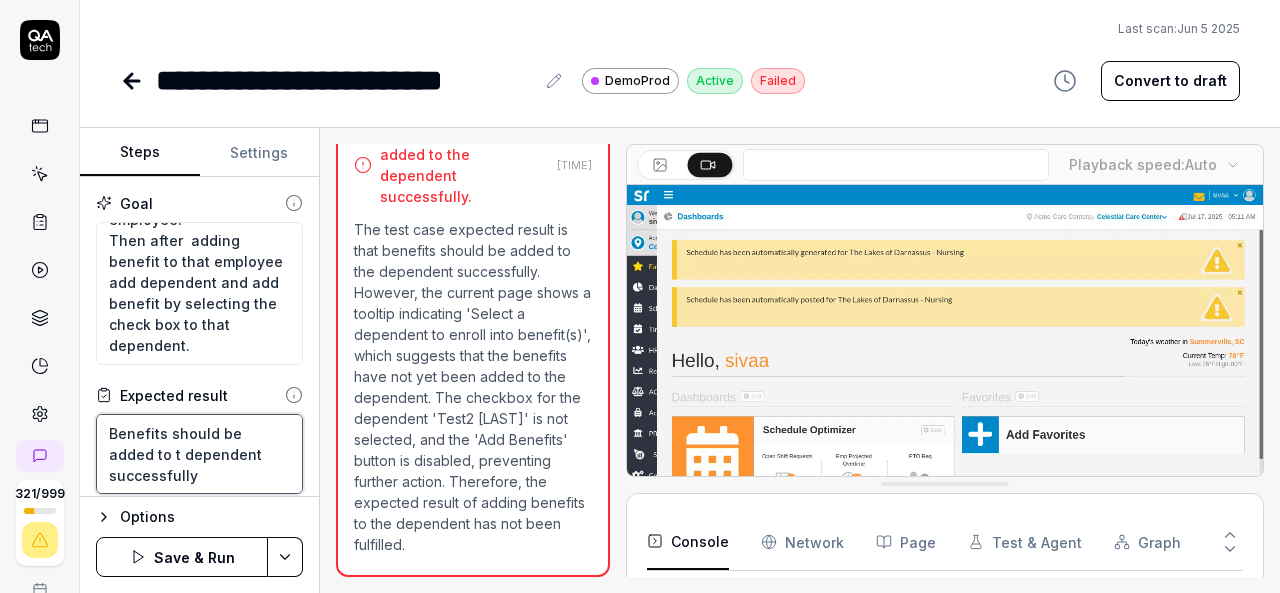 type on "Benefits should be added to th dependent successfully" 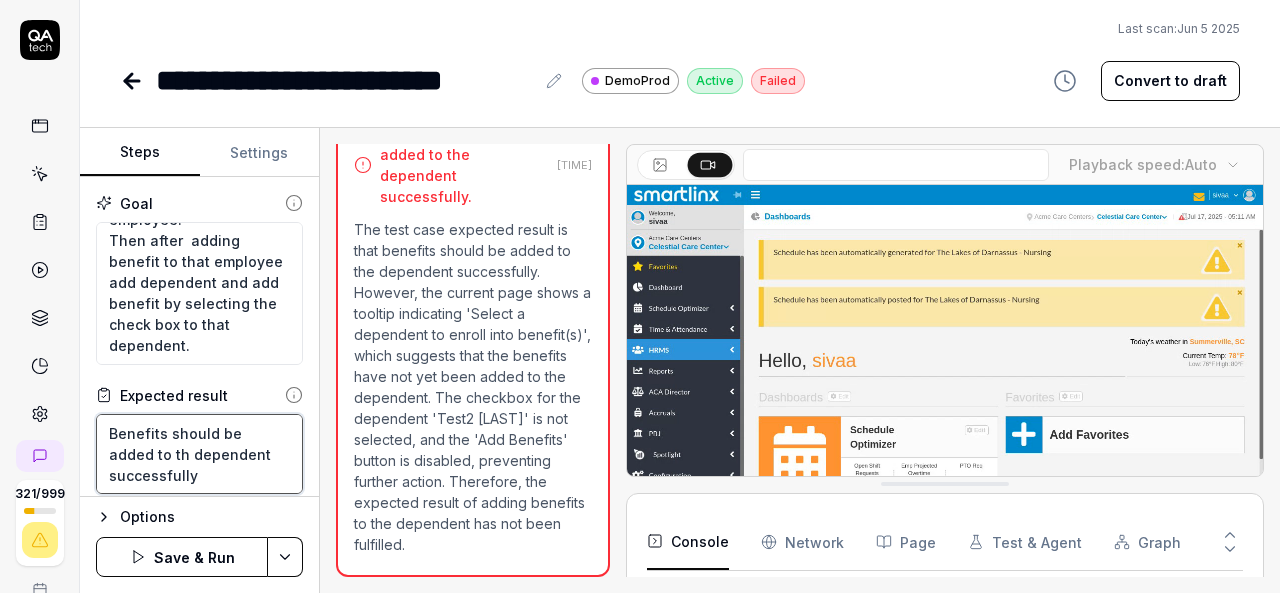 type on "*" 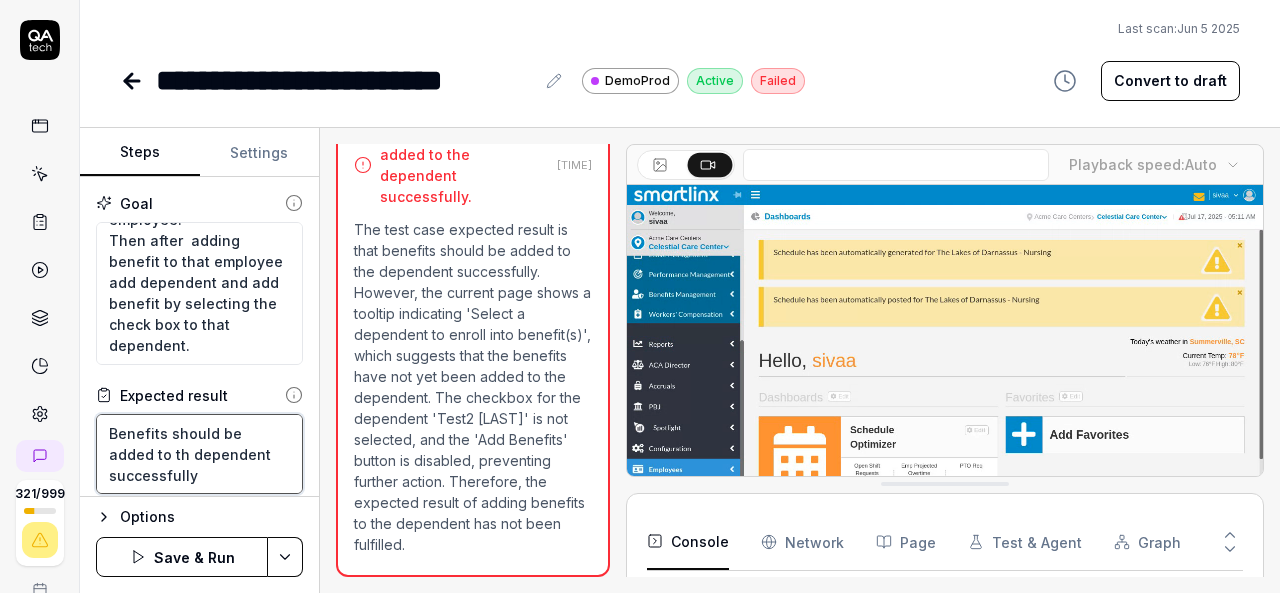 type on "Benefits should be added to tha dependent successfully" 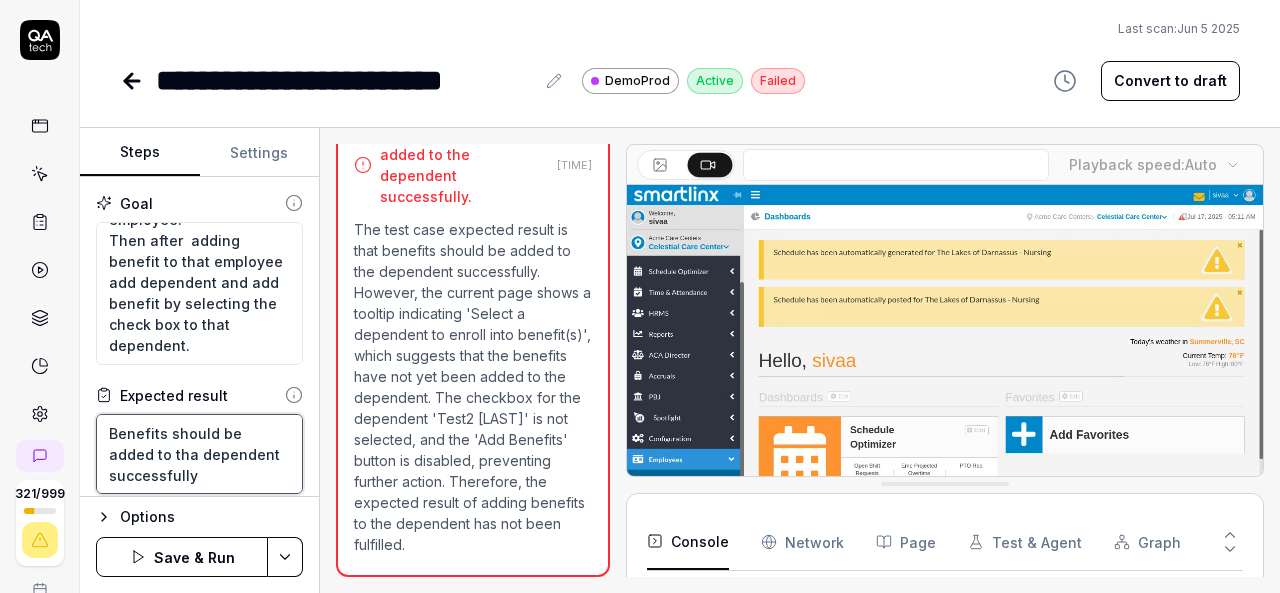 type on "*" 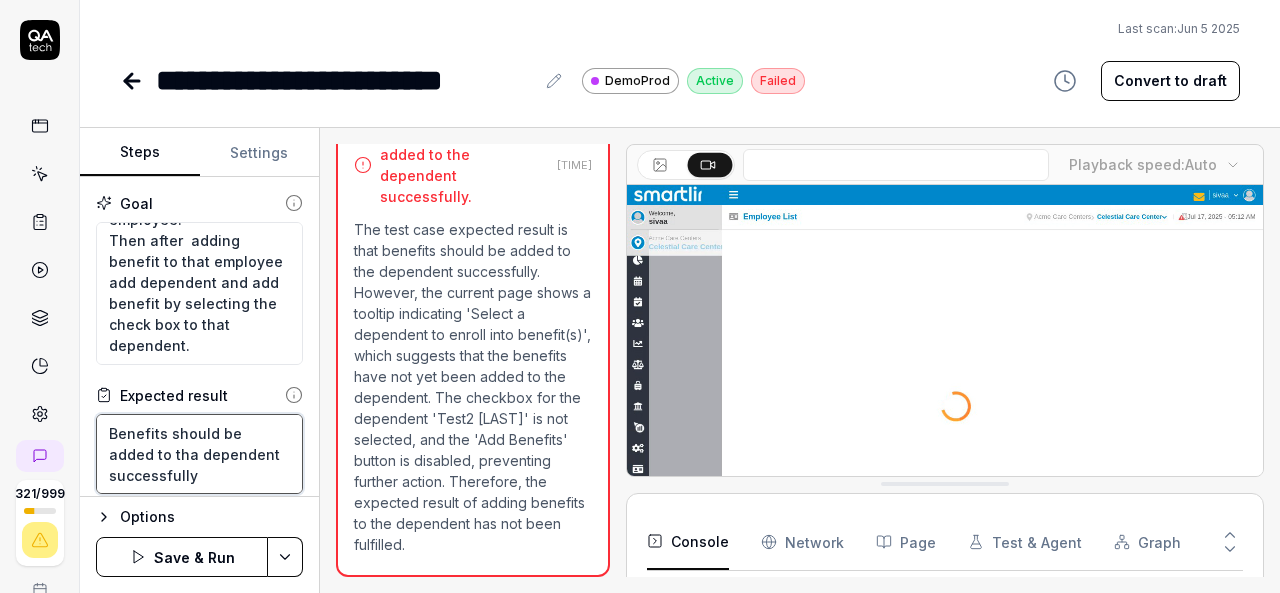type on "Benefits should be added to that dependent successfully" 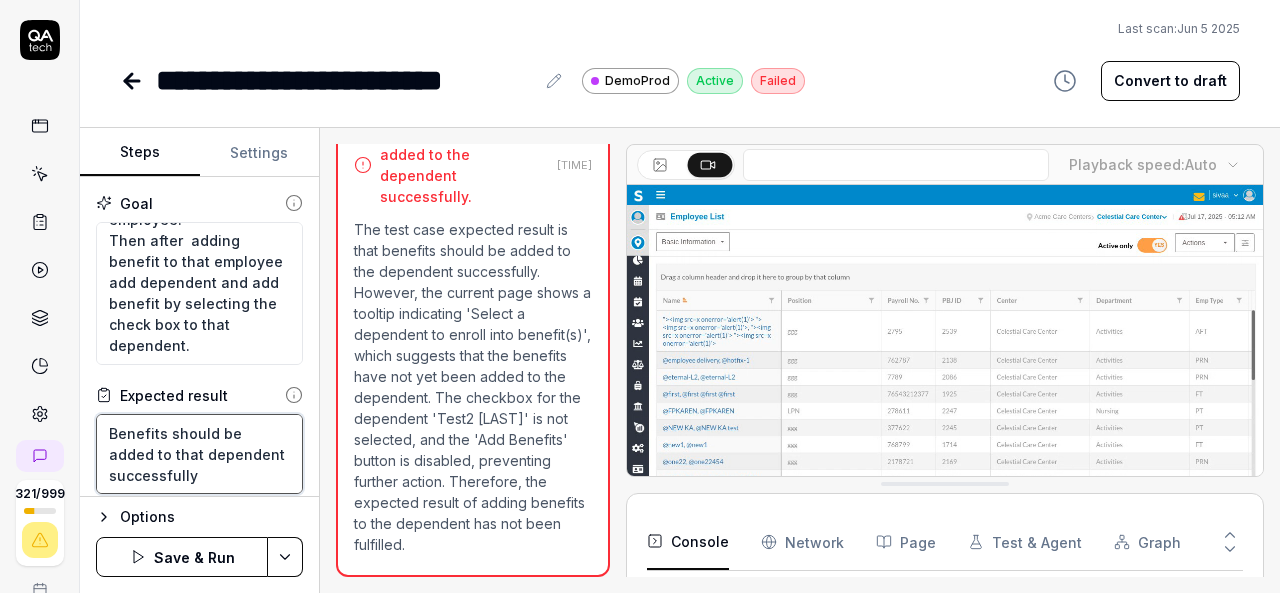 type on "*" 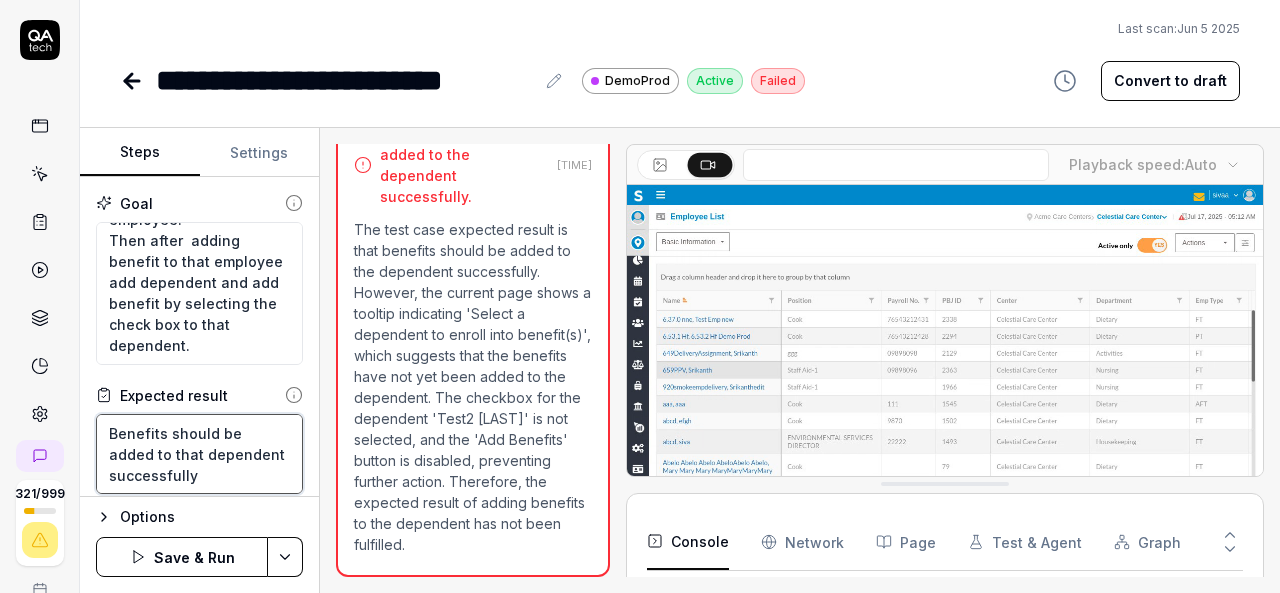 type on "Benefits should be added to that  dependent successfully" 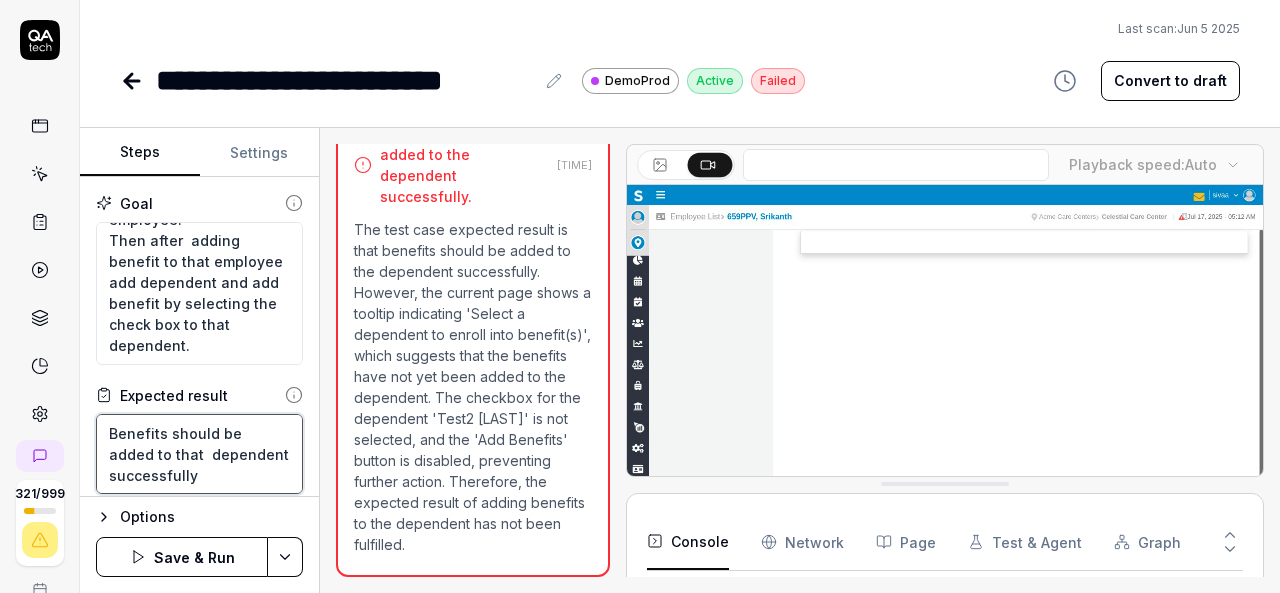 type on "*" 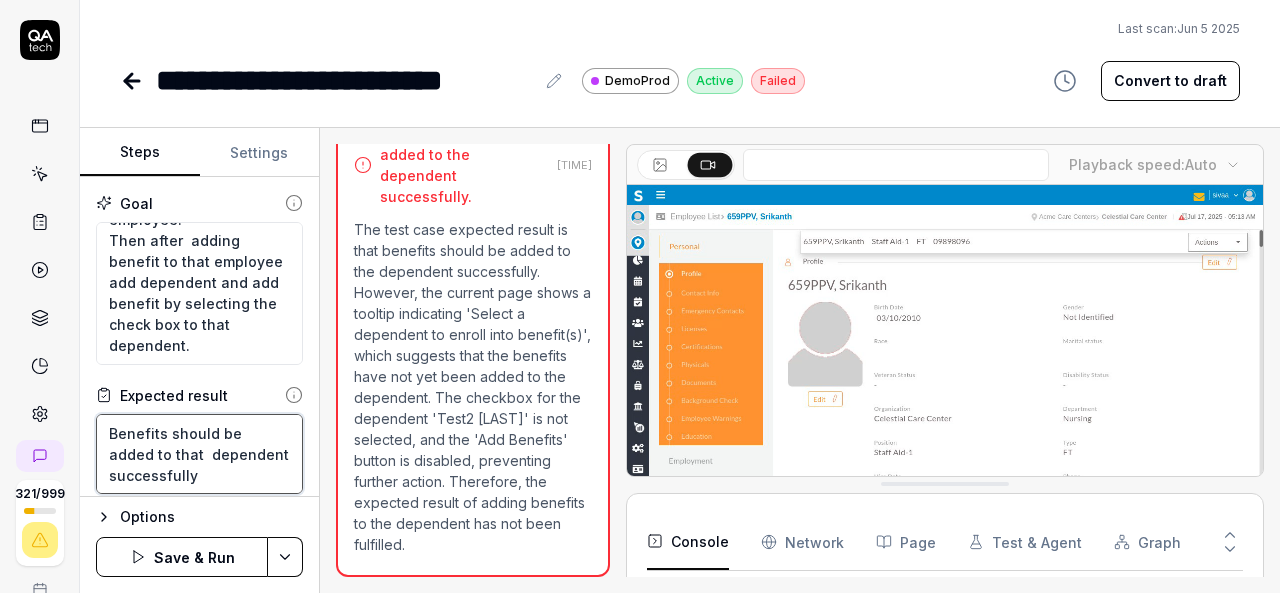 type on "Benefits should be added to that e dependent successfully" 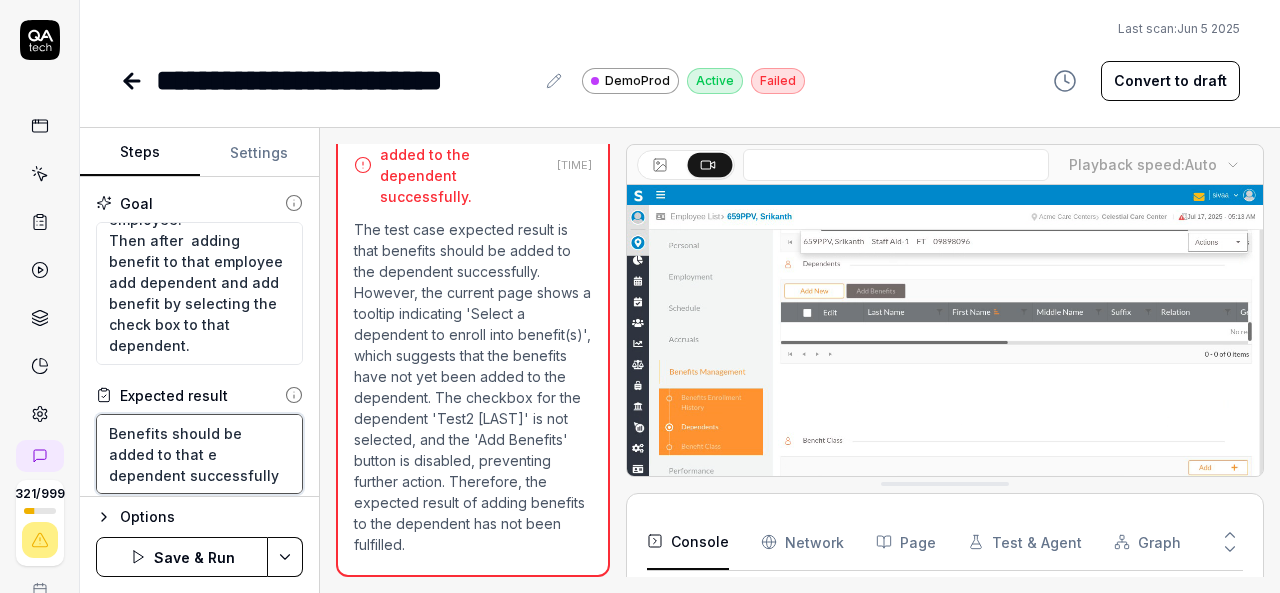type on "*" 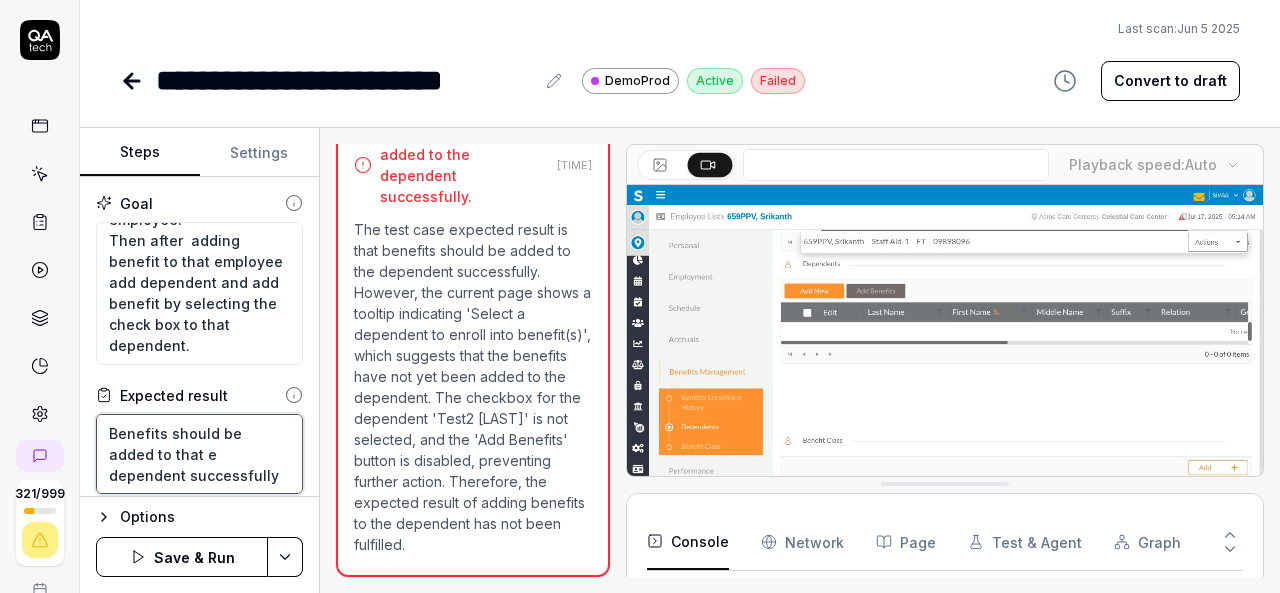 type on "Benefits should be added to that em dependent successfully" 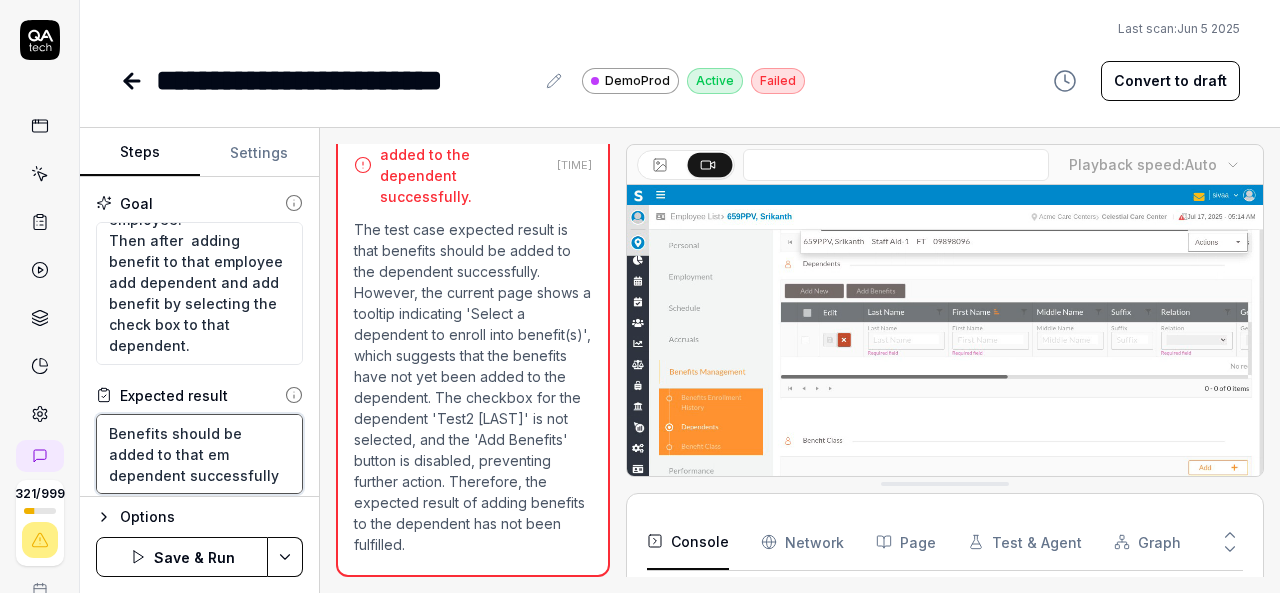 type on "*" 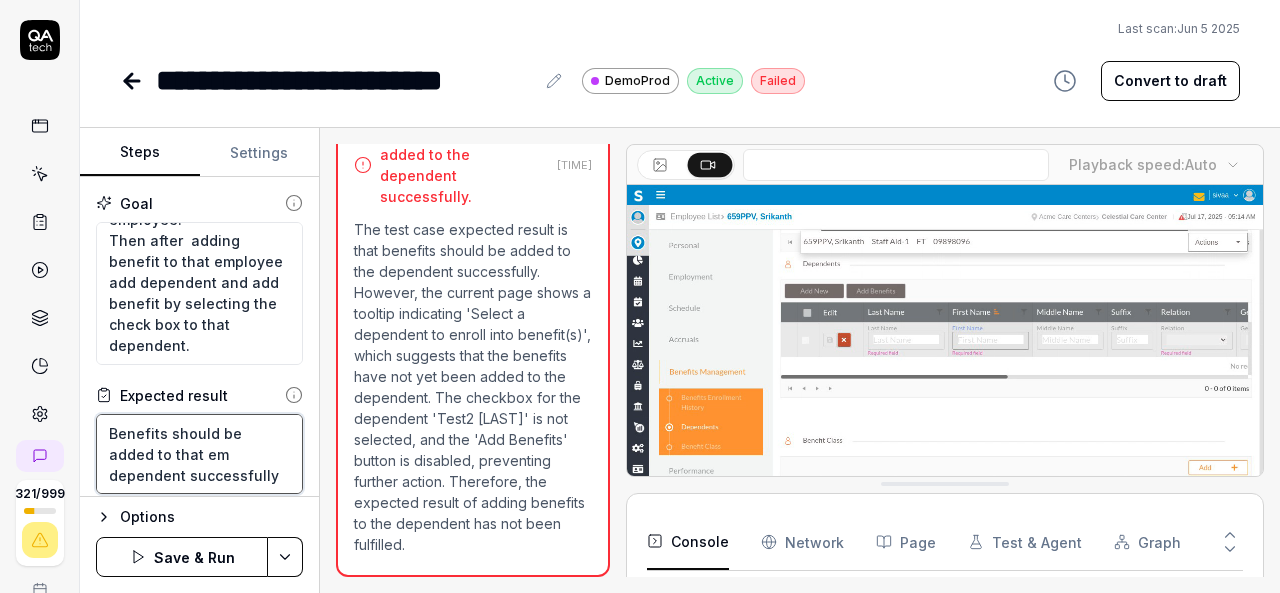 type on "Benefits should be added to that emp dependent successfully" 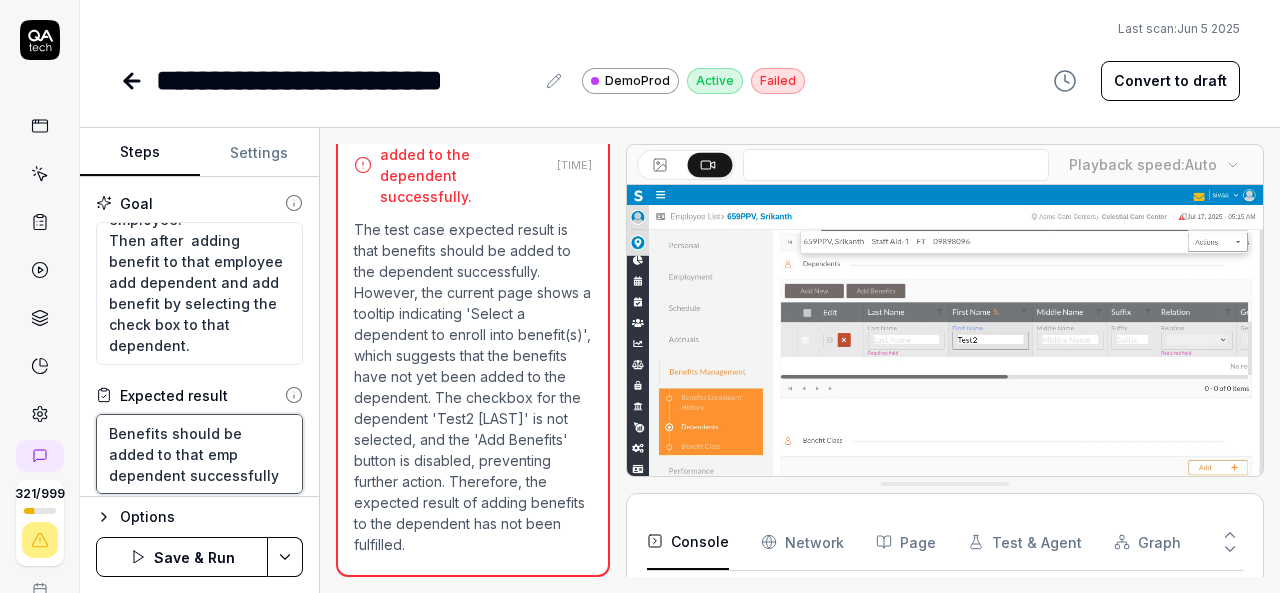 type on "*" 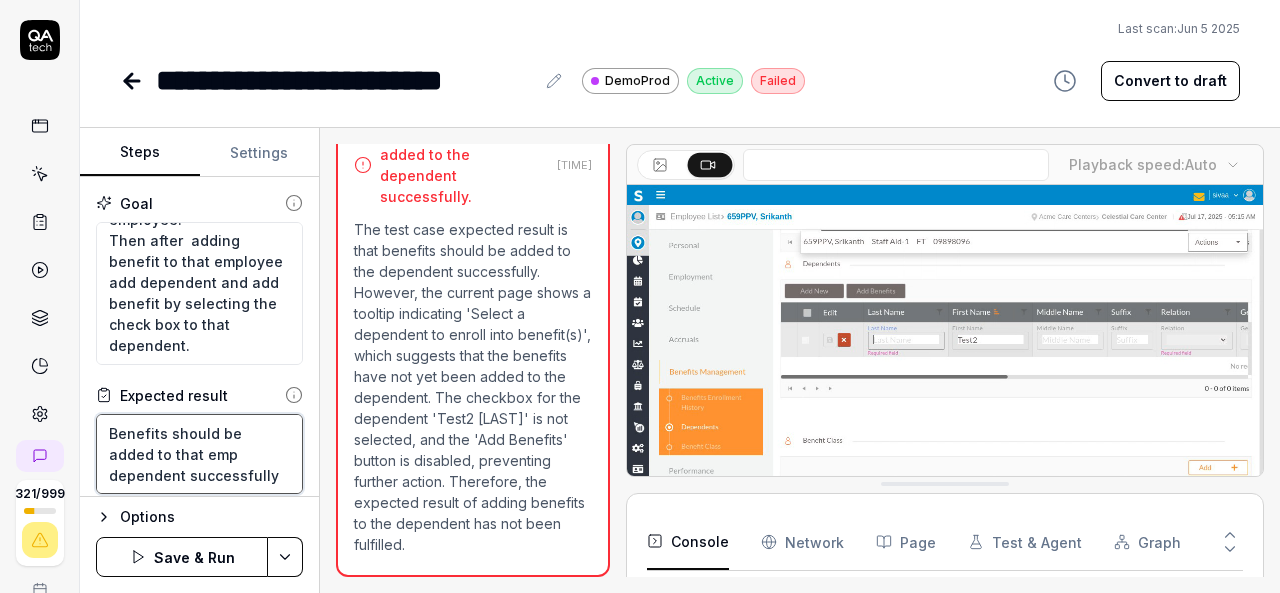 type on "Benefits should be added to that empl dependent successfully" 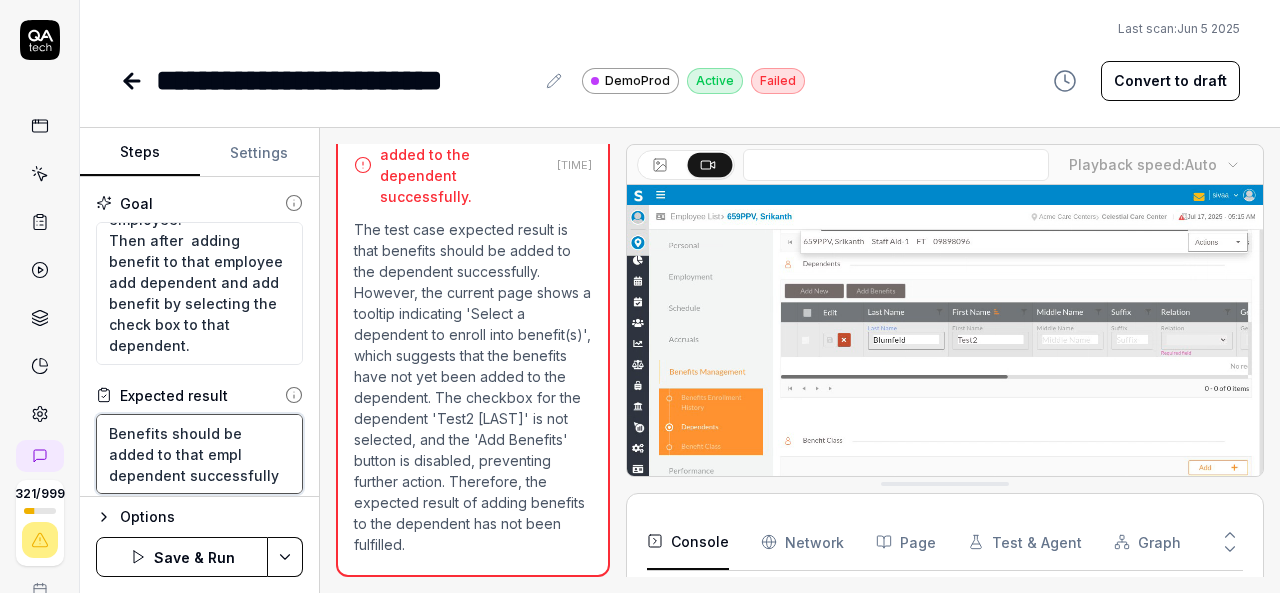 type on "*" 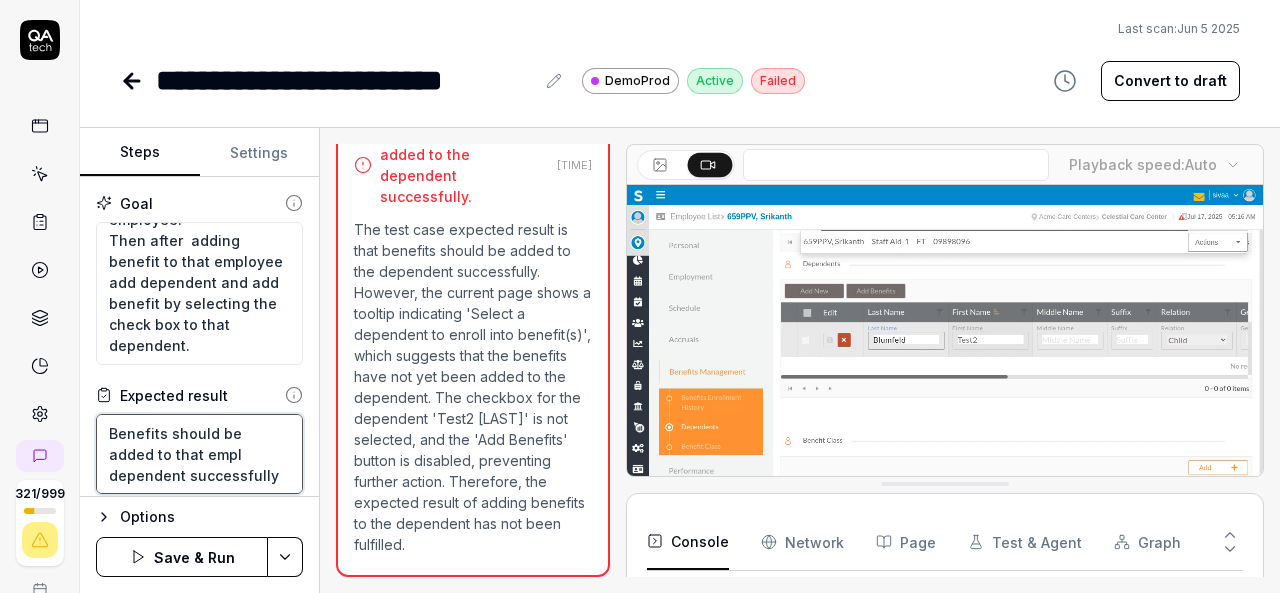 type on "Benefits should be added to that emplo dependent successfully" 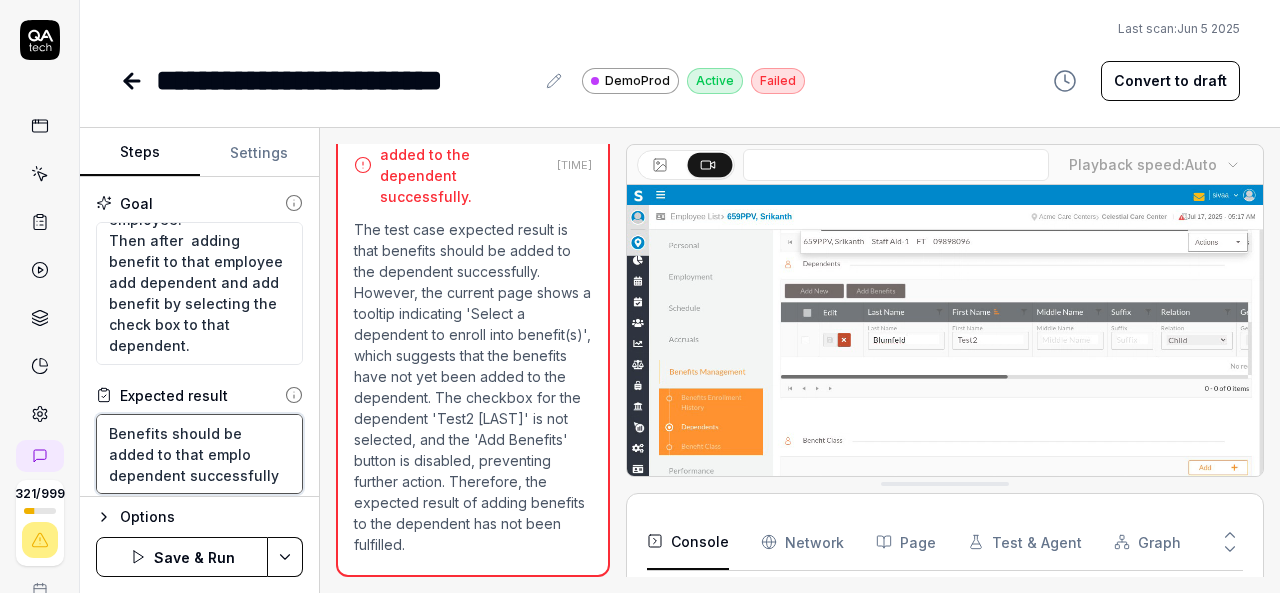 type on "*" 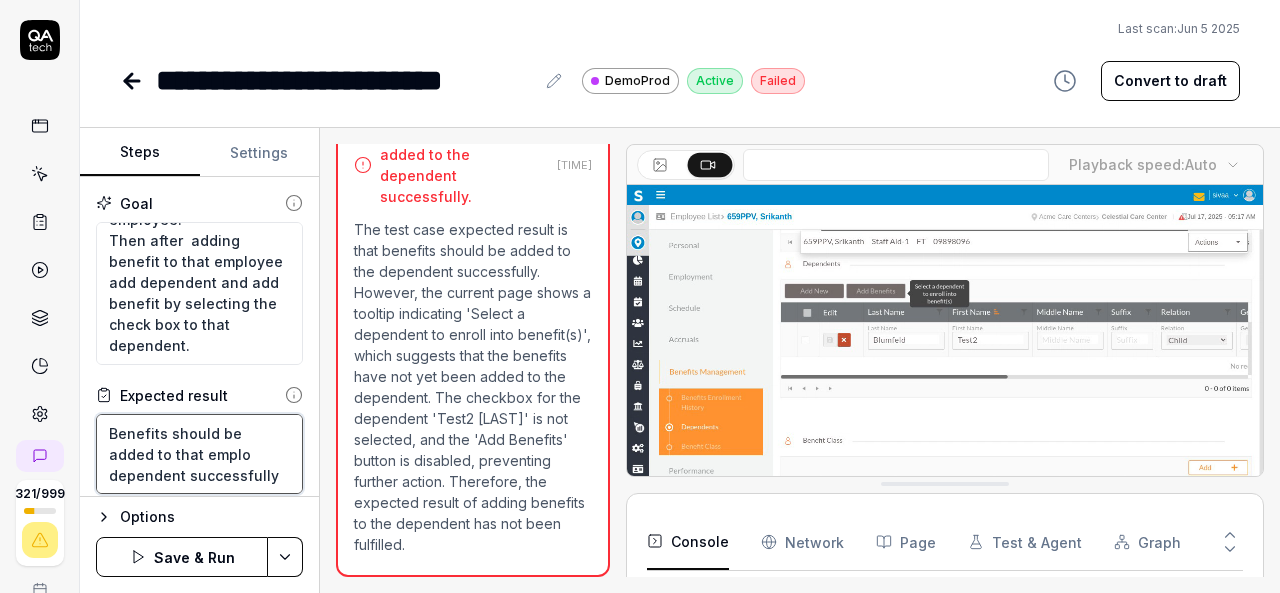 type on "Benefits should be added to that employ dependent successfully" 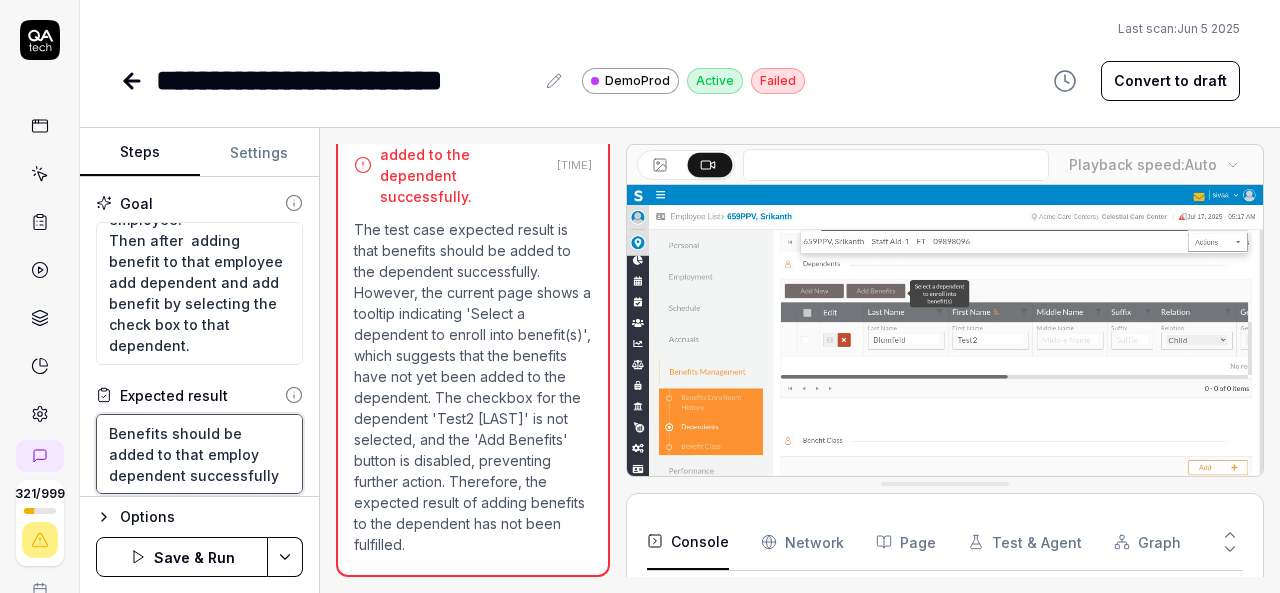 type on "*" 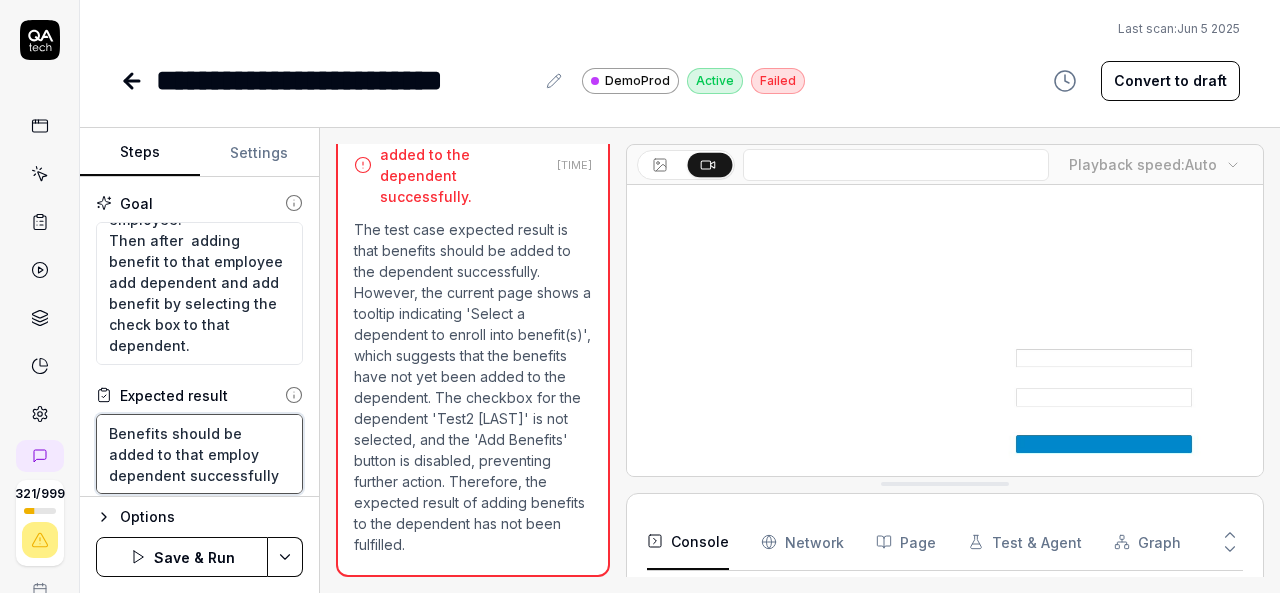 type on "Benefits should be added to that employe dependent successfully" 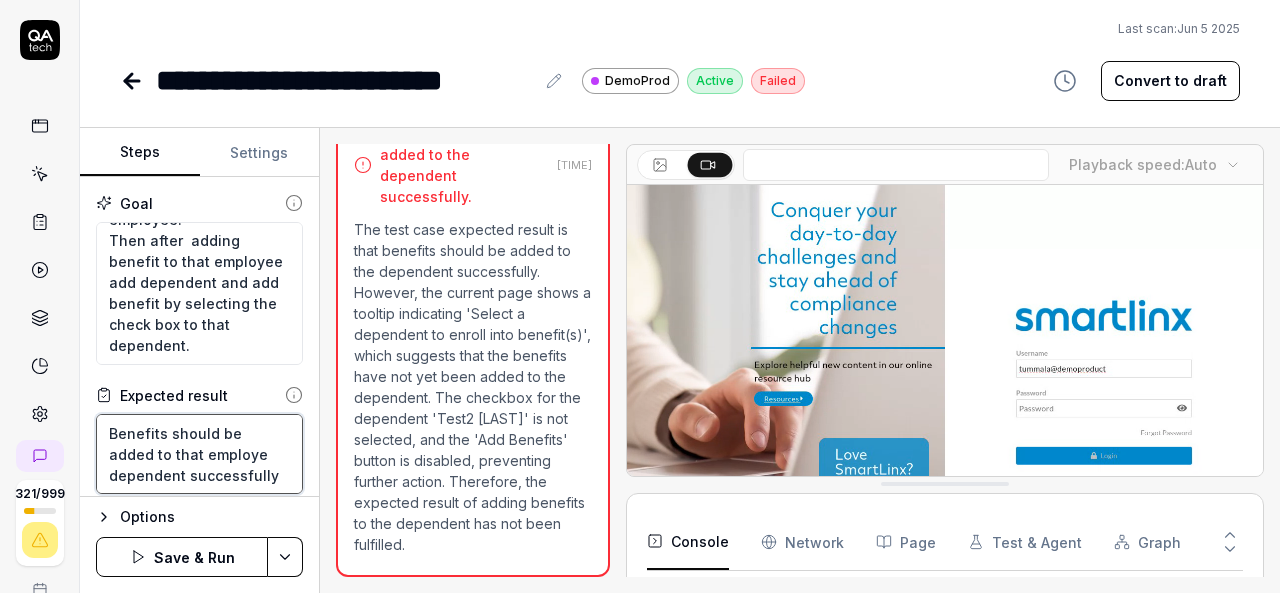 type on "*" 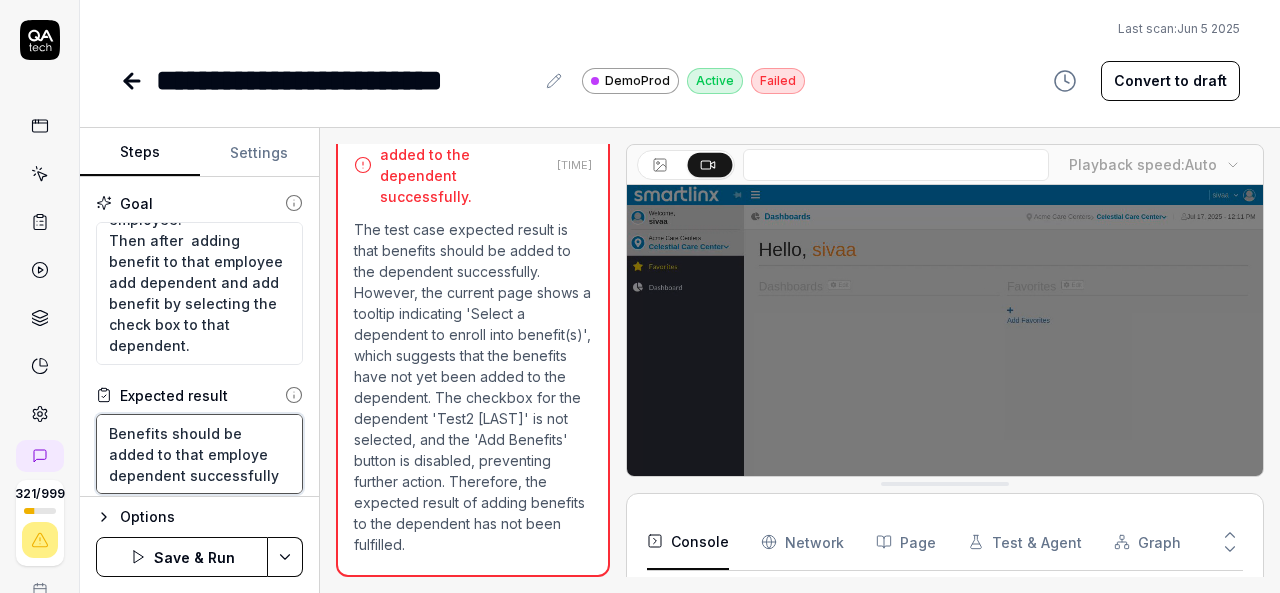 type on "Benefits should be added to that employee dependent successfully" 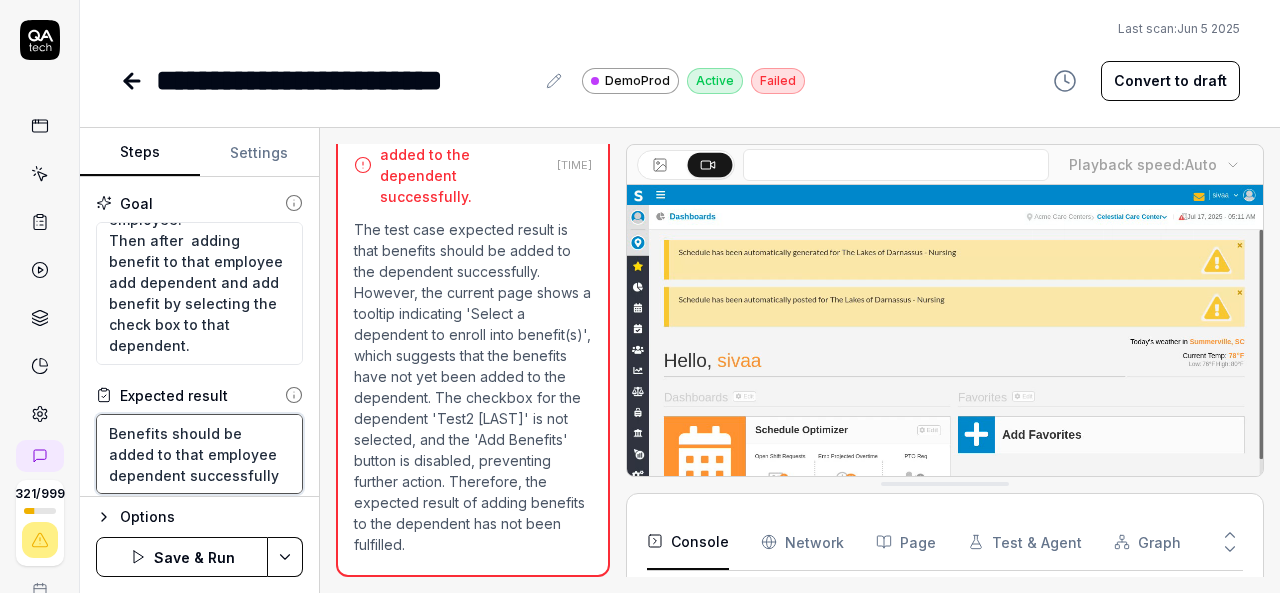 type on "*" 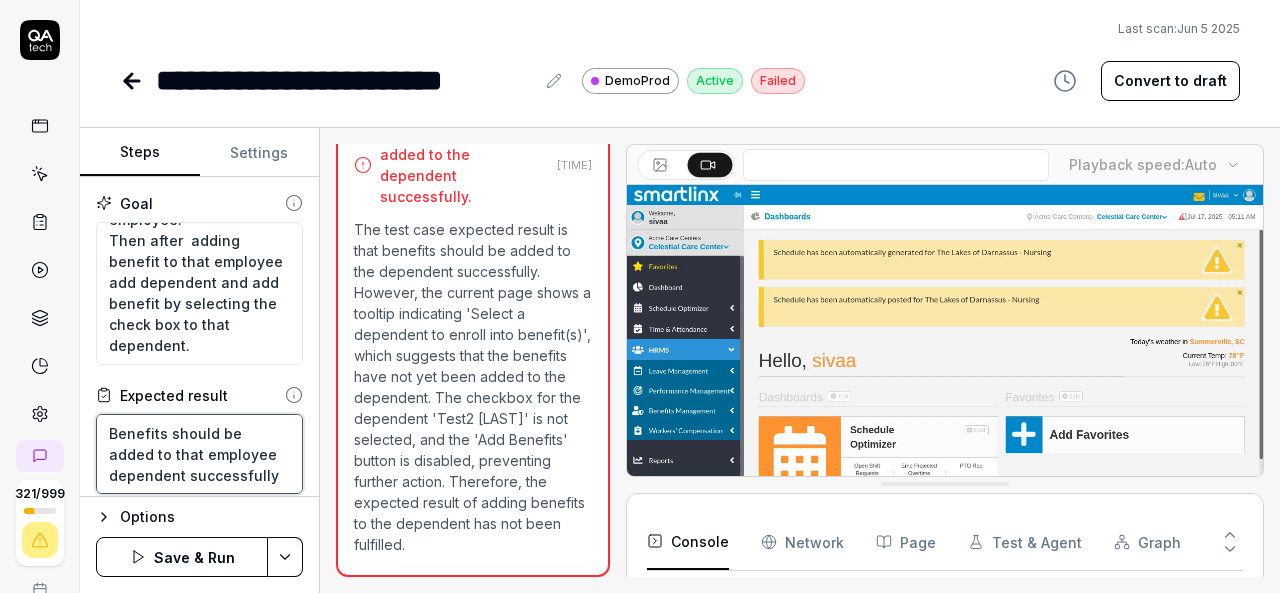 type on "Benefits should be added to that employee  dependent successfully" 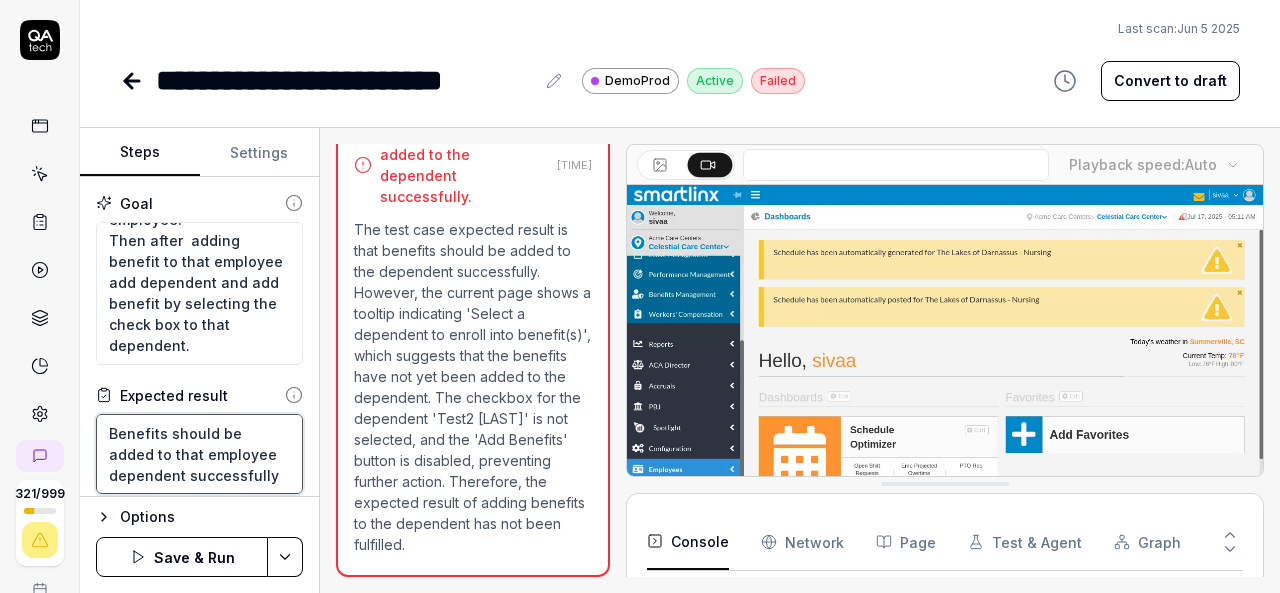 type on "*" 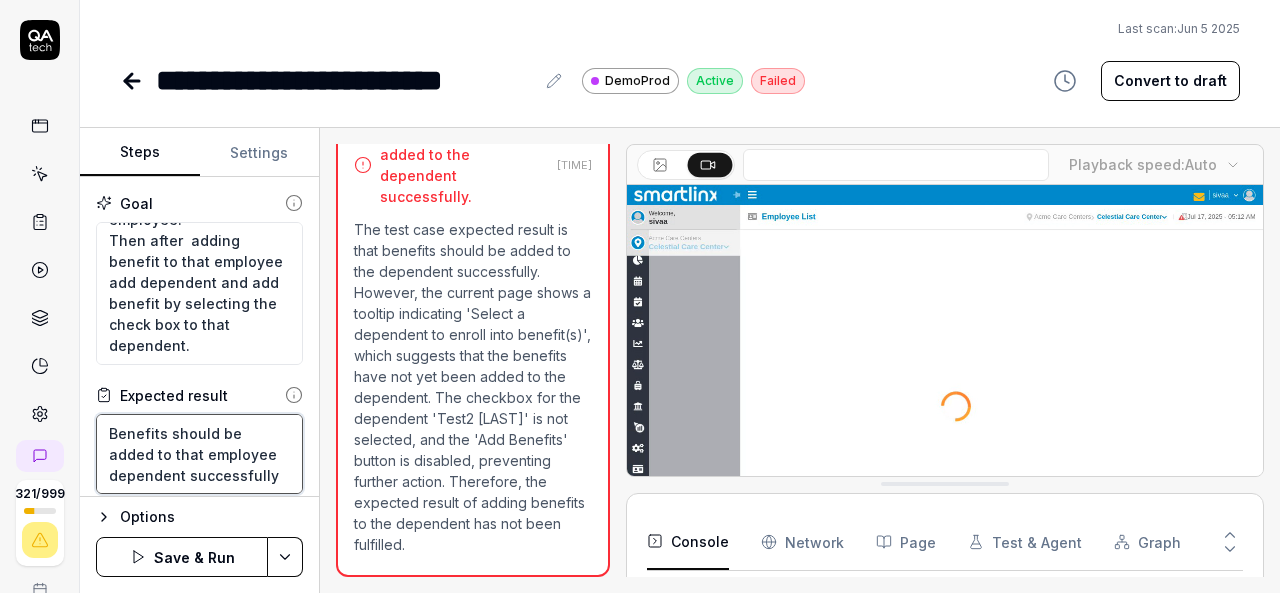 type on "Benefits should be added to that employee t dependent successfully" 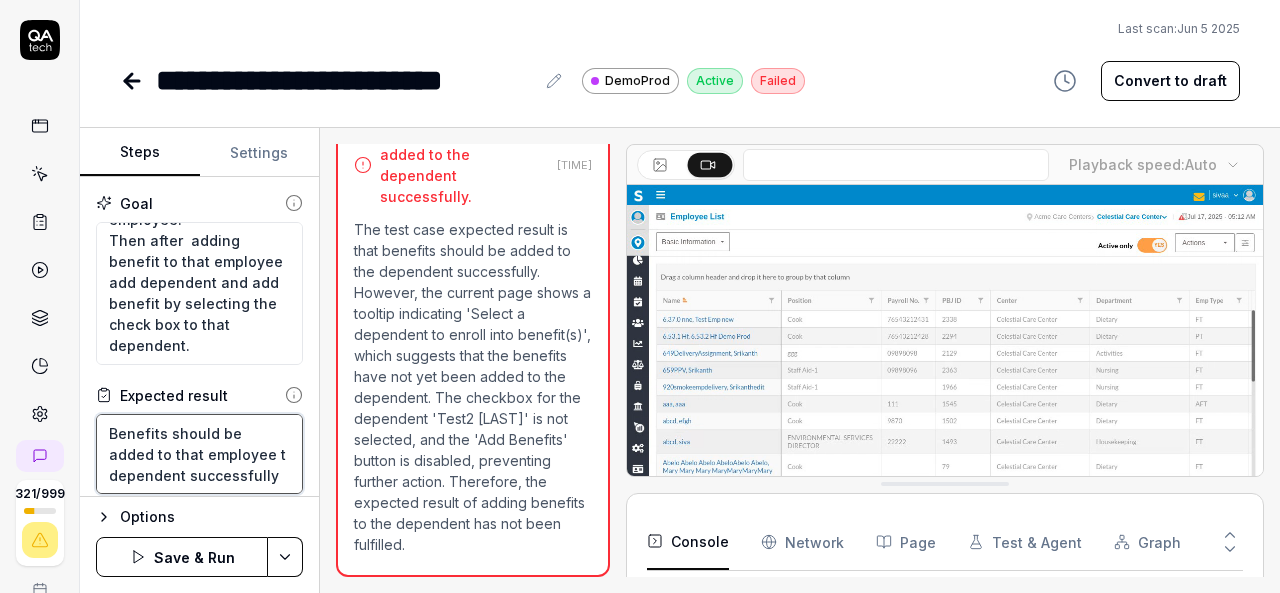 type on "*" 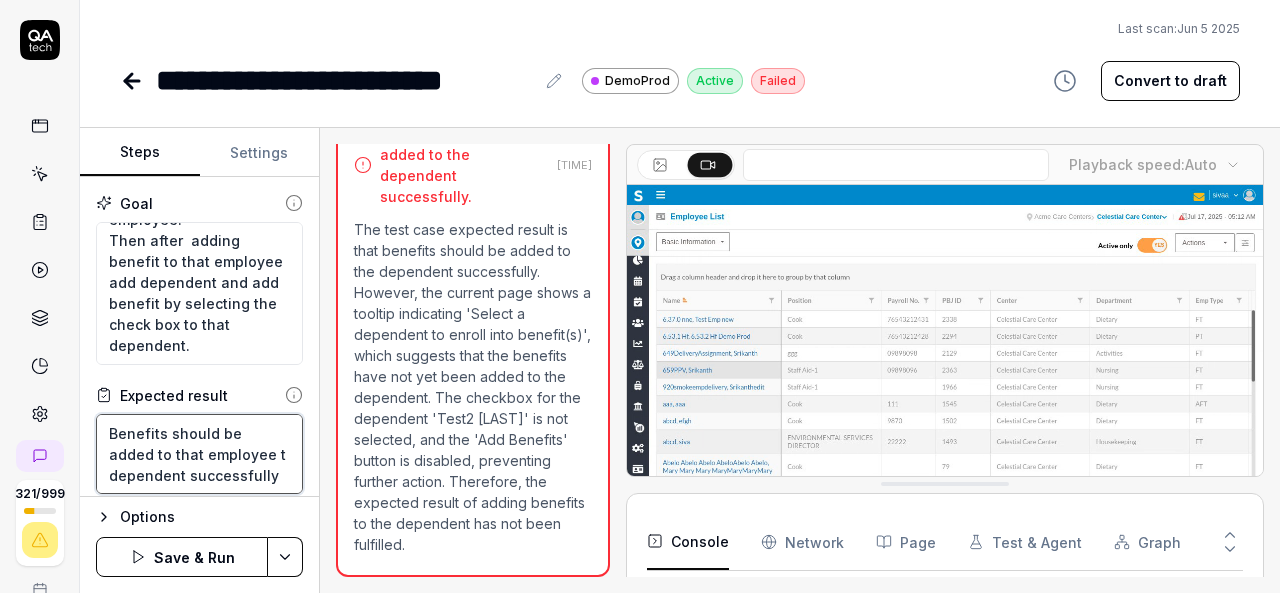 type on "Benefits should be added to that employee th dependent successfully" 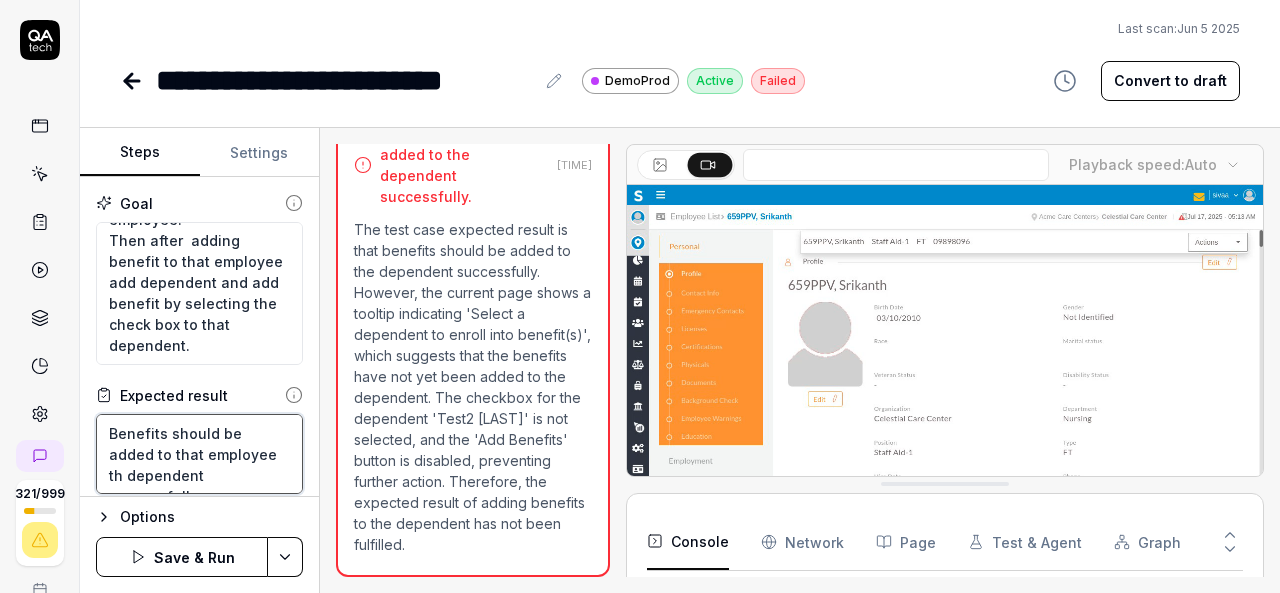 type on "*" 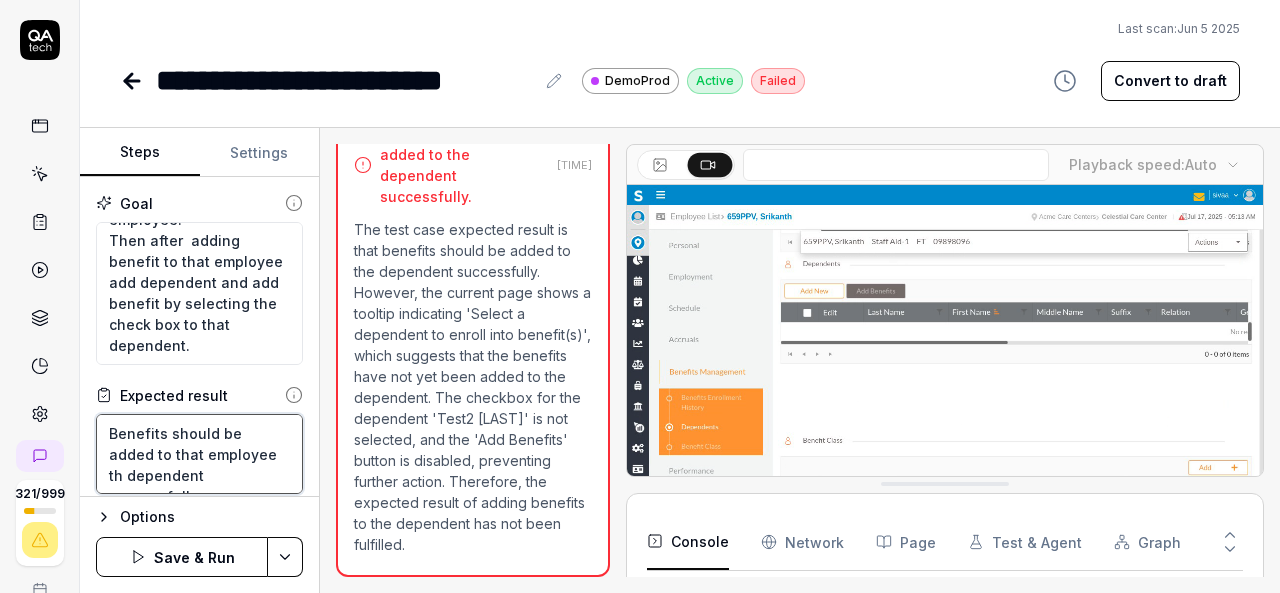 type on "Benefits should be added to that employee the dependent successfully" 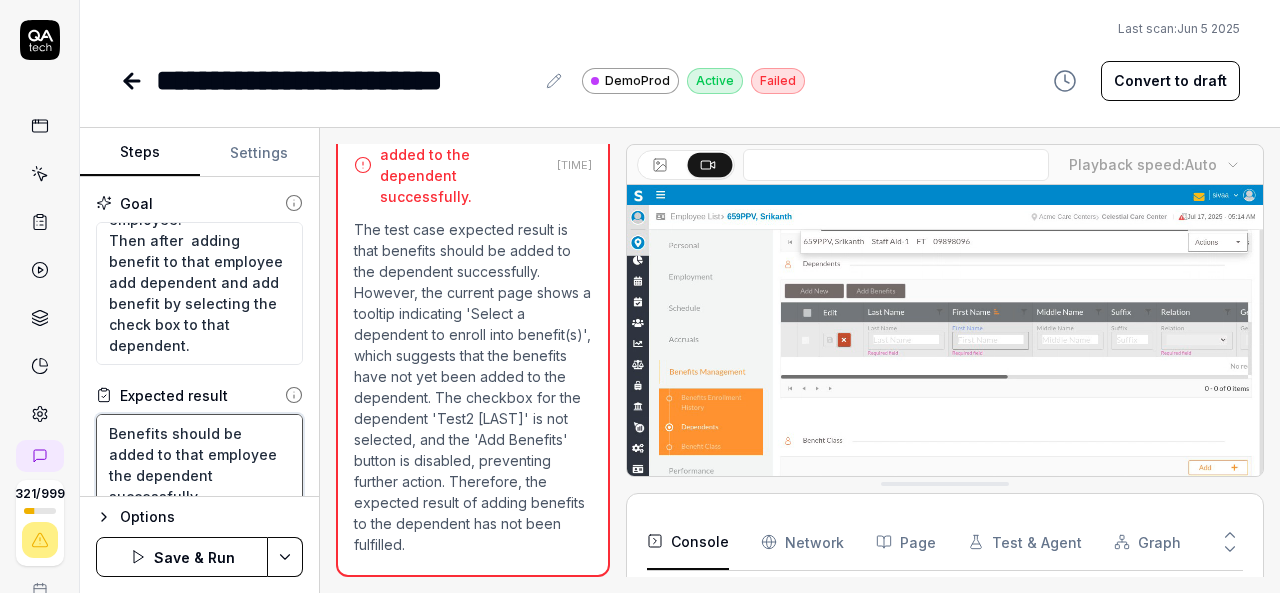 type on "*" 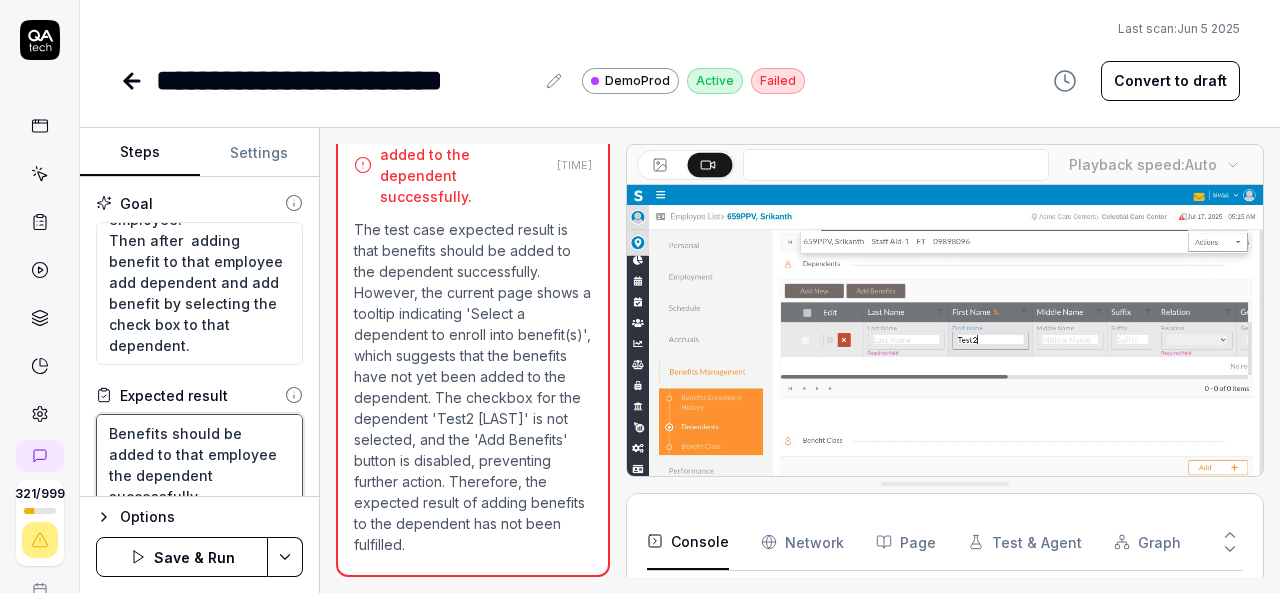 type on "Benefits should be added to that employee then dependent successfully" 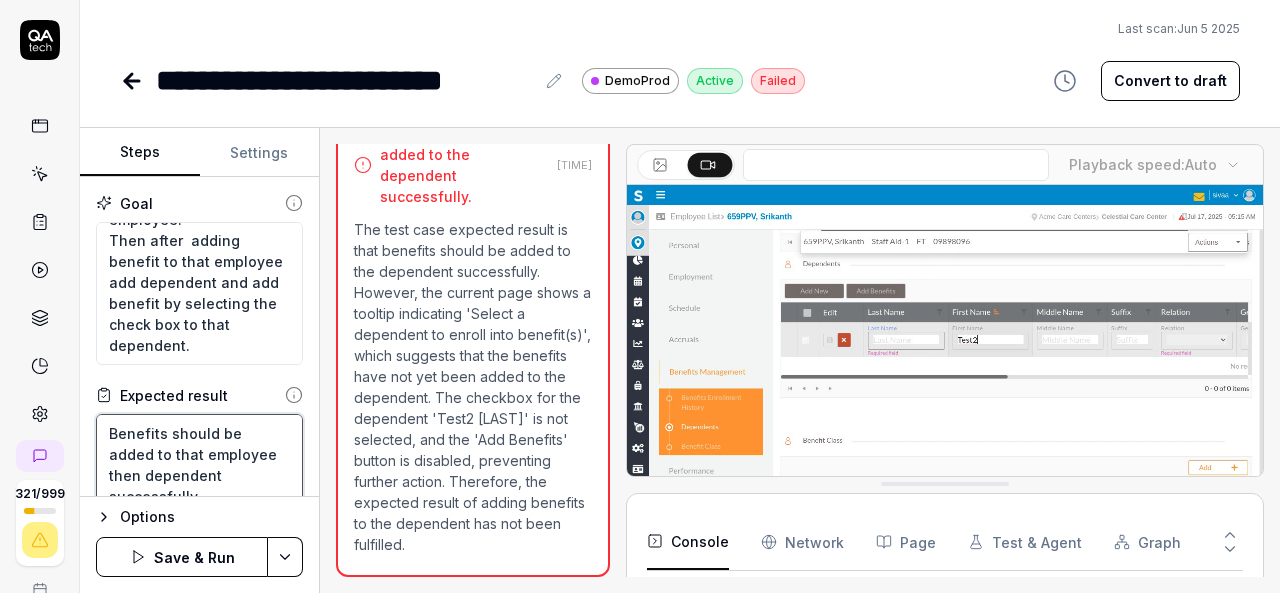 type on "*" 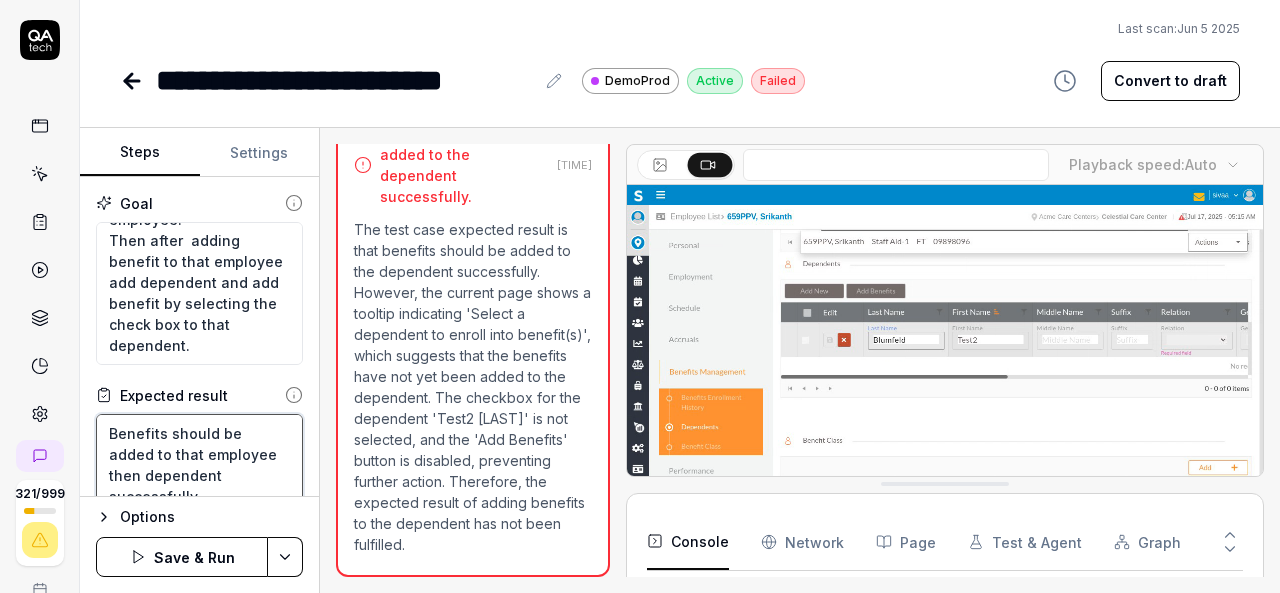 type on "Benefits should be added to that employee then  dependent successfully" 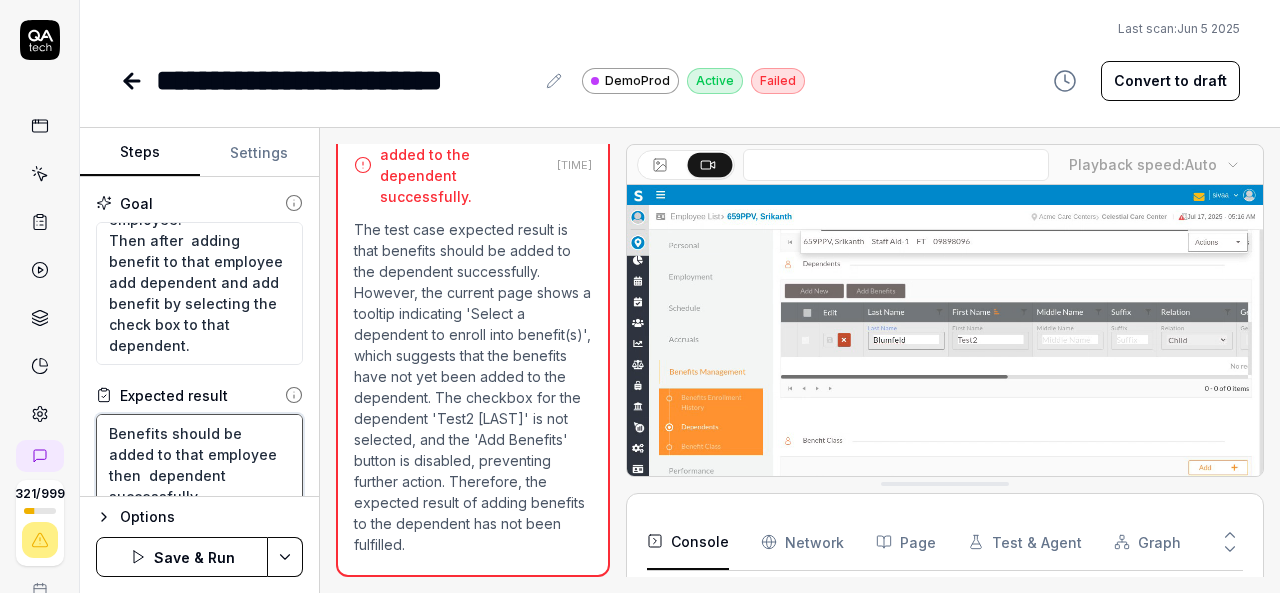 type on "*" 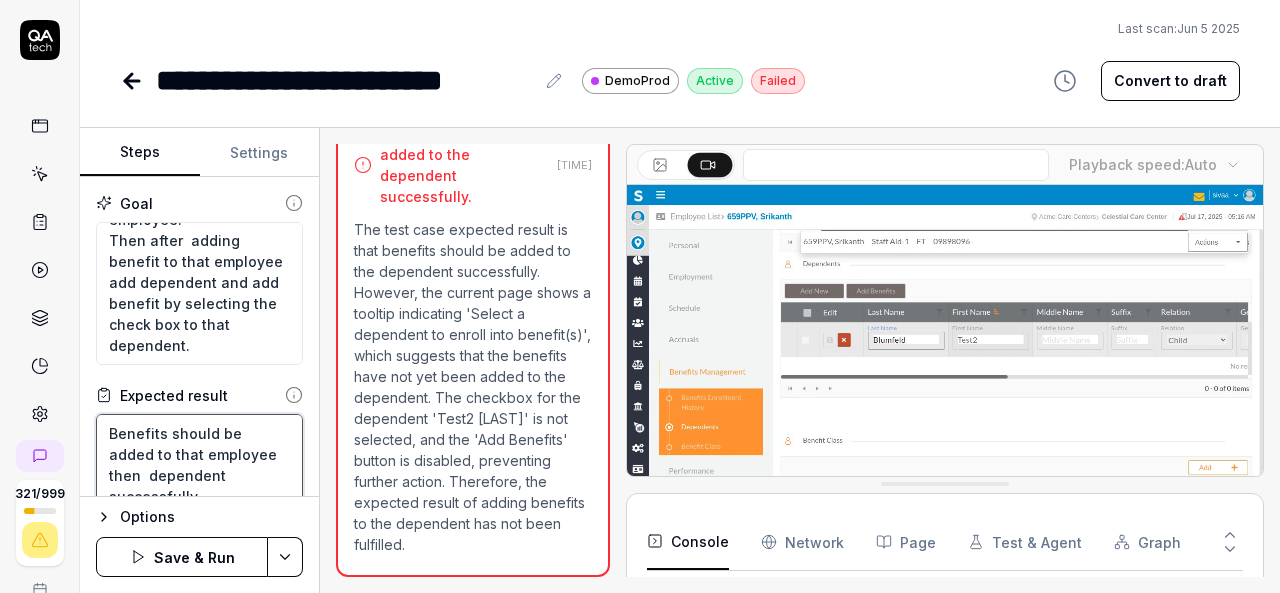 type on "Benefits should be added to that employee then a dependent successfully" 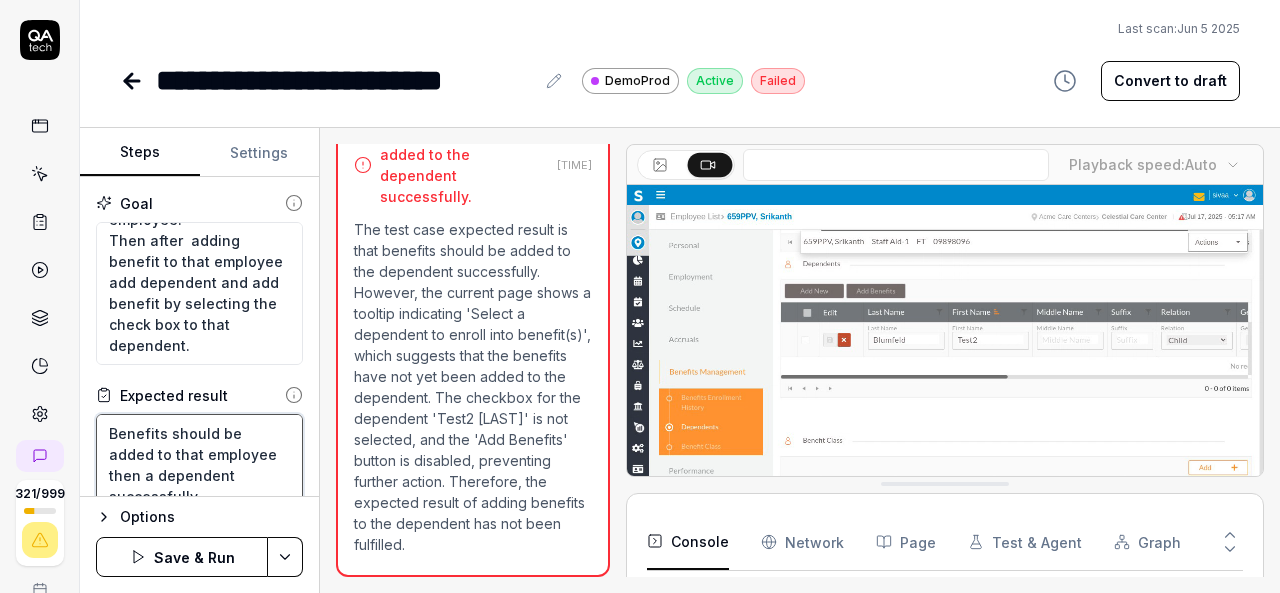 type on "*" 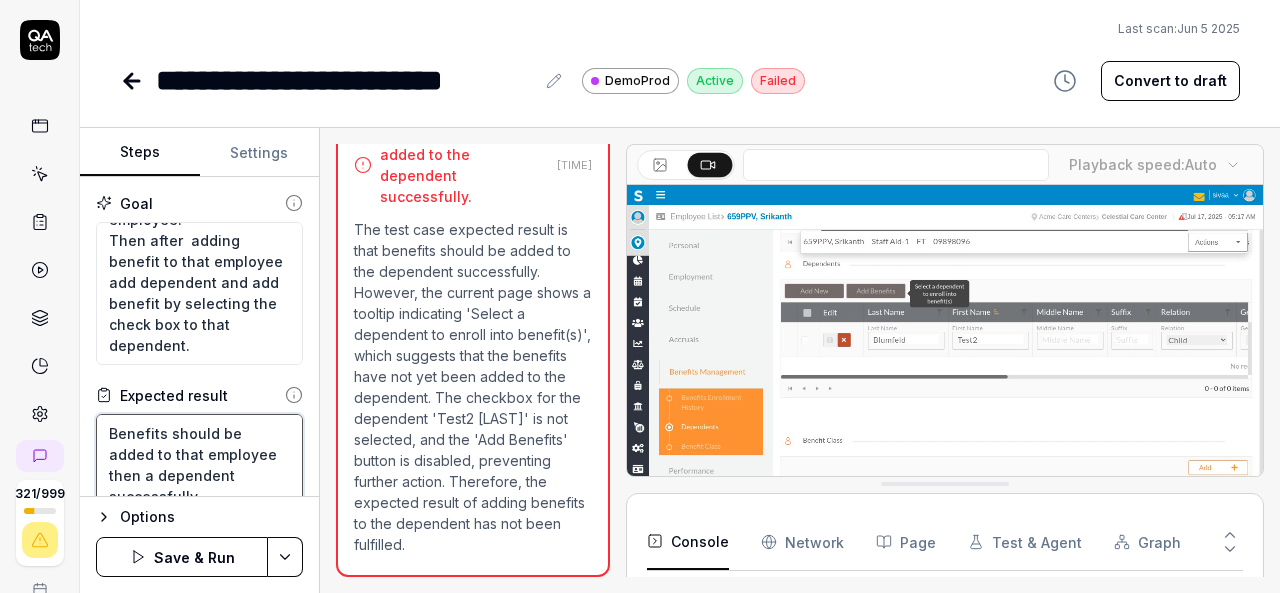 type on "Benefits should be added to that employee then ad dependent successfully" 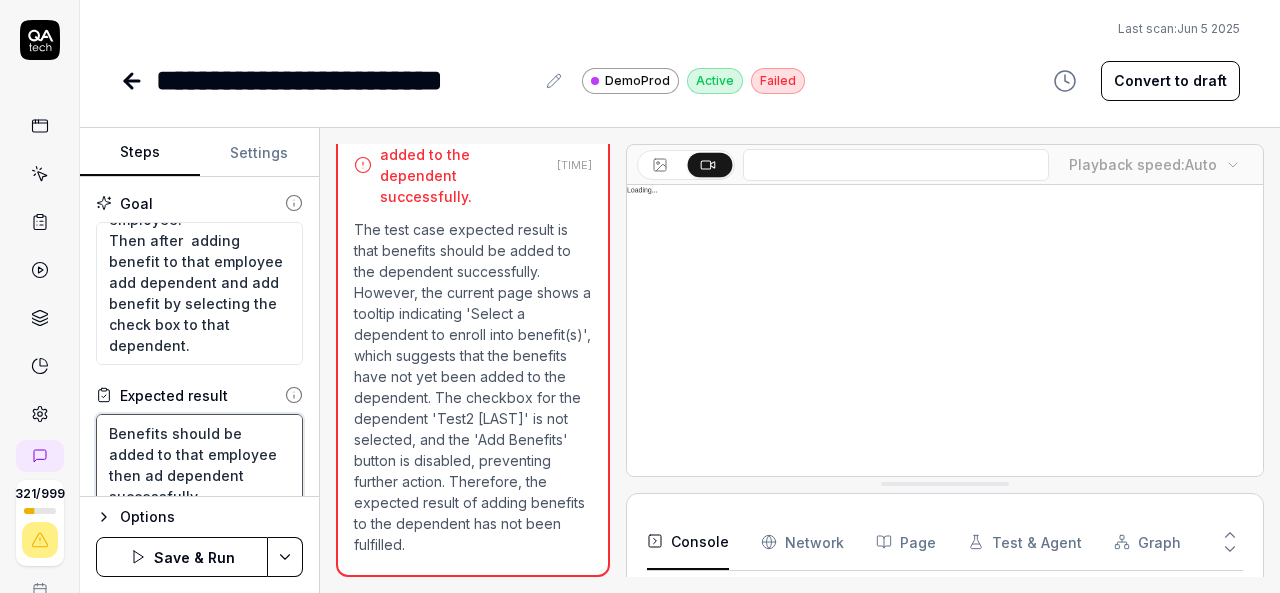 type on "*" 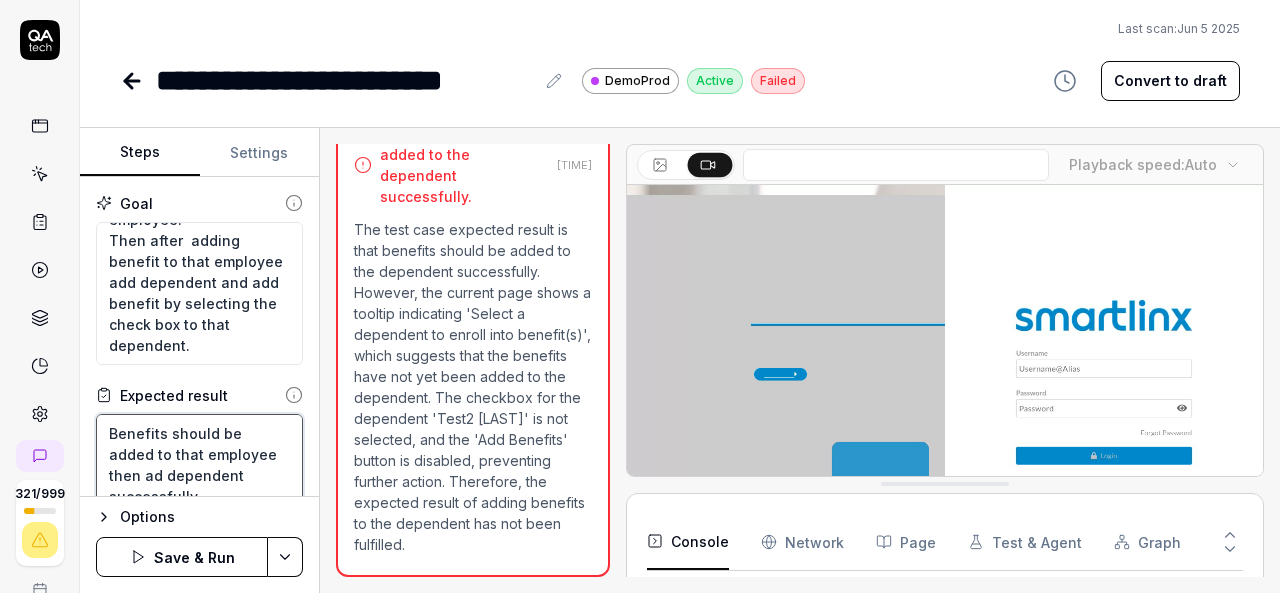 type on "Benefits should be added to that employee then add dependent successfully" 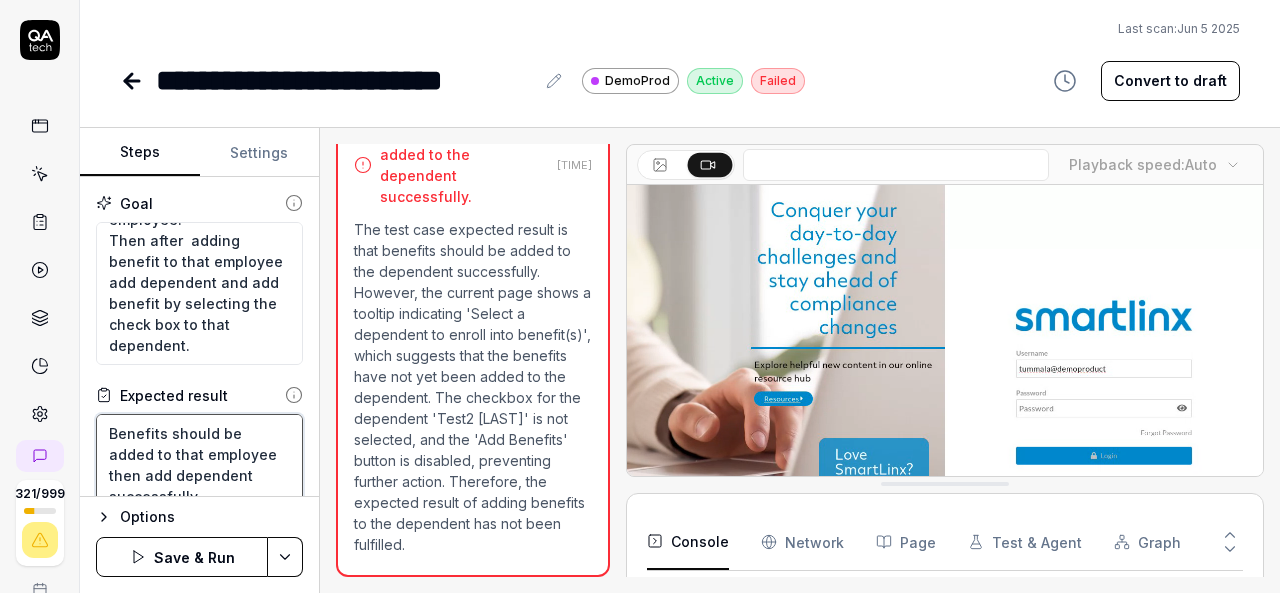 type on "*" 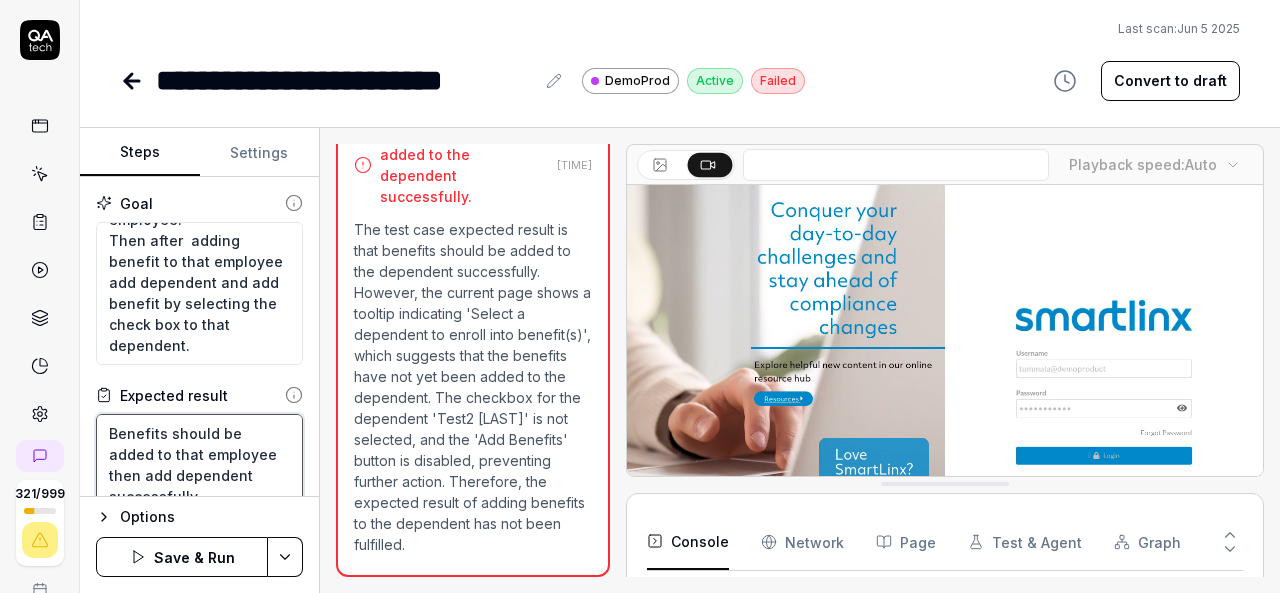 type on "Benefits should be added to that employee then add  dependent successfully" 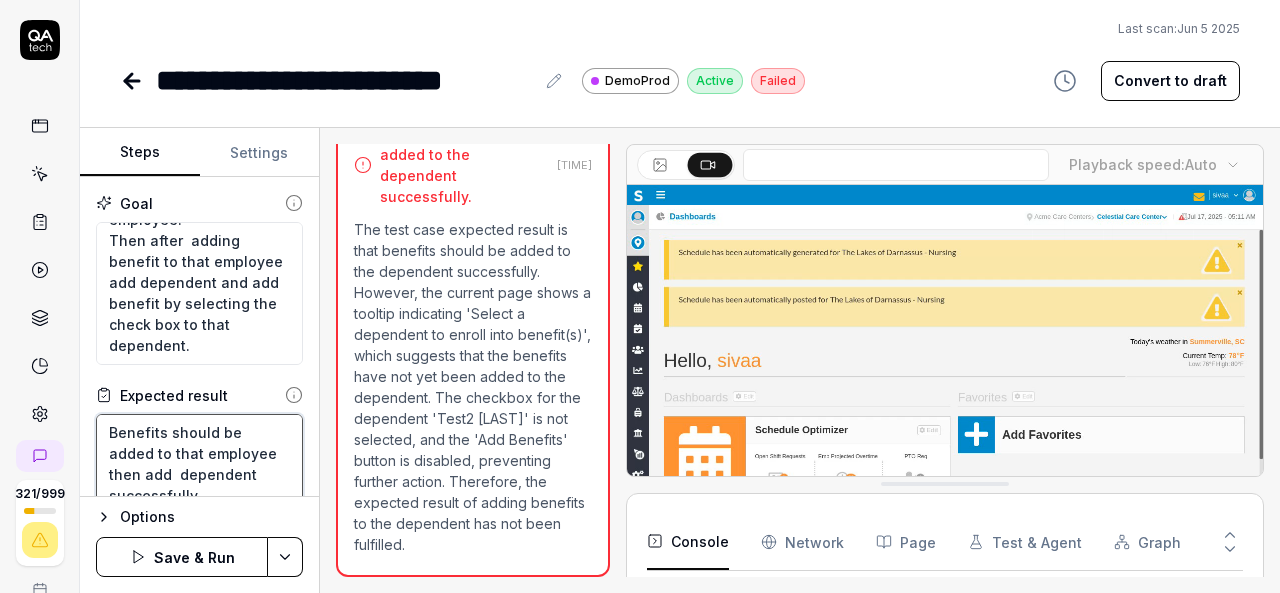 scroll, scrollTop: 20, scrollLeft: 0, axis: vertical 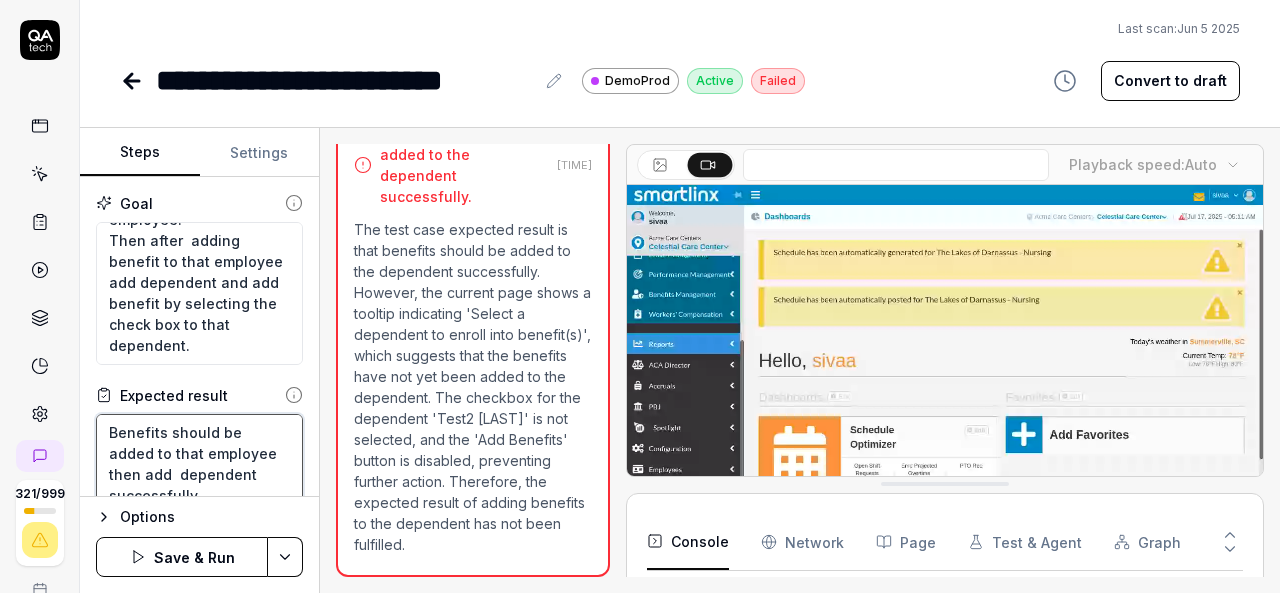 click on "Benefits should be added to that employee then add  dependent successfully" at bounding box center (199, 464) 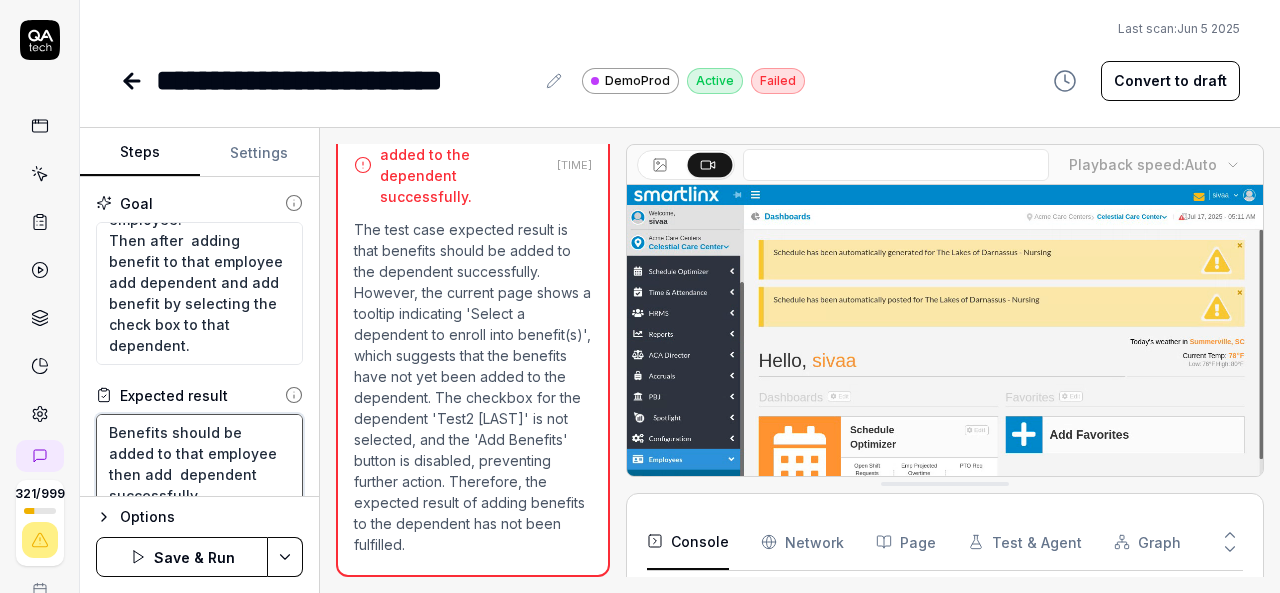 type on "*" 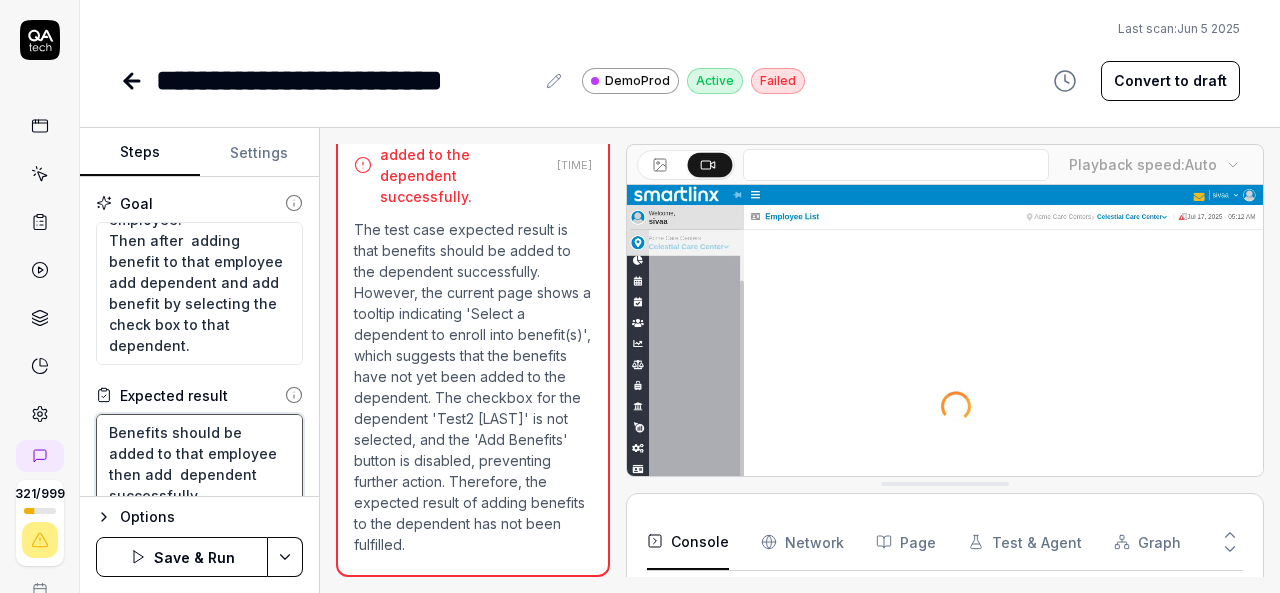 type on "Benefits should be added to that employee then add  dependent asuccessfully" 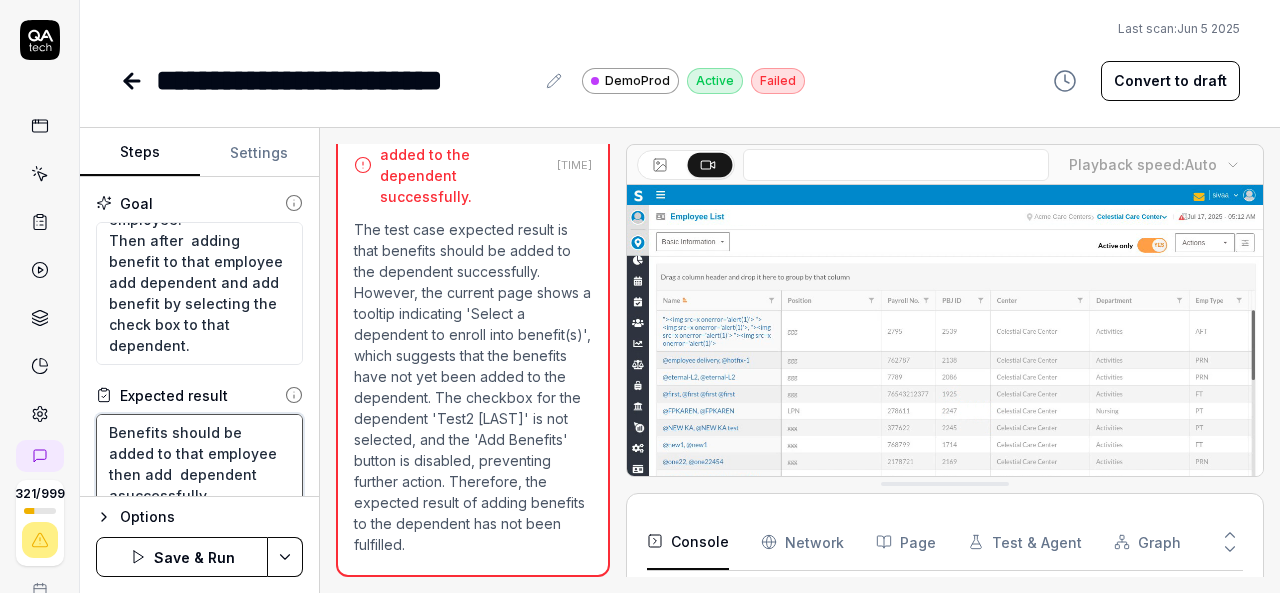 scroll, scrollTop: 7, scrollLeft: 0, axis: vertical 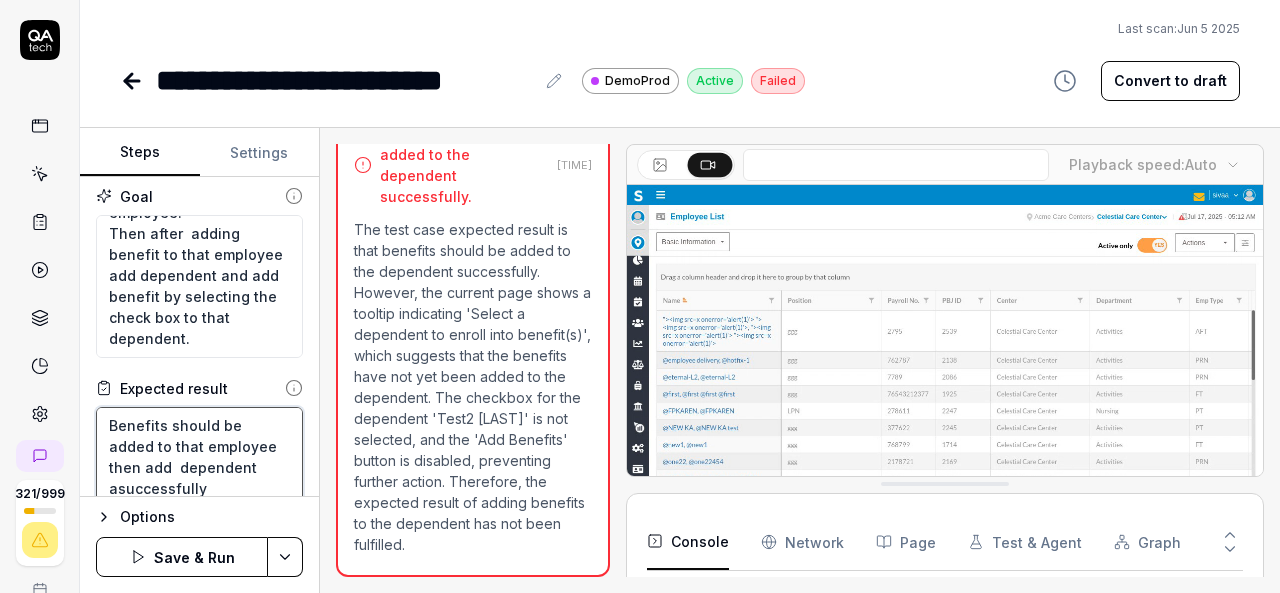 type on "*" 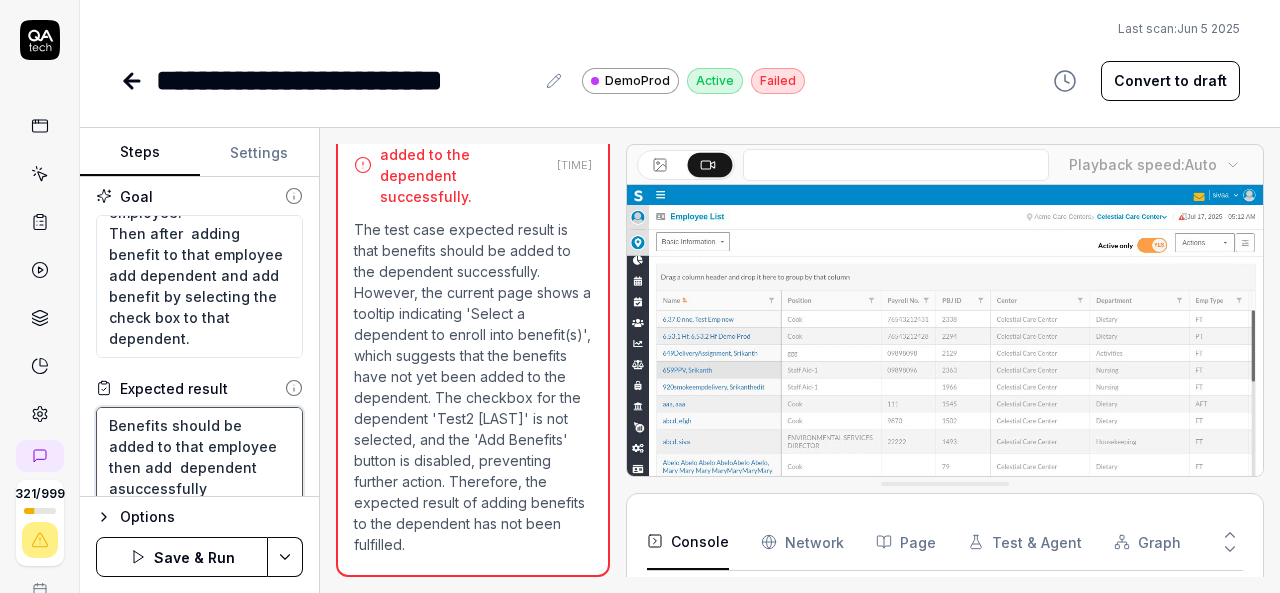 type on "Benefits should be added to that employee then add  dependent ansuccessfully" 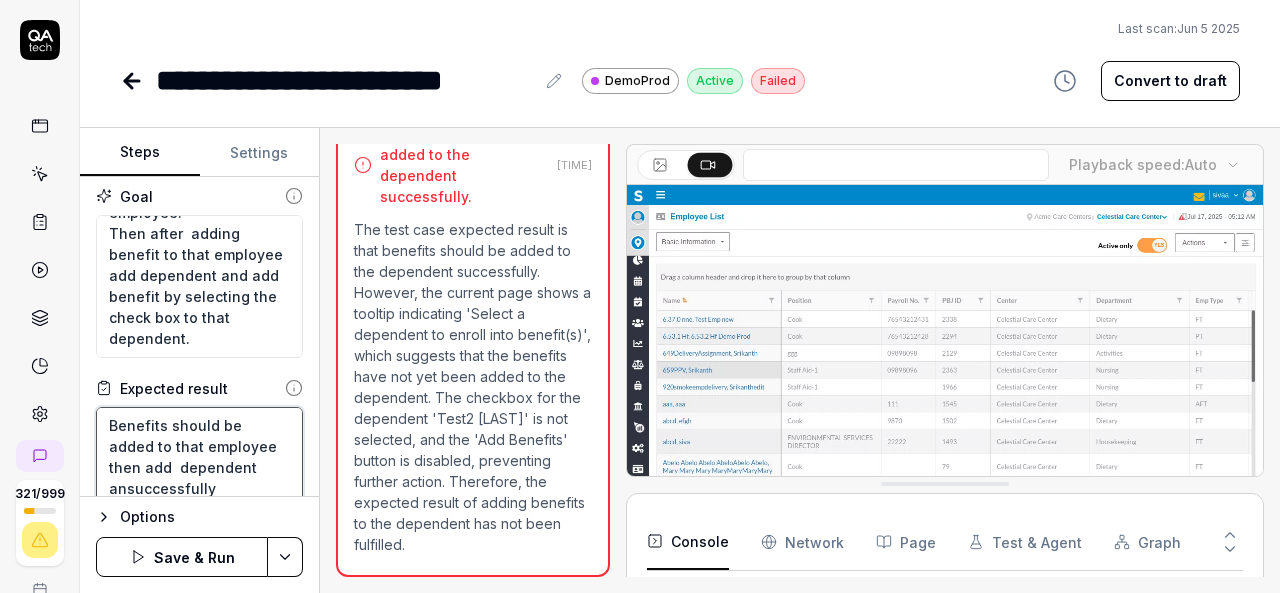 type on "*" 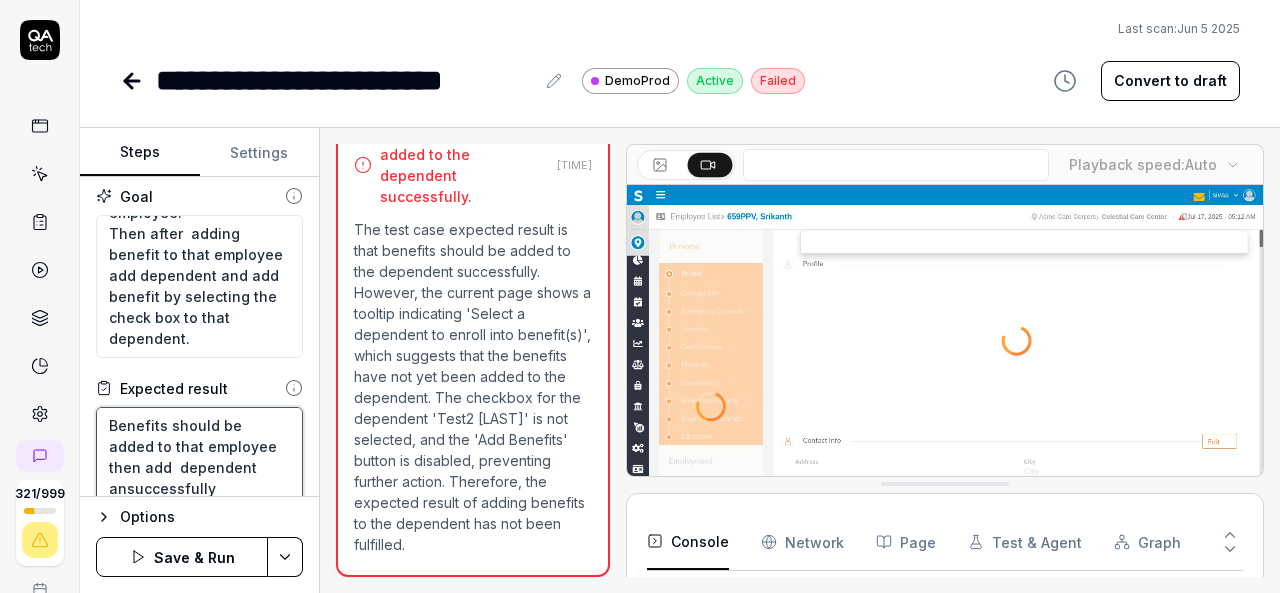 type on "Benefits should be added to that employee then add  dependent andsuccessfully" 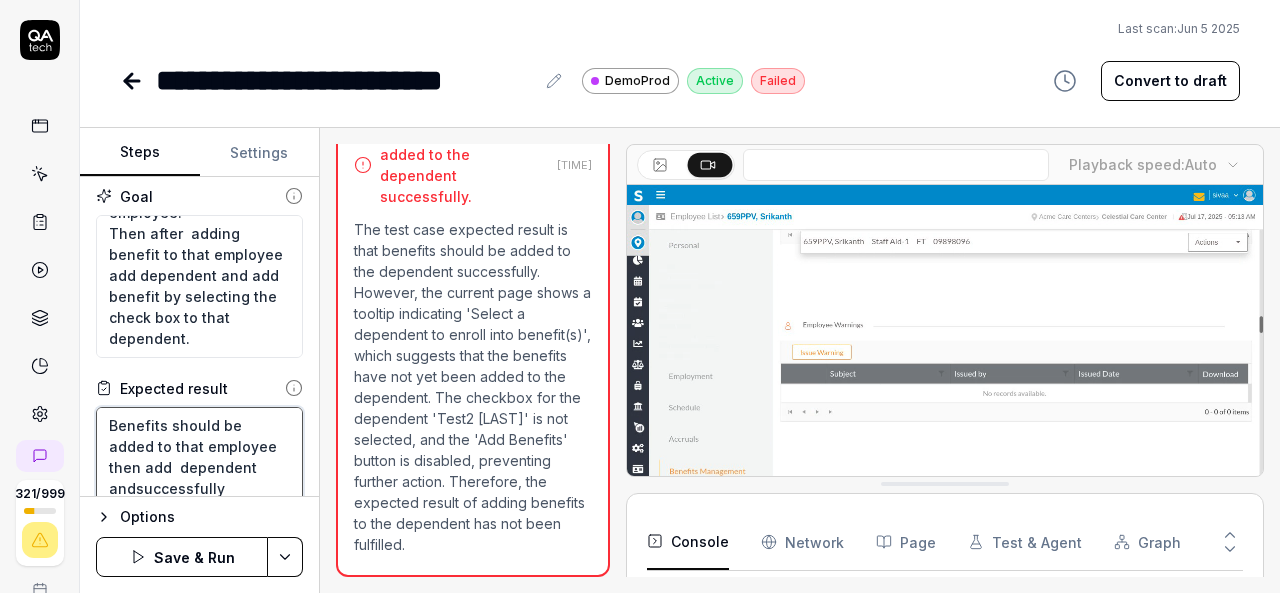 type on "*" 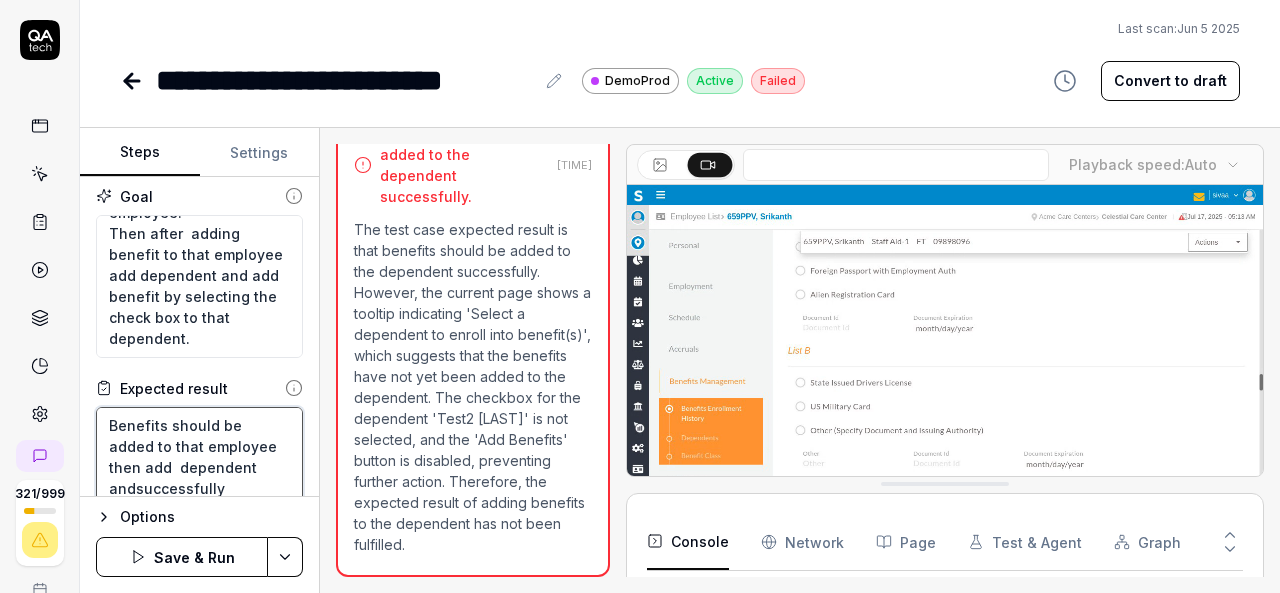type on "Benefits should be added to that employee then add  dependent and successfully" 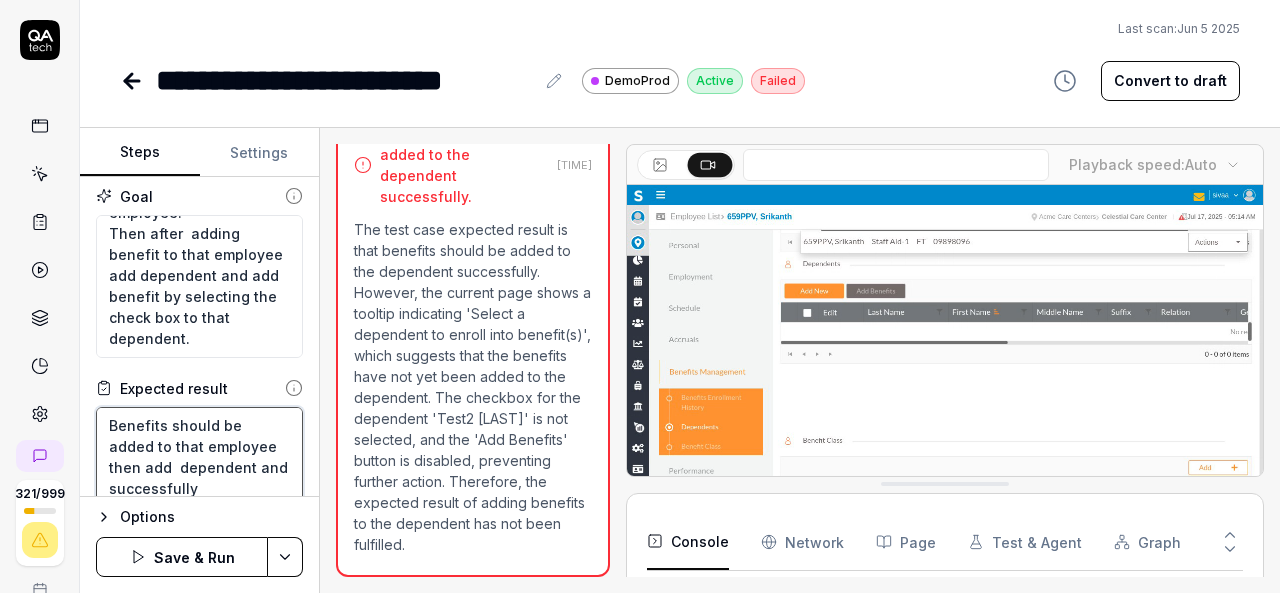 type on "*" 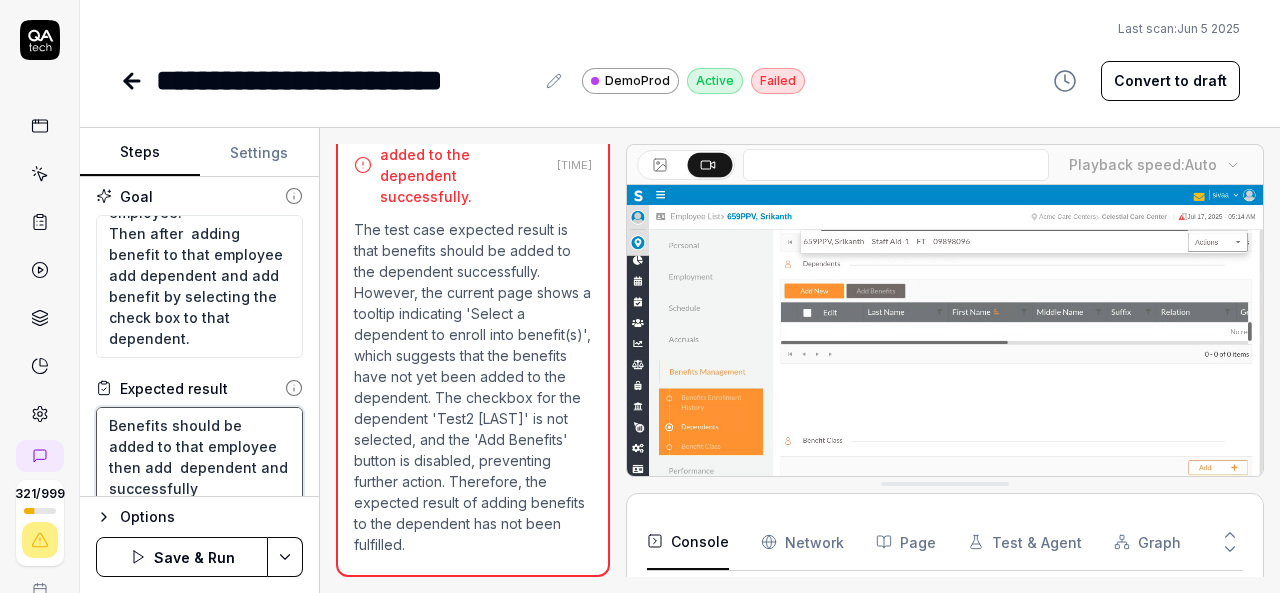type on "Benefits should be added to that employee then add  dependent and asuccessfully" 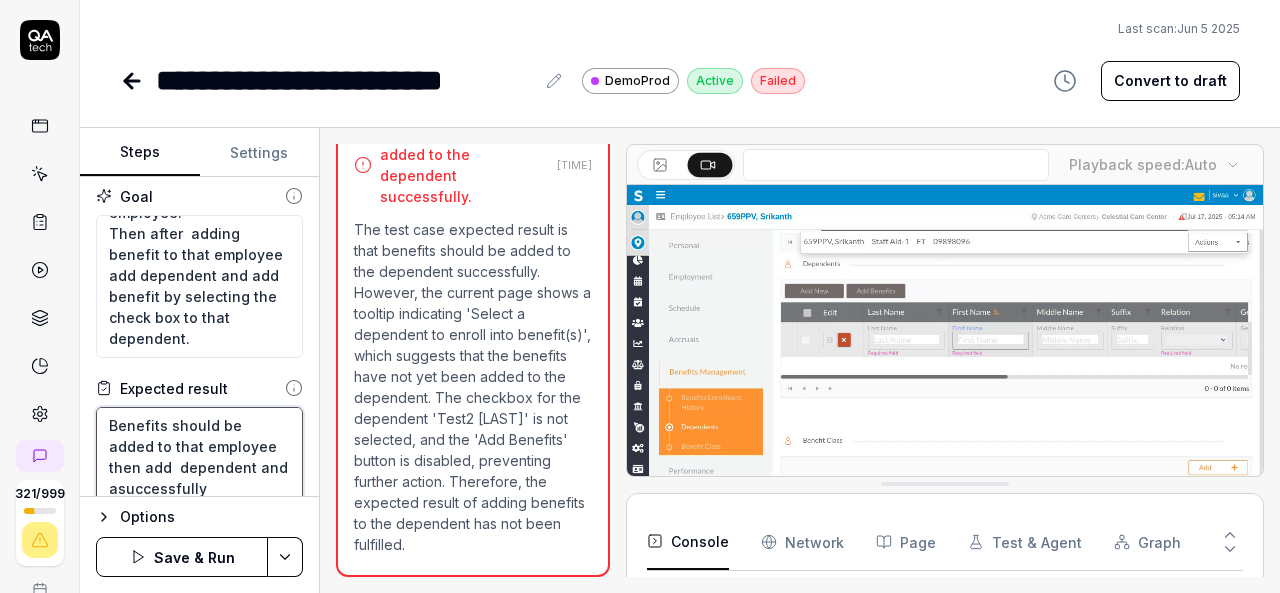type on "*" 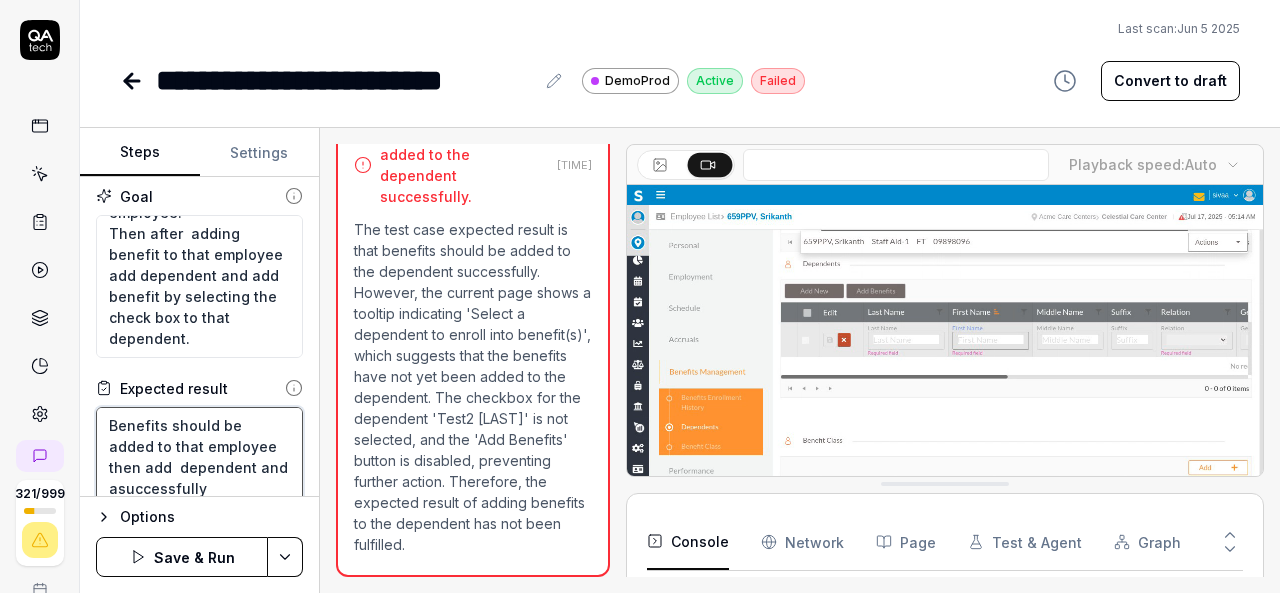 type on "Benefits should be added to that employee then add  dependent and adsuccessfully" 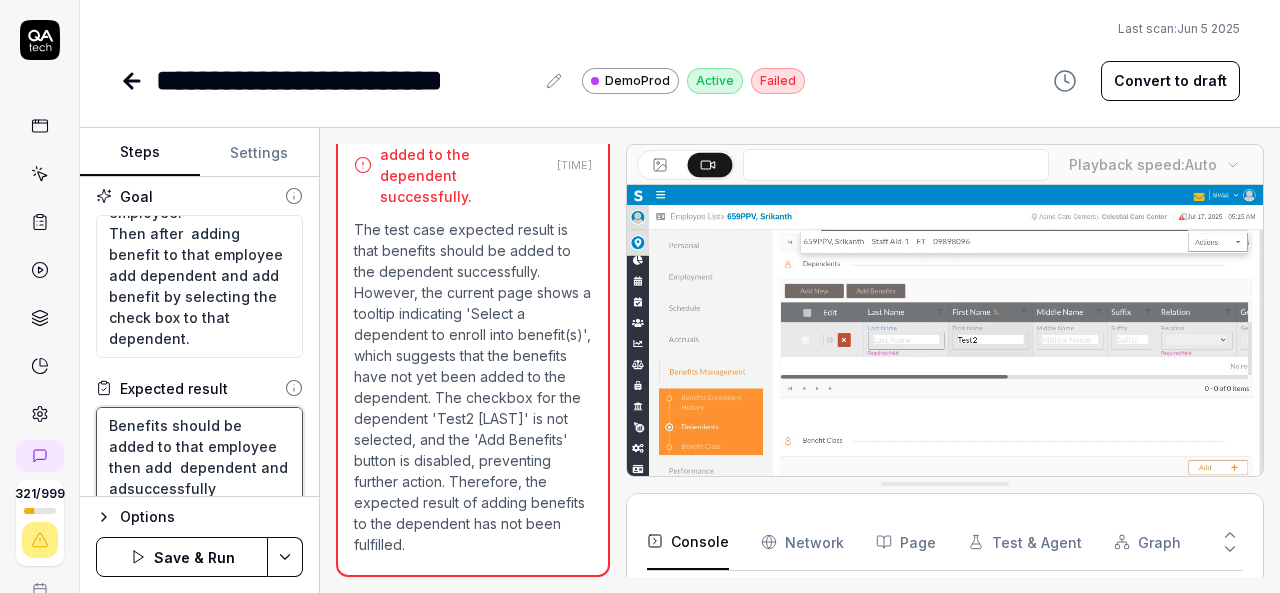 type on "*" 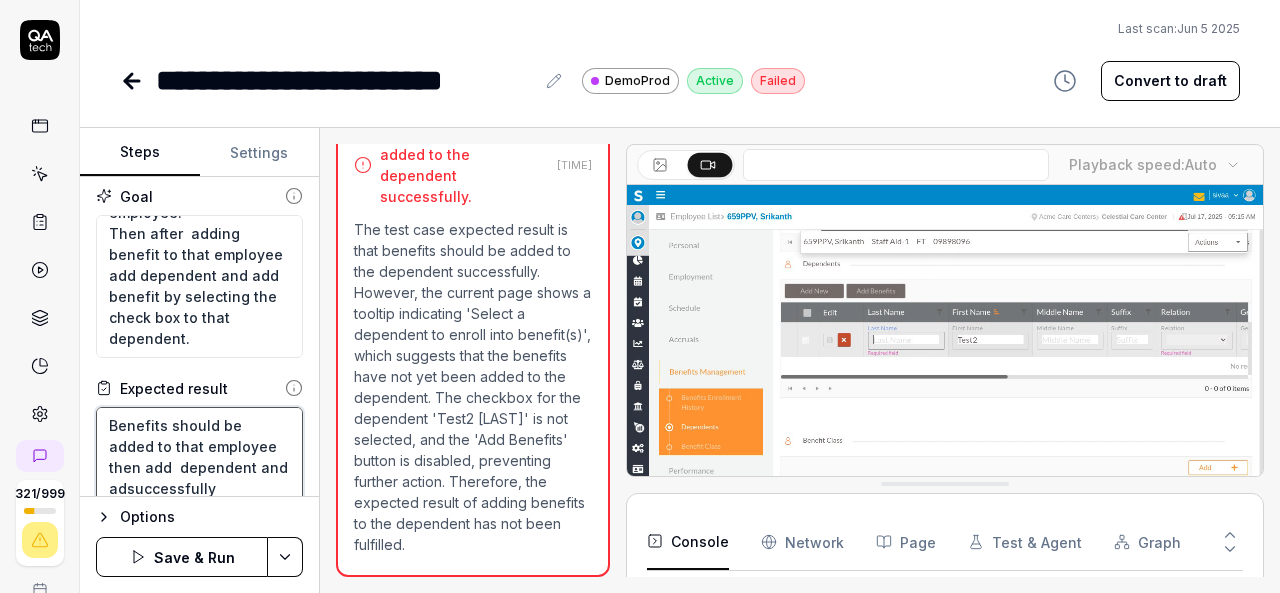 type on "Benefits should be added to that employee then add  dependent and addsuccessfully" 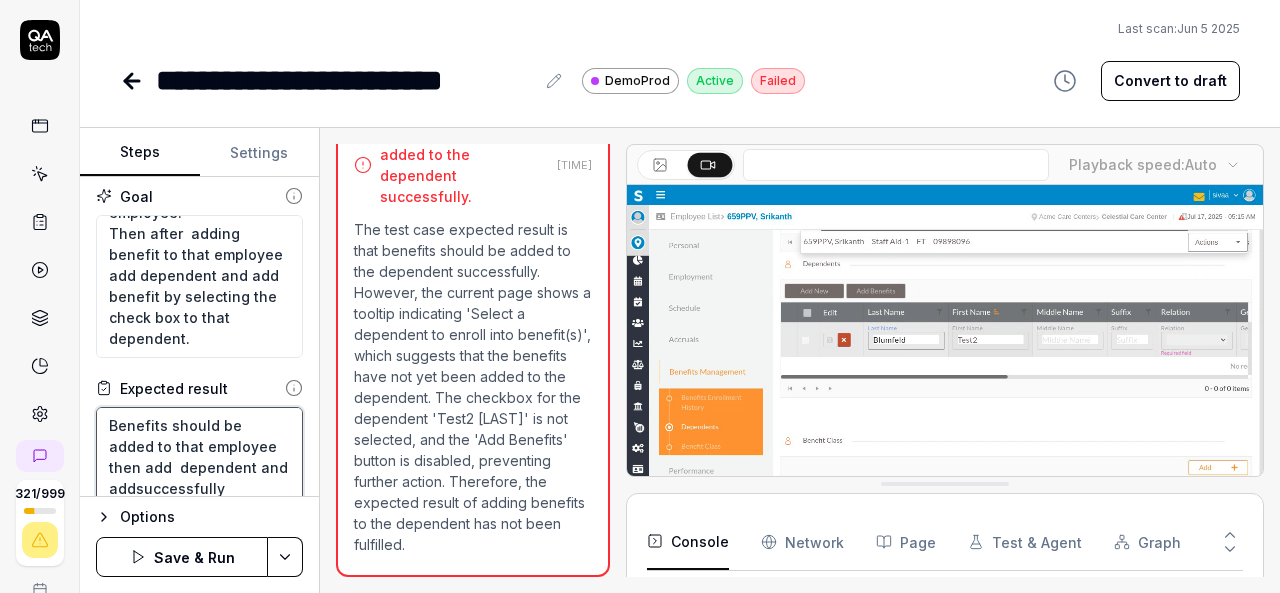 type on "*" 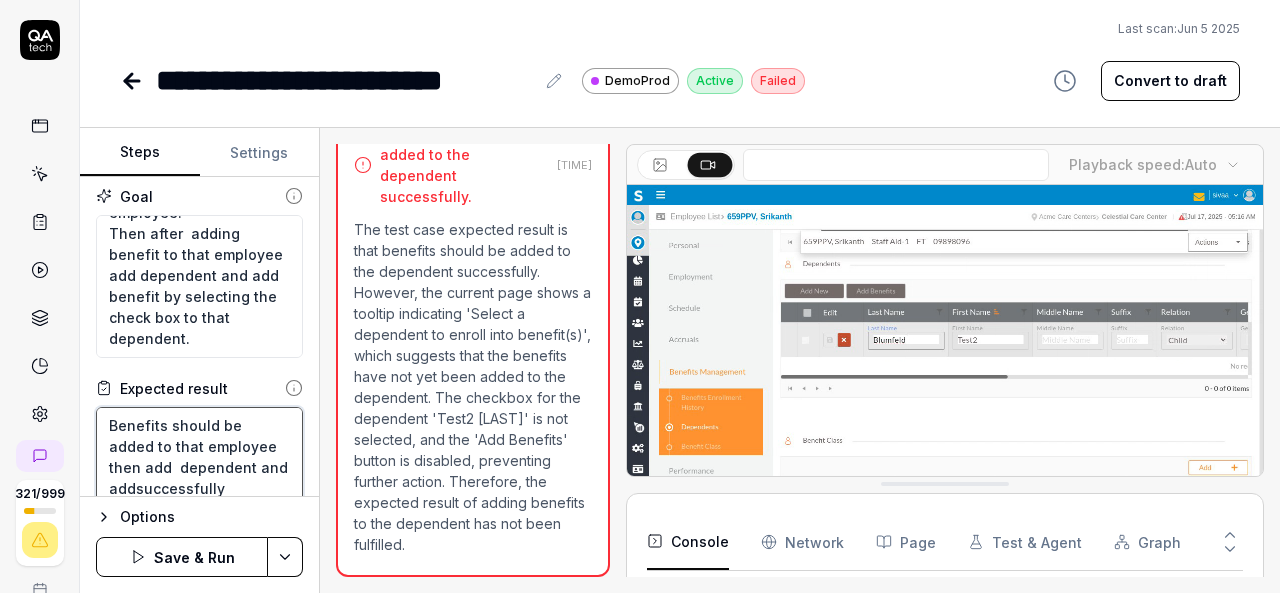 type on "Benefits should be added to that employee then add  dependent and add successfully" 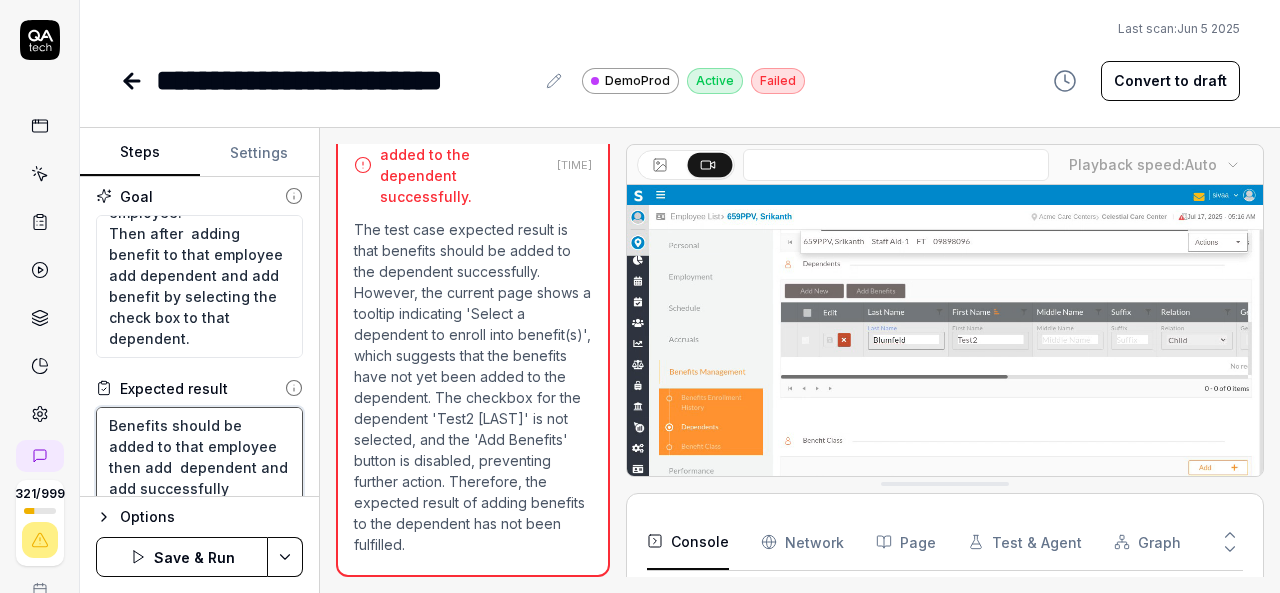 type on "*" 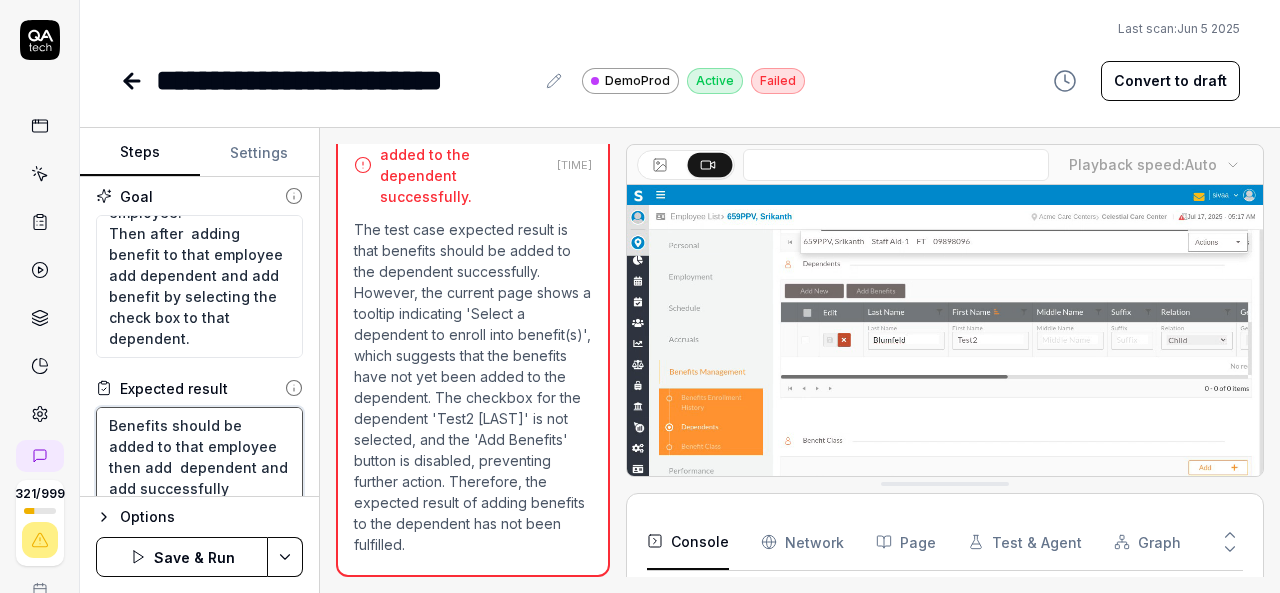 type on "Benefits should be added to that employee then add  dependent and add bsuccessfully" 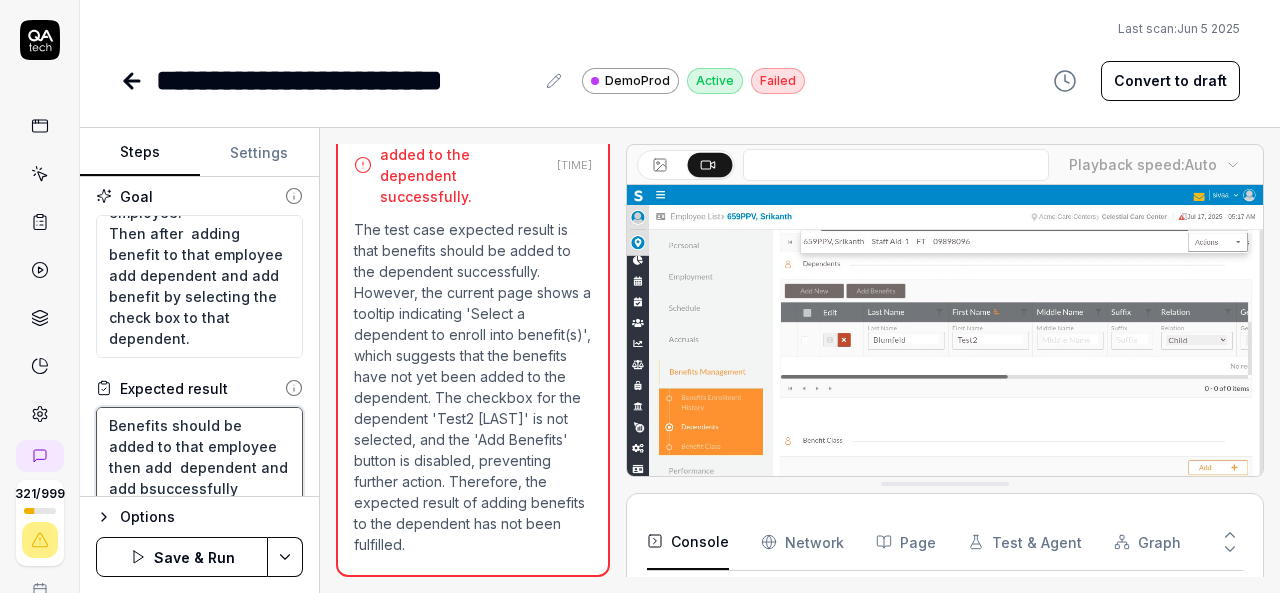 type on "*" 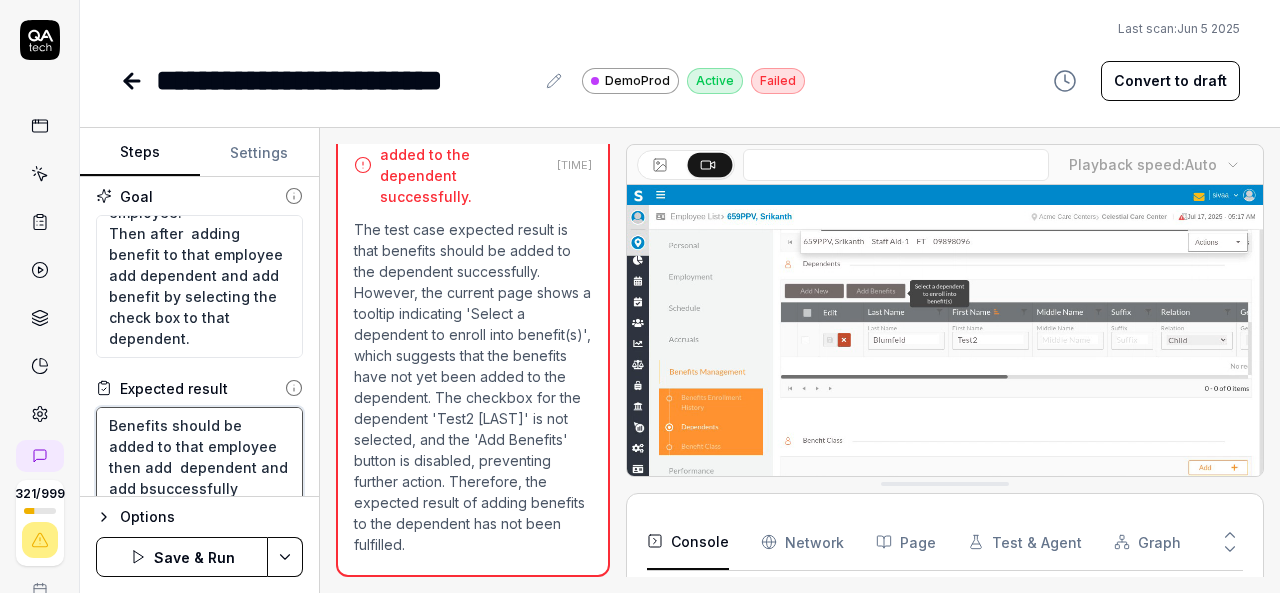 type 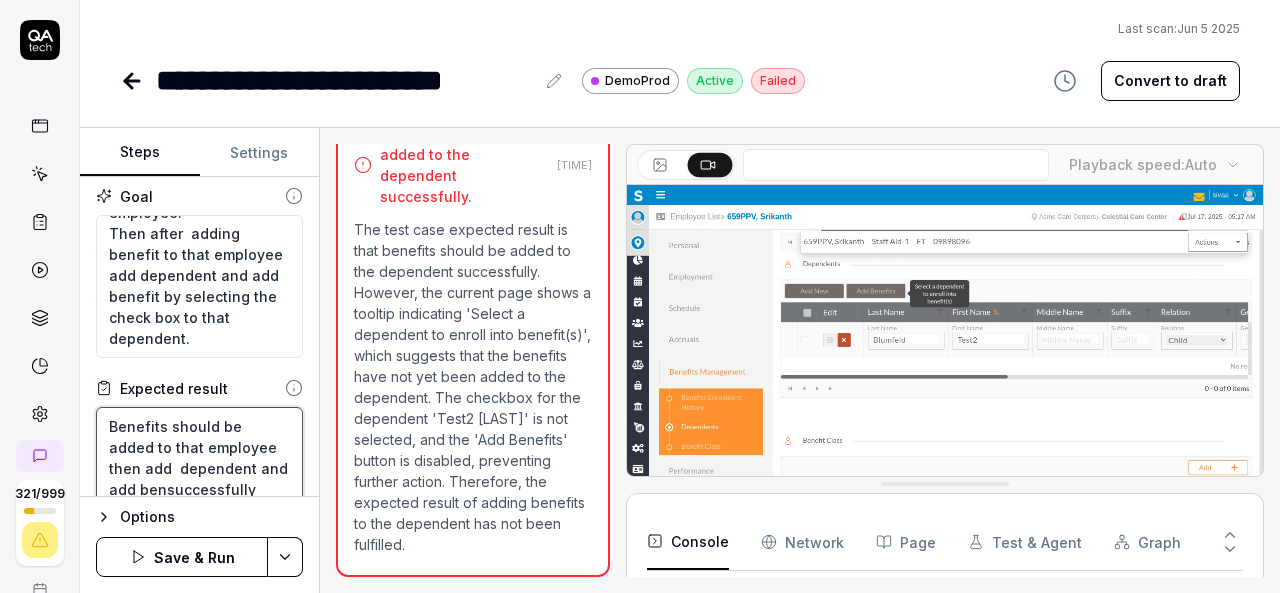 scroll, scrollTop: 28, scrollLeft: 0, axis: vertical 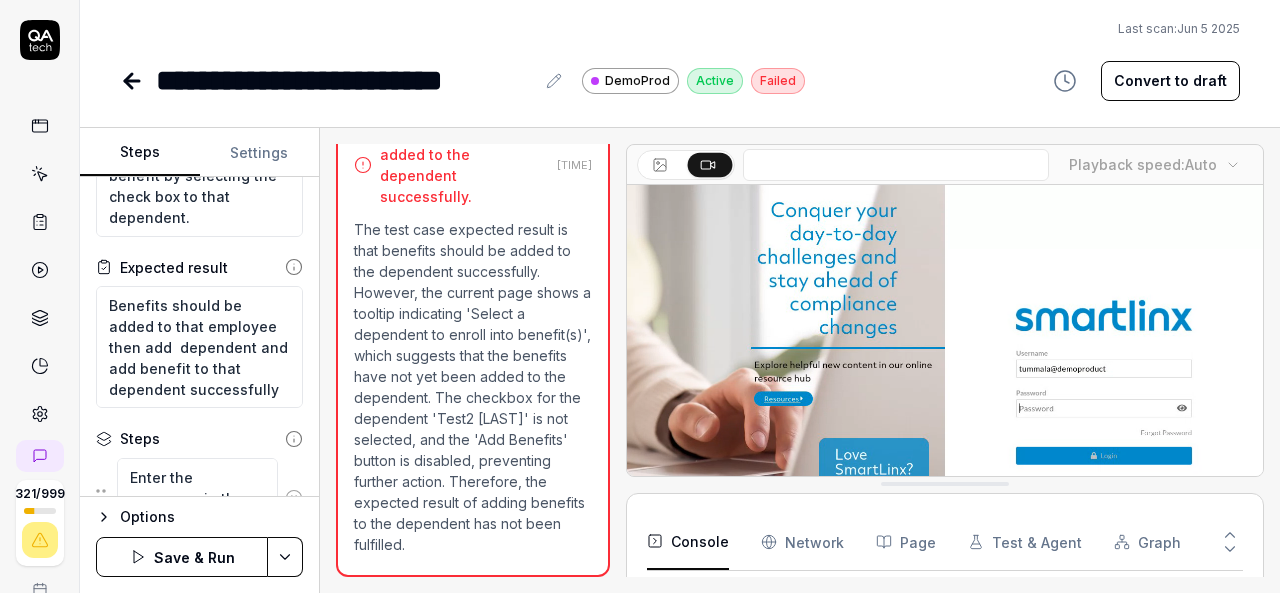 click on "**********" at bounding box center [640, 296] 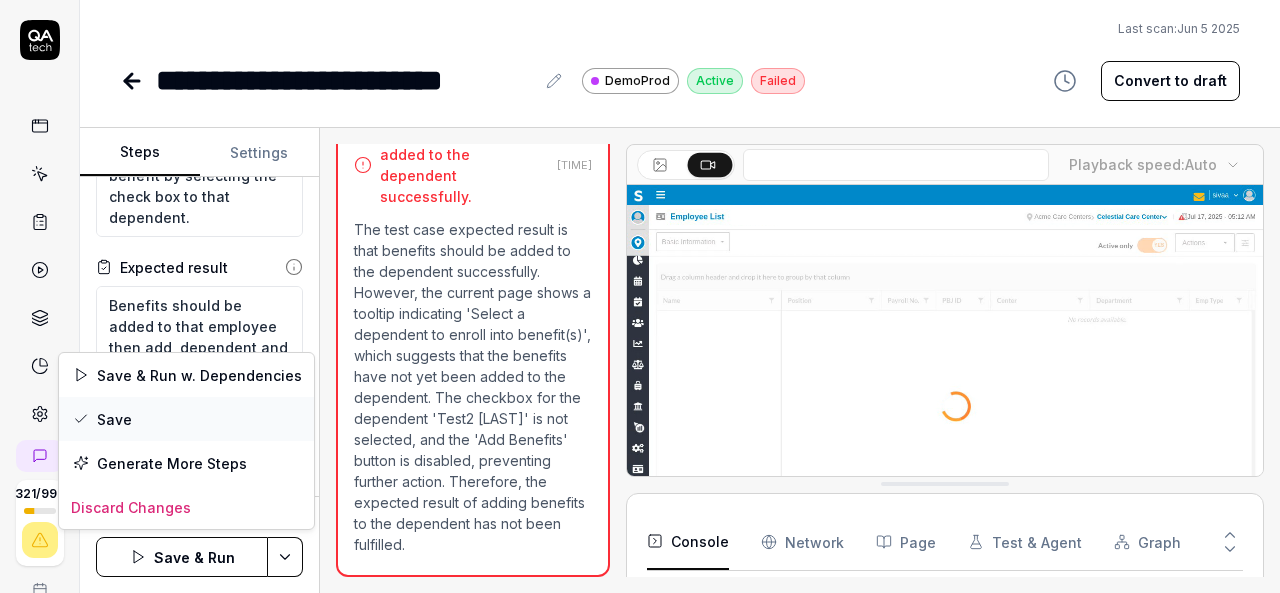 click on "Save" at bounding box center [186, 419] 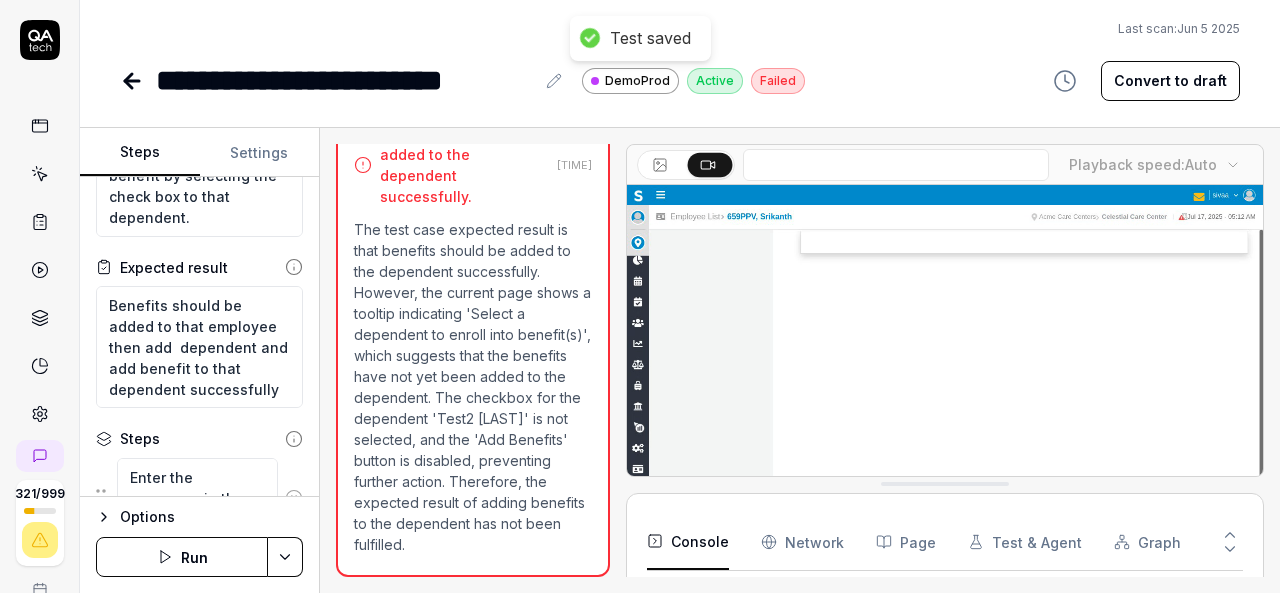 click 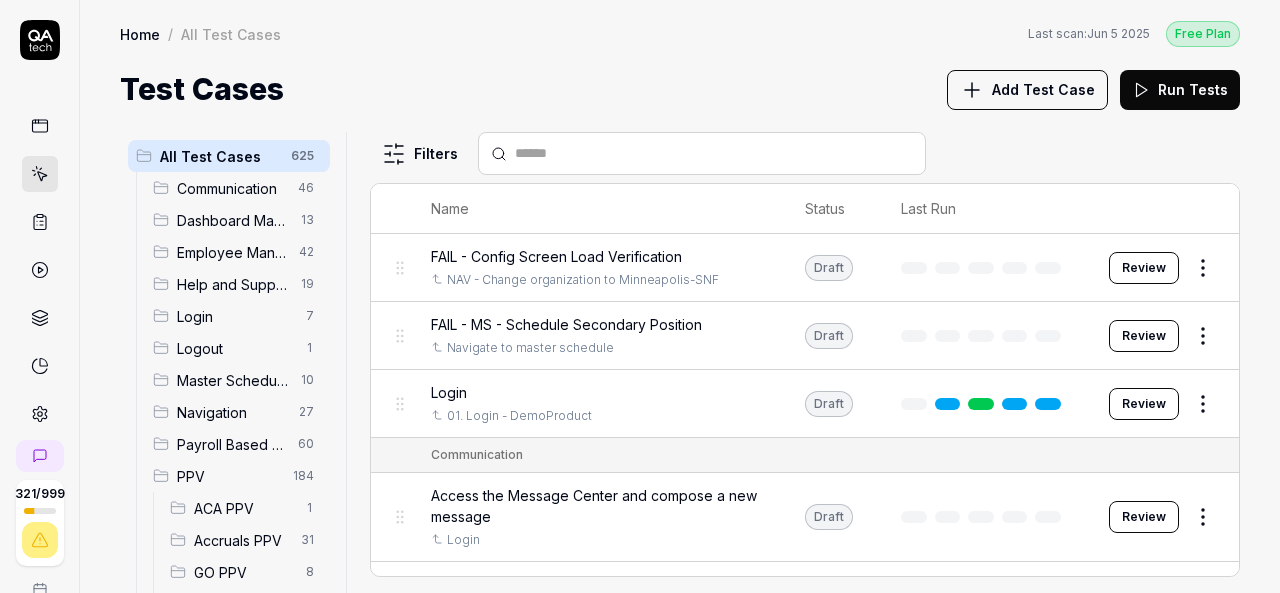 scroll, scrollTop: 100, scrollLeft: 0, axis: vertical 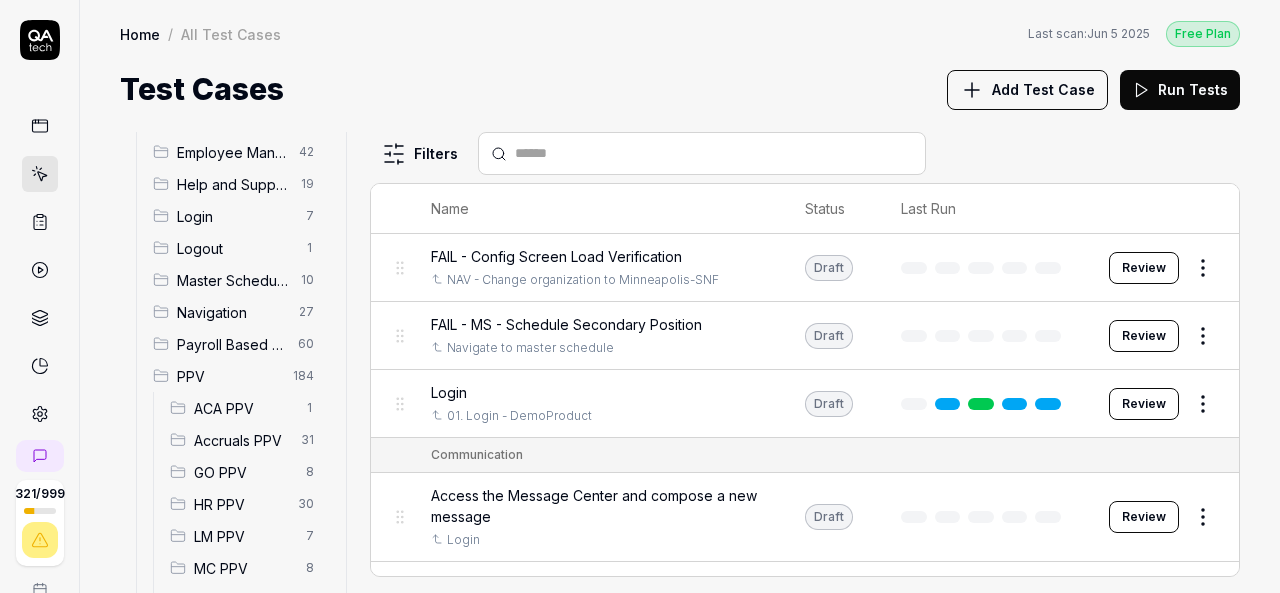 click on "HR PPV" at bounding box center (240, 504) 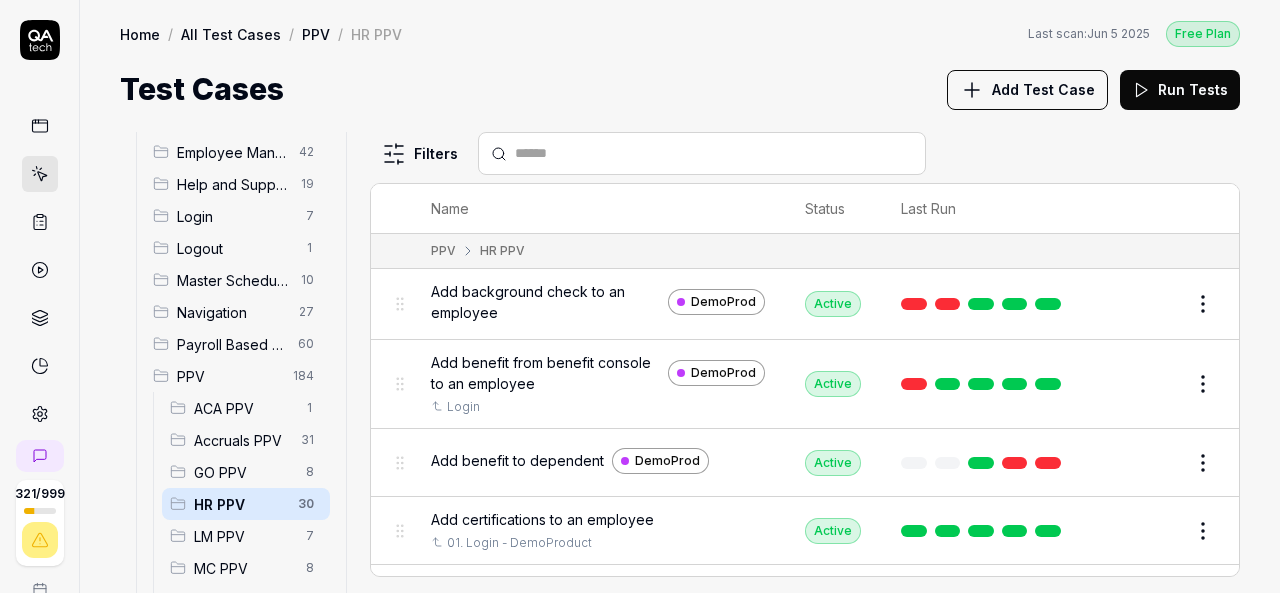 click on "Add benefit to dependent" at bounding box center [517, 460] 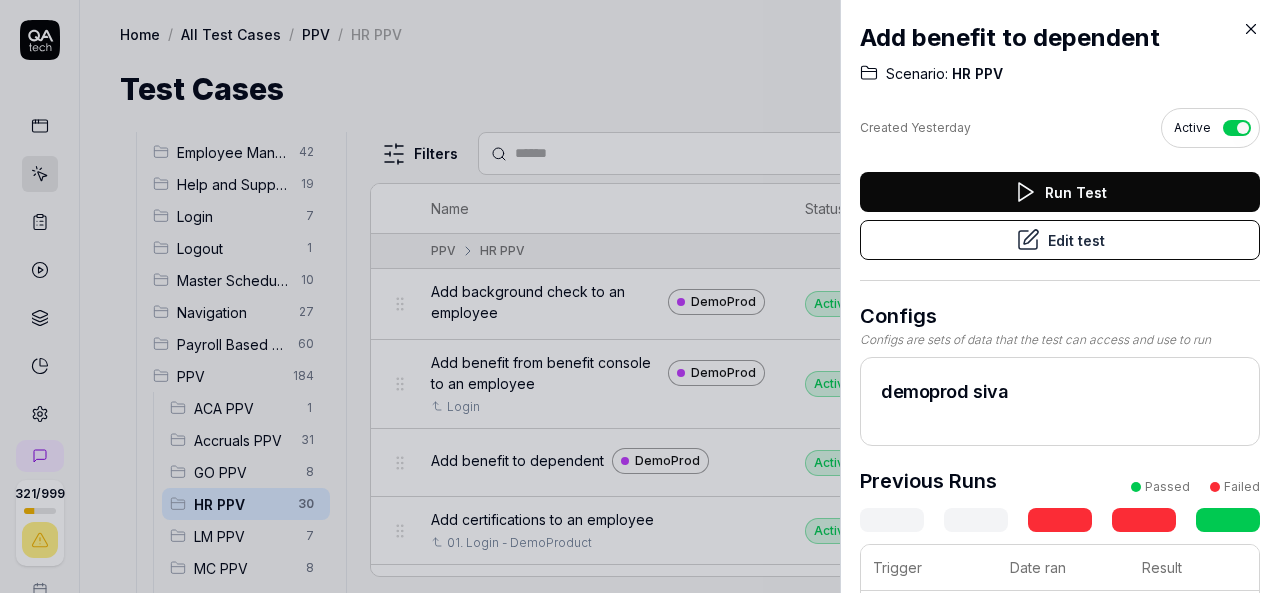 click on "Run Test" at bounding box center (1060, 192) 